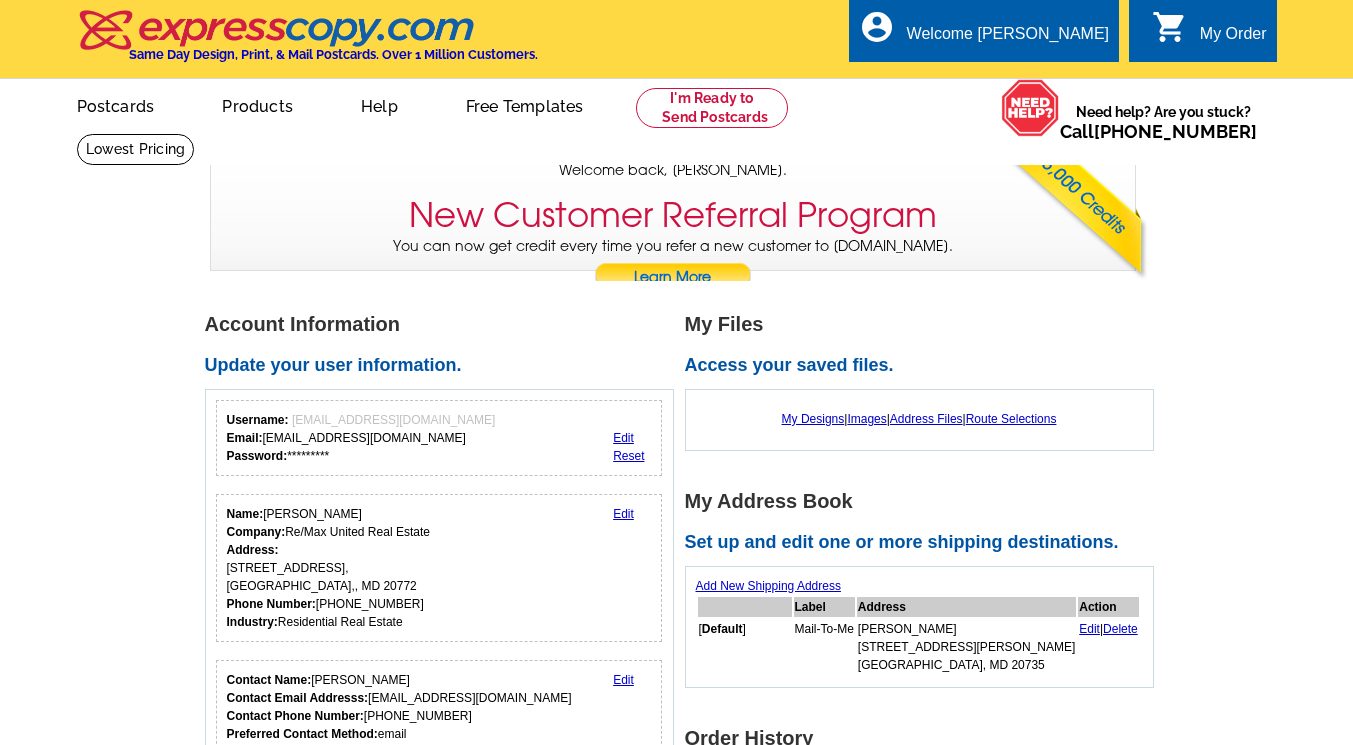 scroll, scrollTop: 0, scrollLeft: 0, axis: both 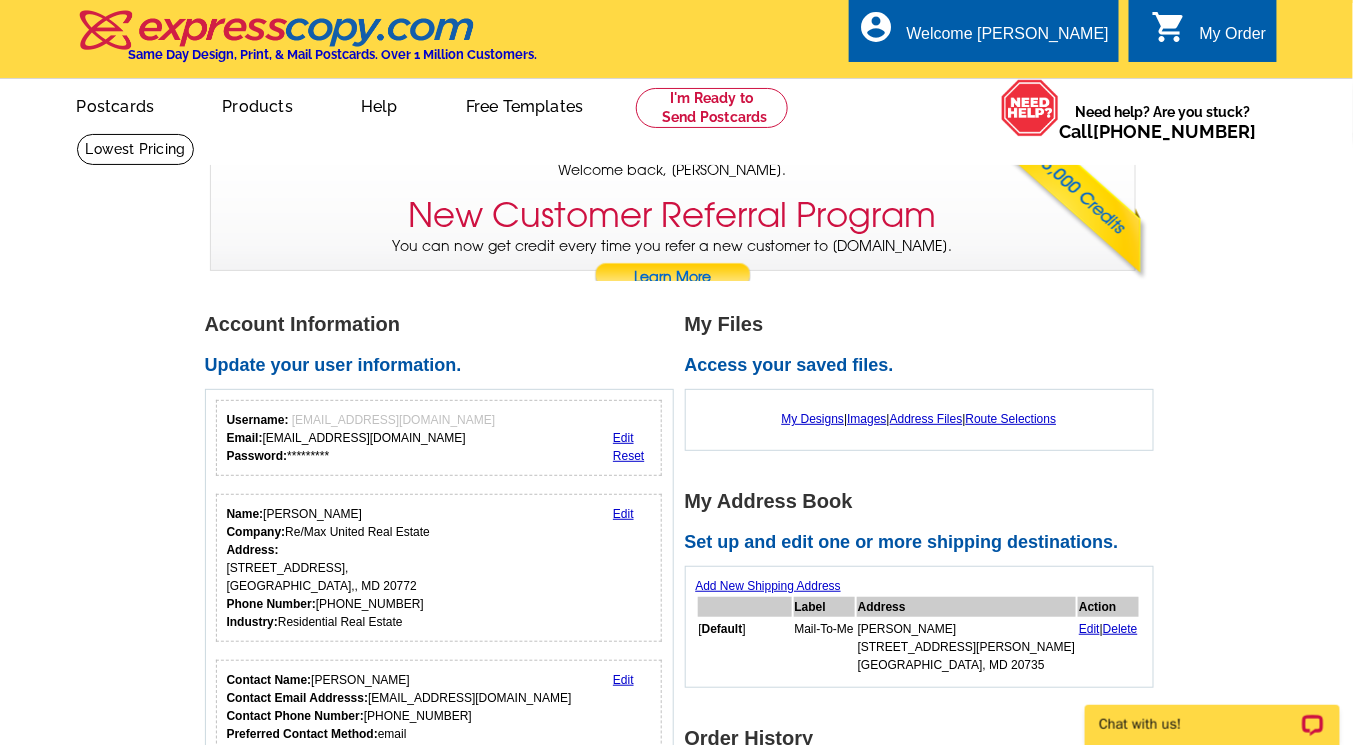 click on "Edit" at bounding box center (623, 514) 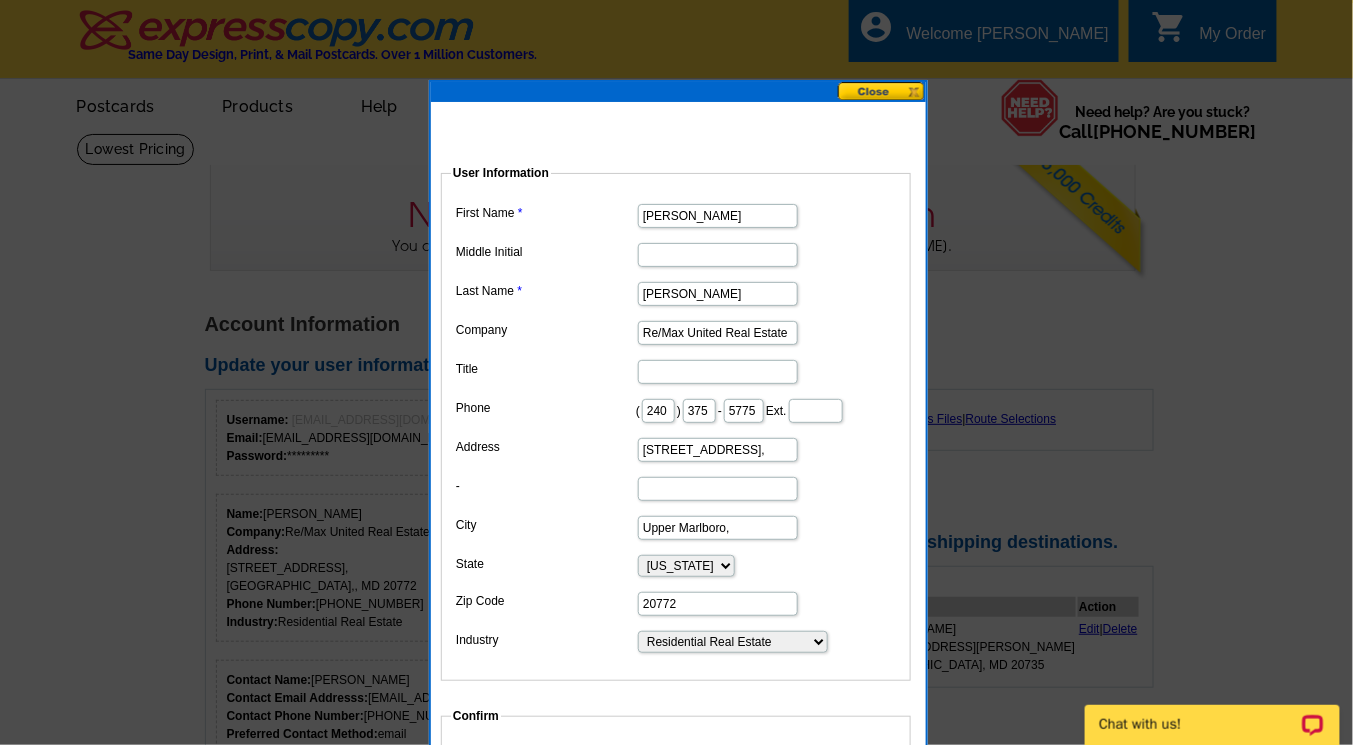 click on "Re/Max United Real Estate" at bounding box center [718, 333] 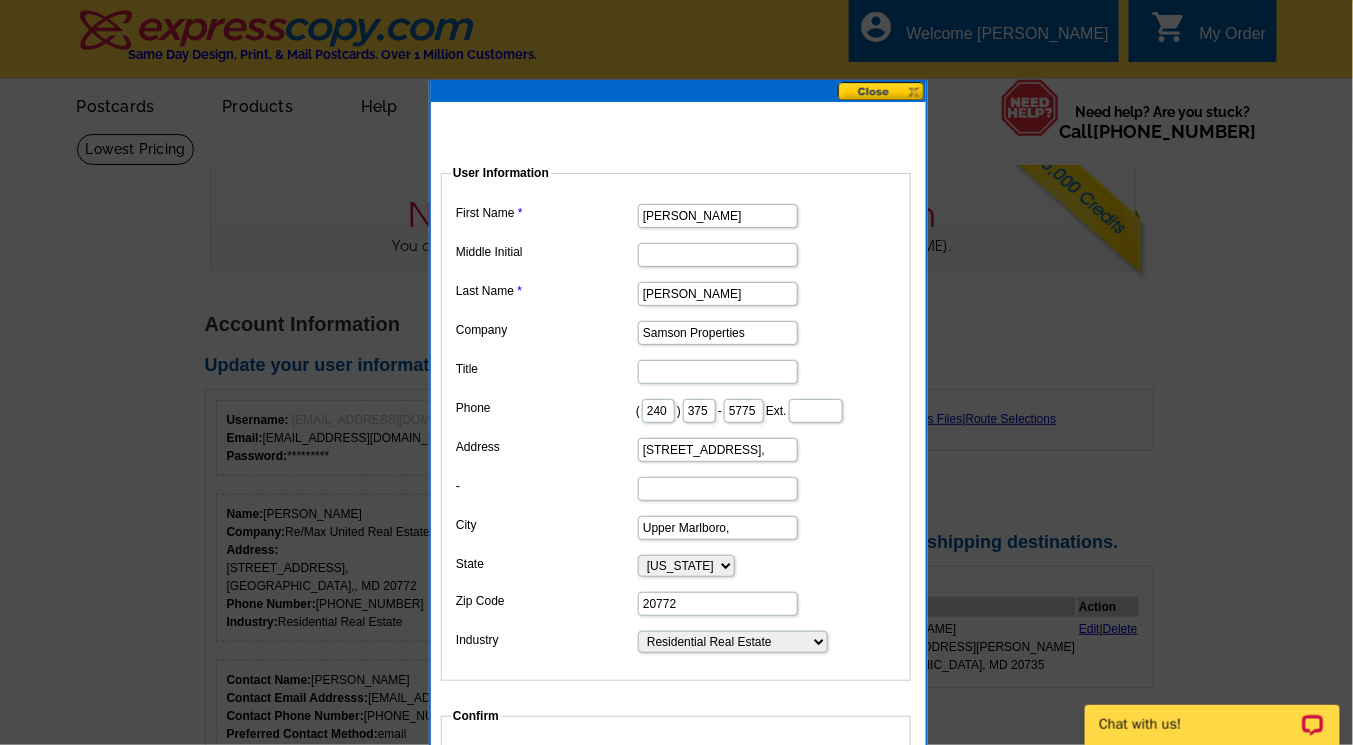 type on "Samson Properties" 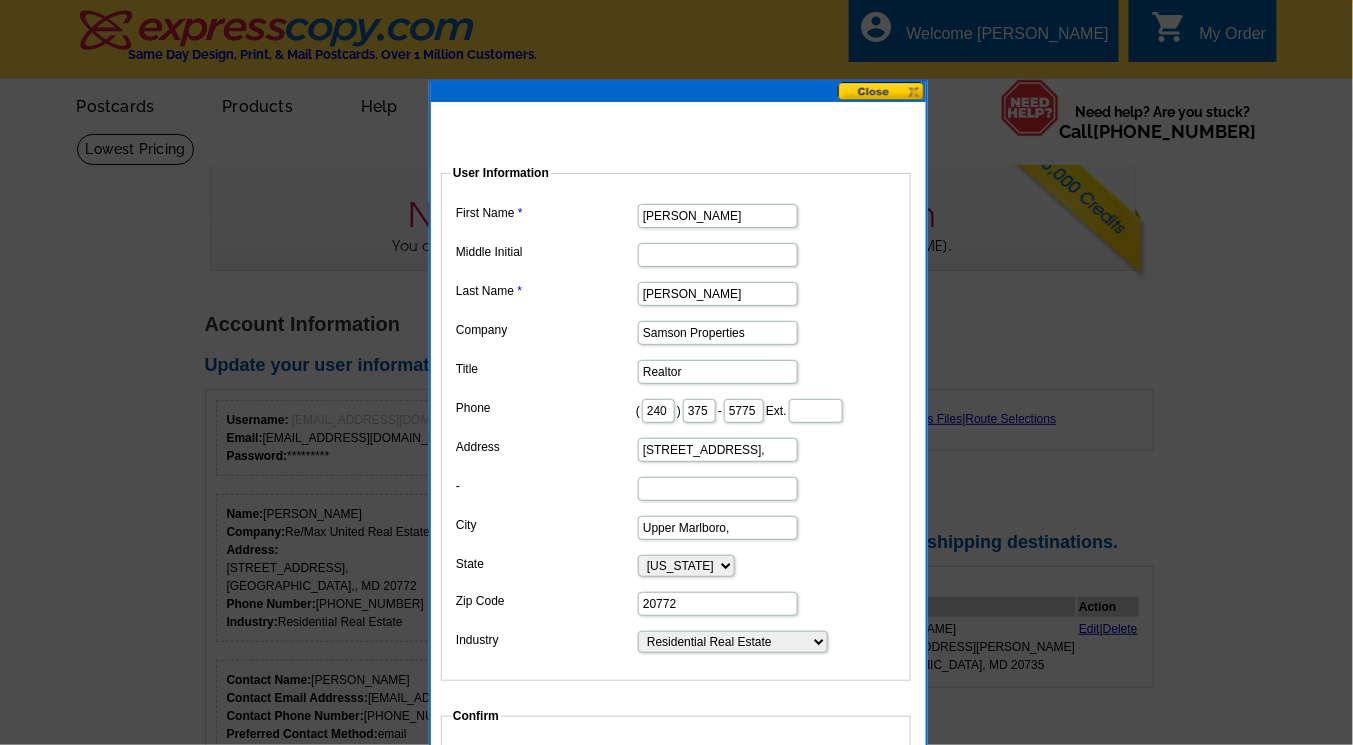 type on "Realtor" 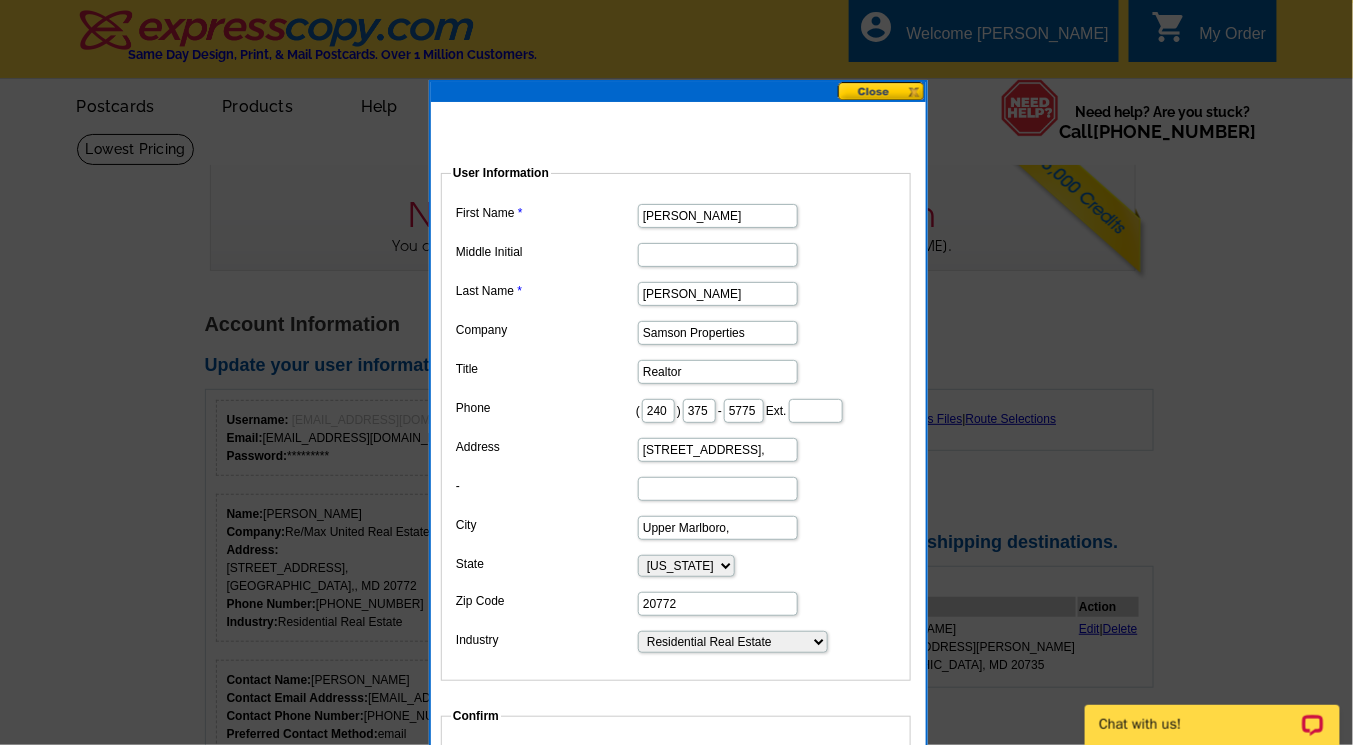 click on "14340 Old Marlboro Pike," at bounding box center [718, 450] 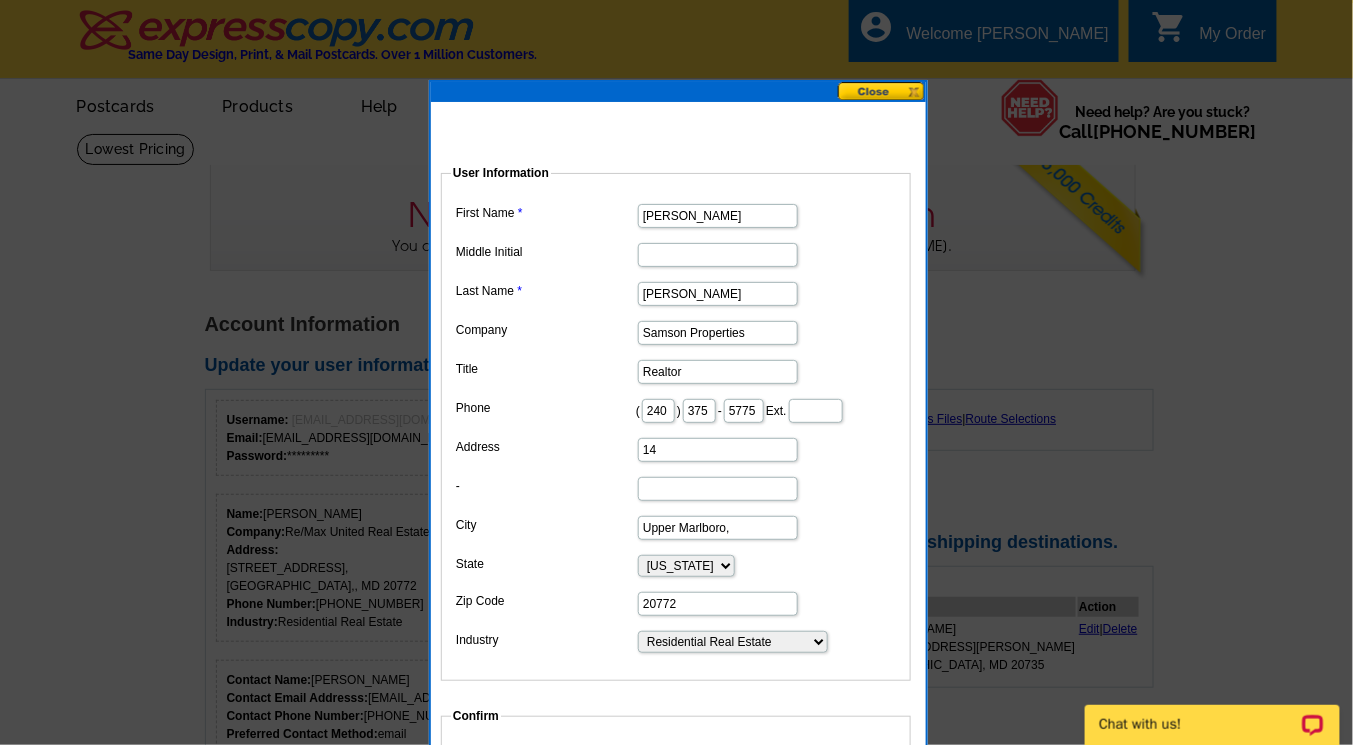 type on "1" 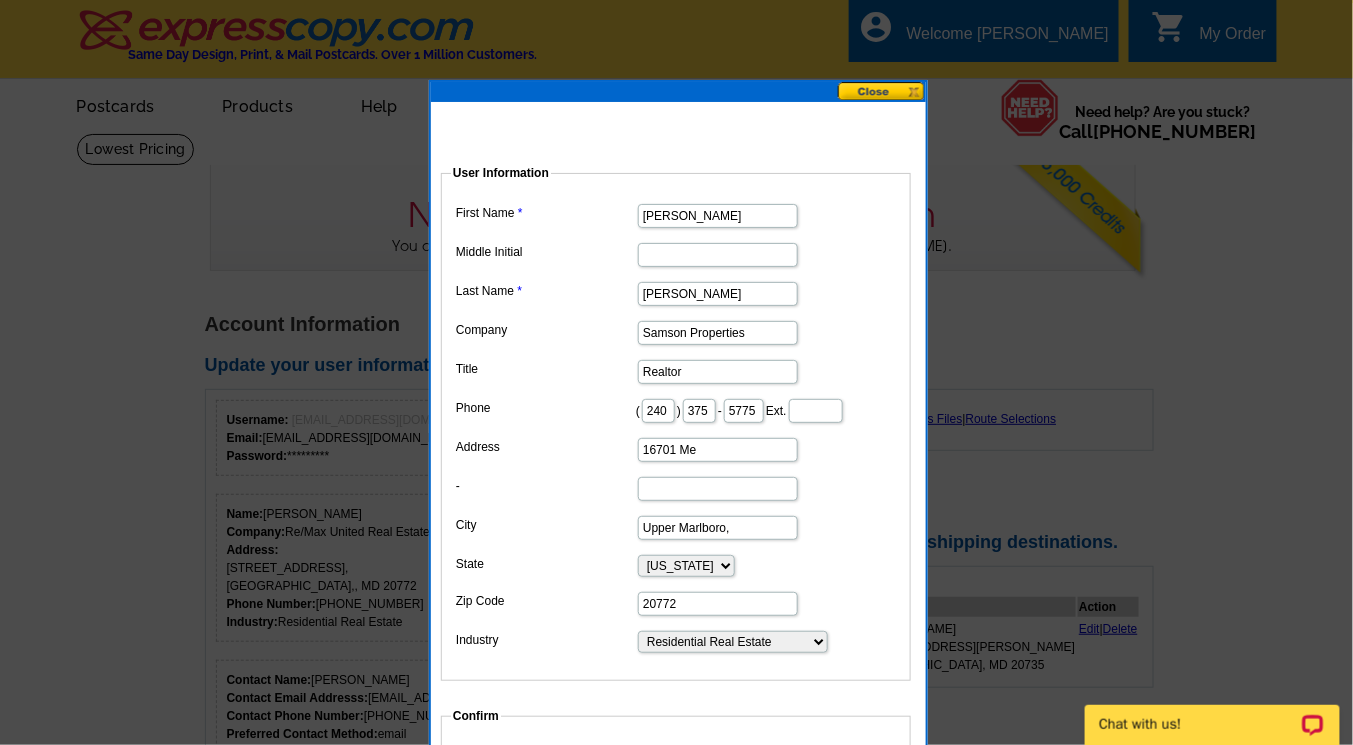 type on "16701 Melford Blvd" 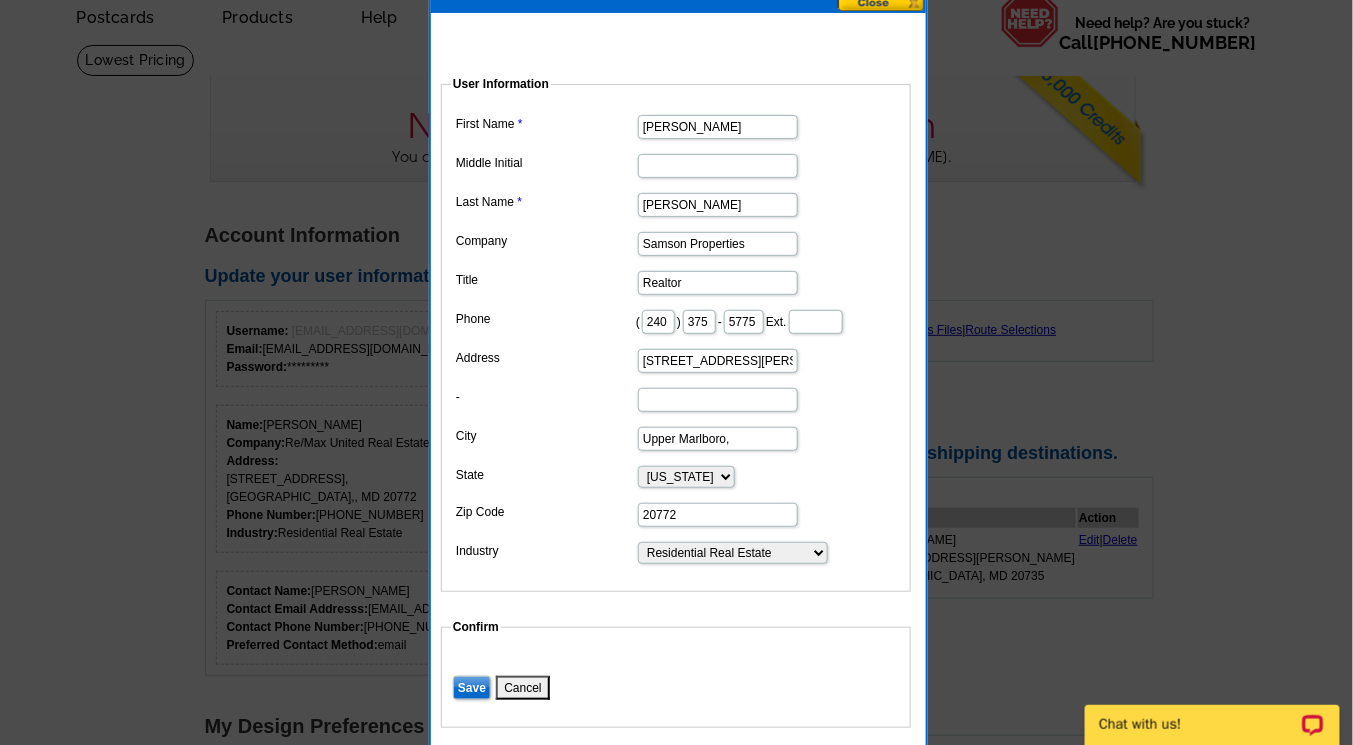 scroll, scrollTop: 173, scrollLeft: 0, axis: vertical 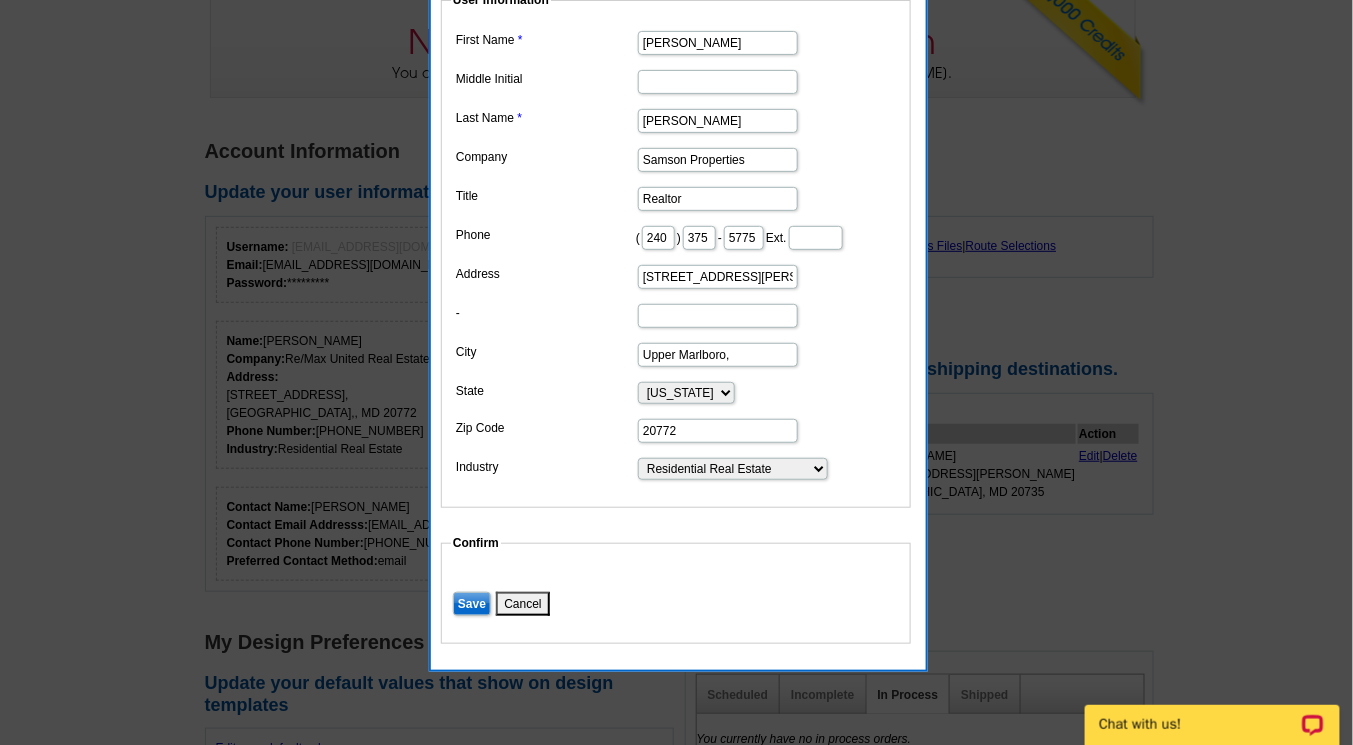 click on "20772" at bounding box center [718, 431] 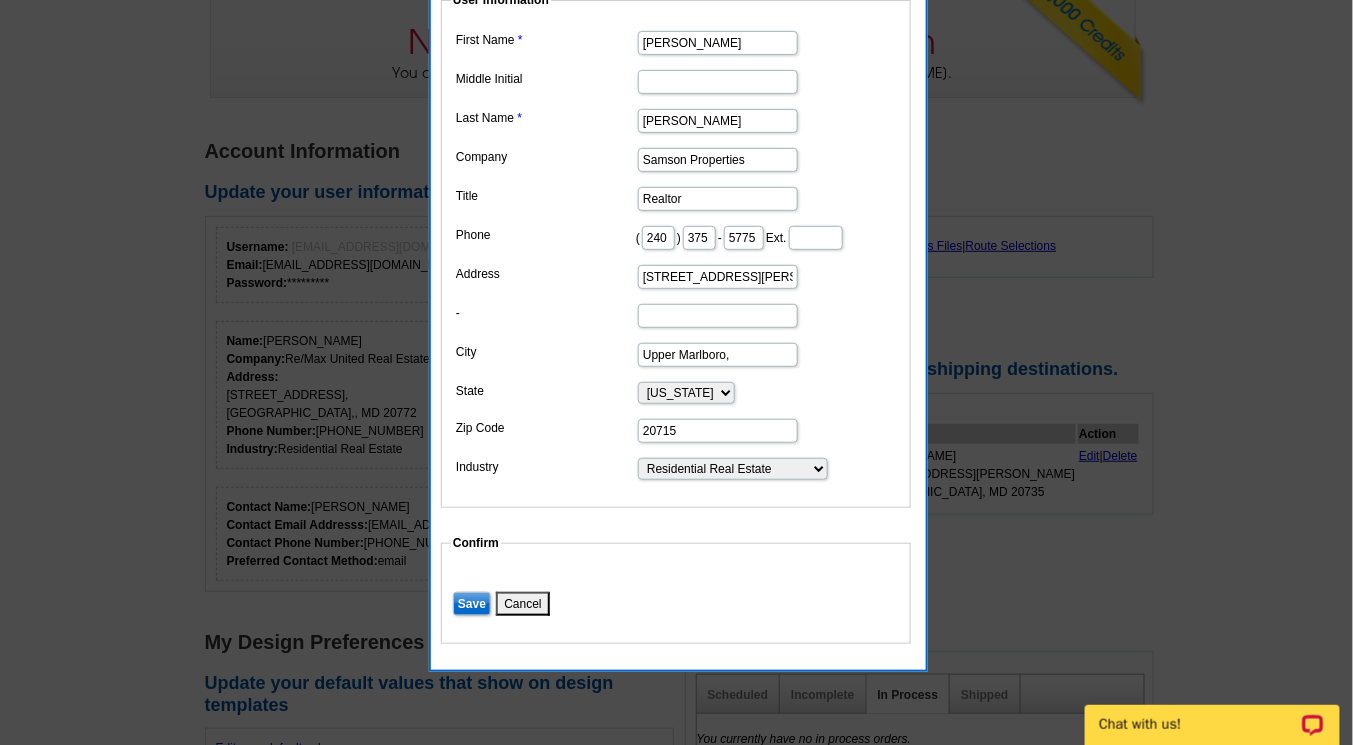 type on "20715" 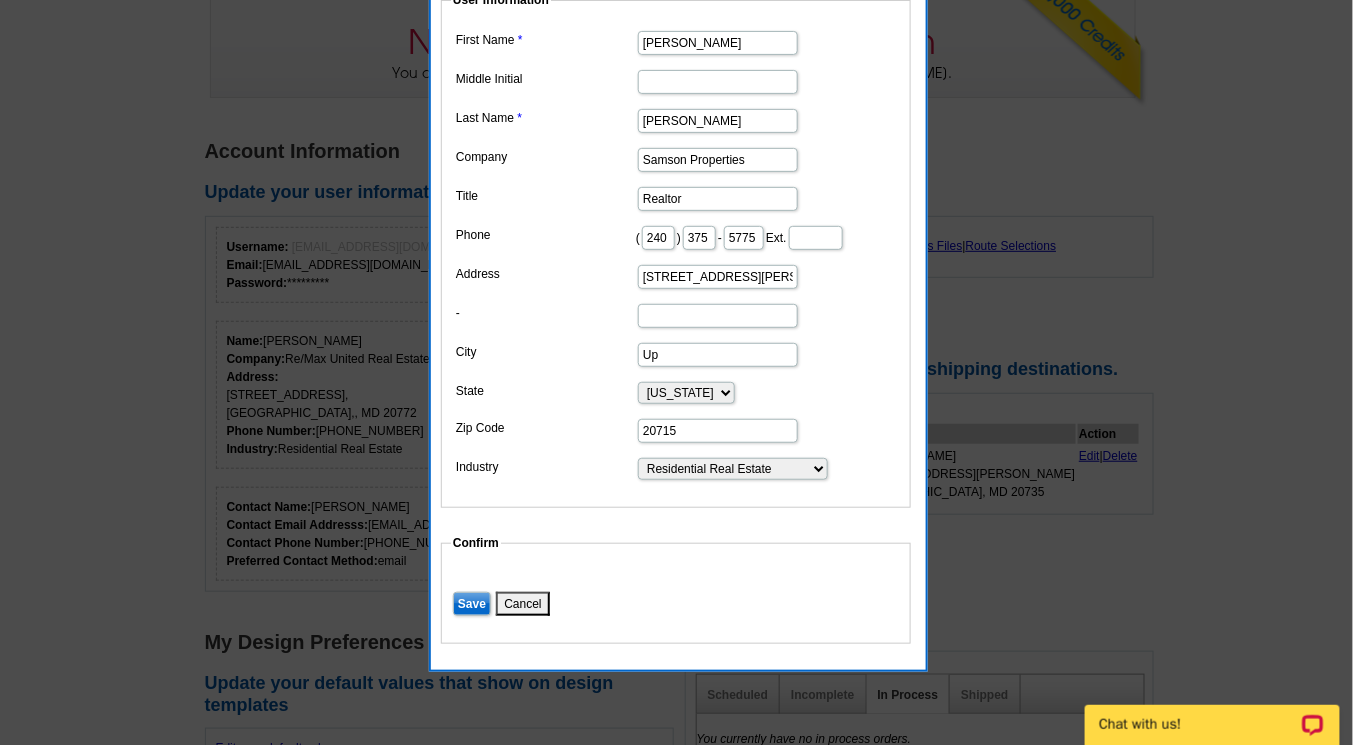 type on "U" 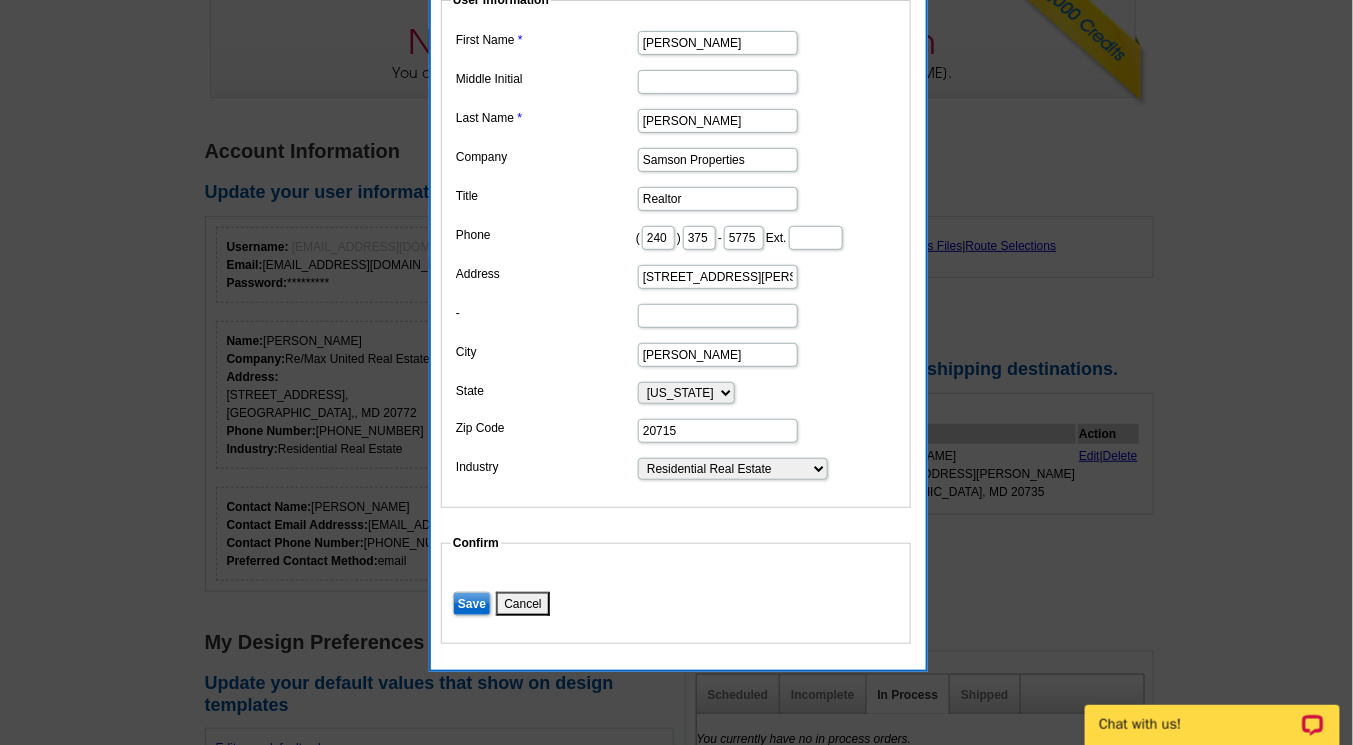 type on "Bowie" 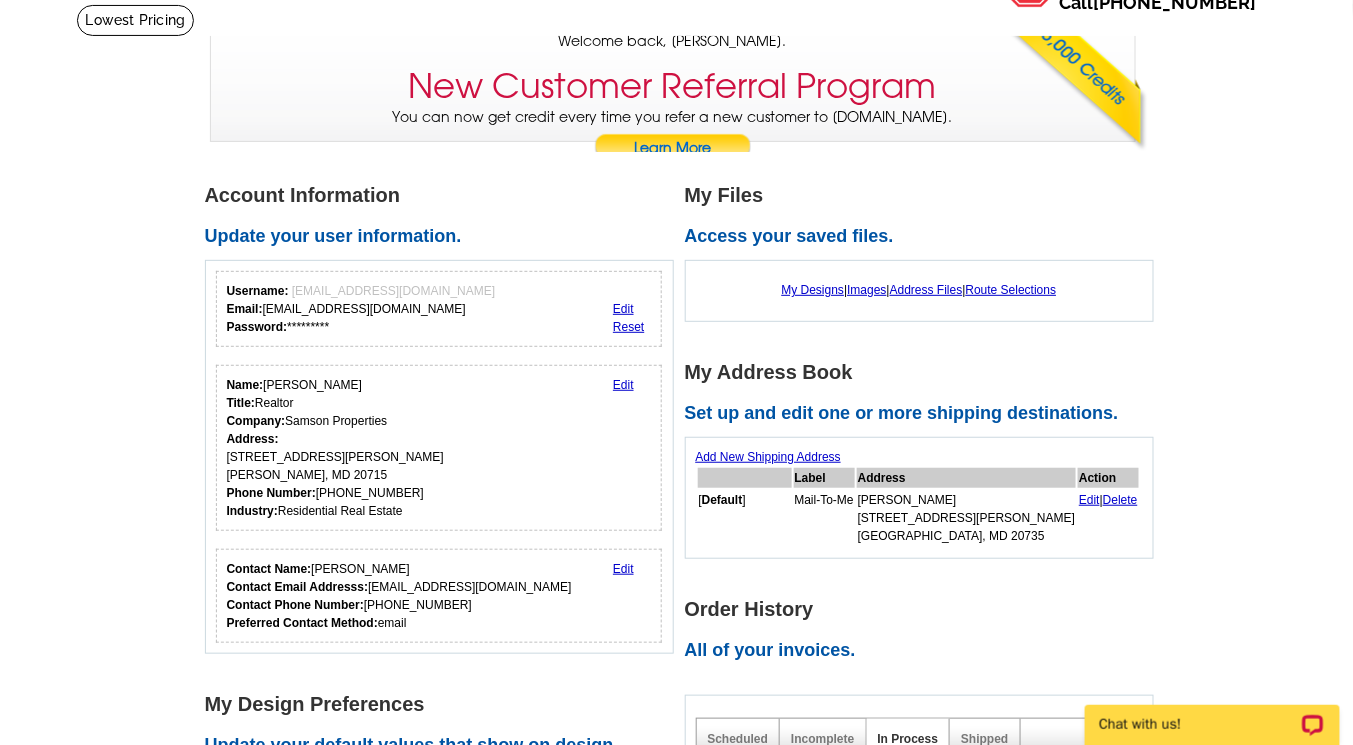 scroll, scrollTop: 144, scrollLeft: 0, axis: vertical 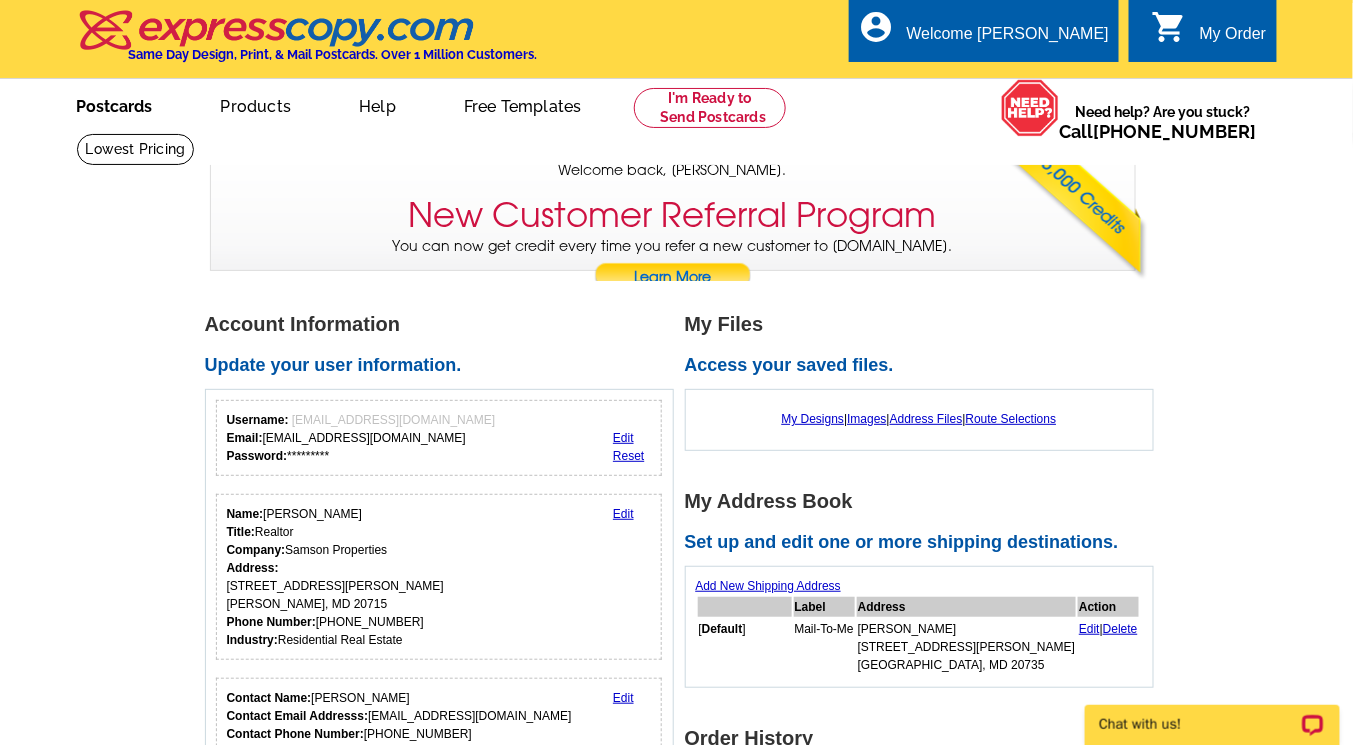 click on "Postcards" at bounding box center [115, 104] 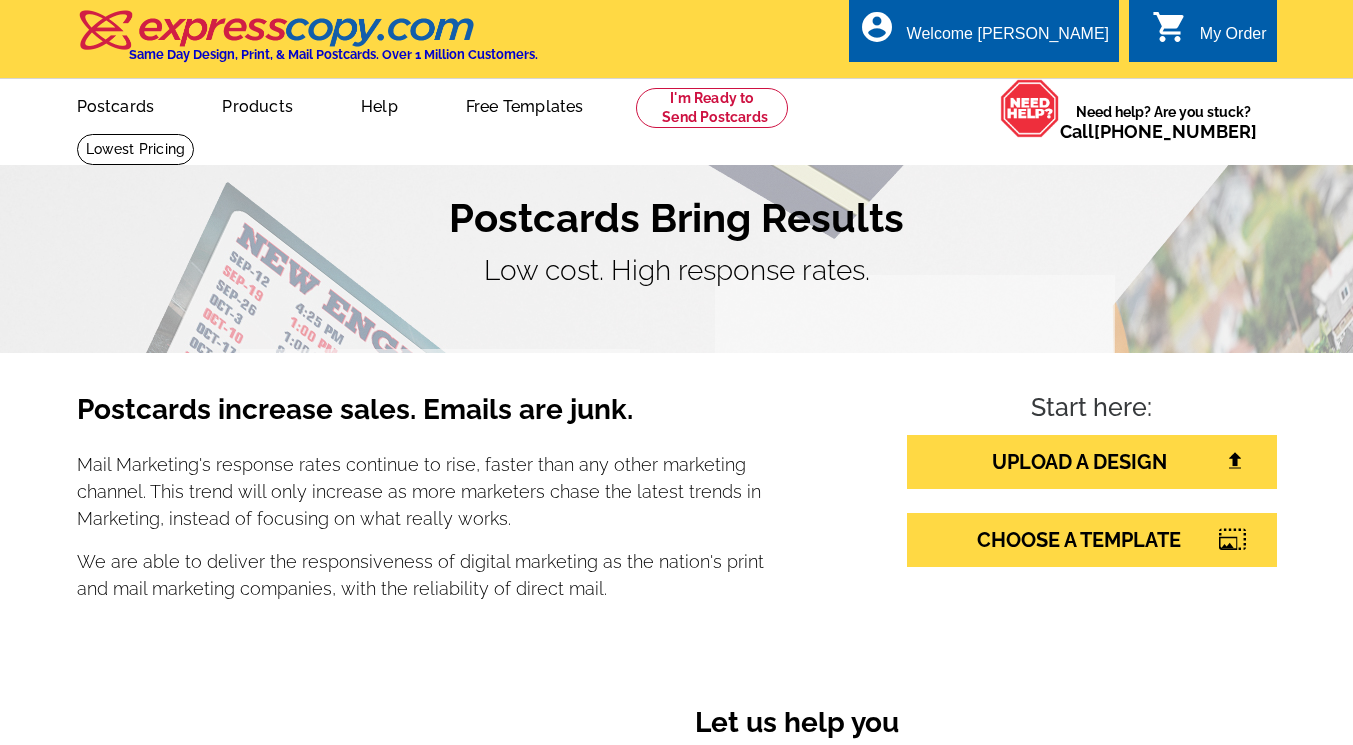 scroll, scrollTop: 0, scrollLeft: 0, axis: both 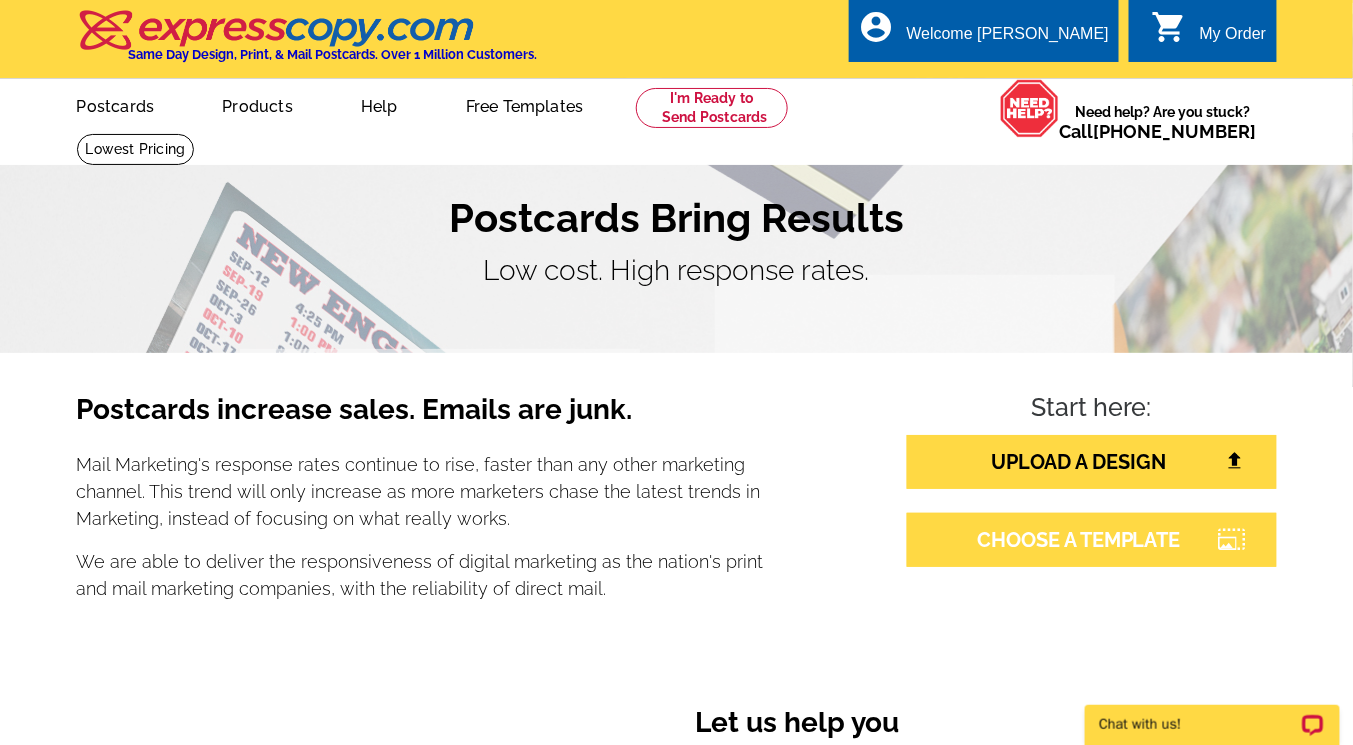 click on "CHOOSE
A TEMPLATE" at bounding box center (1092, 540) 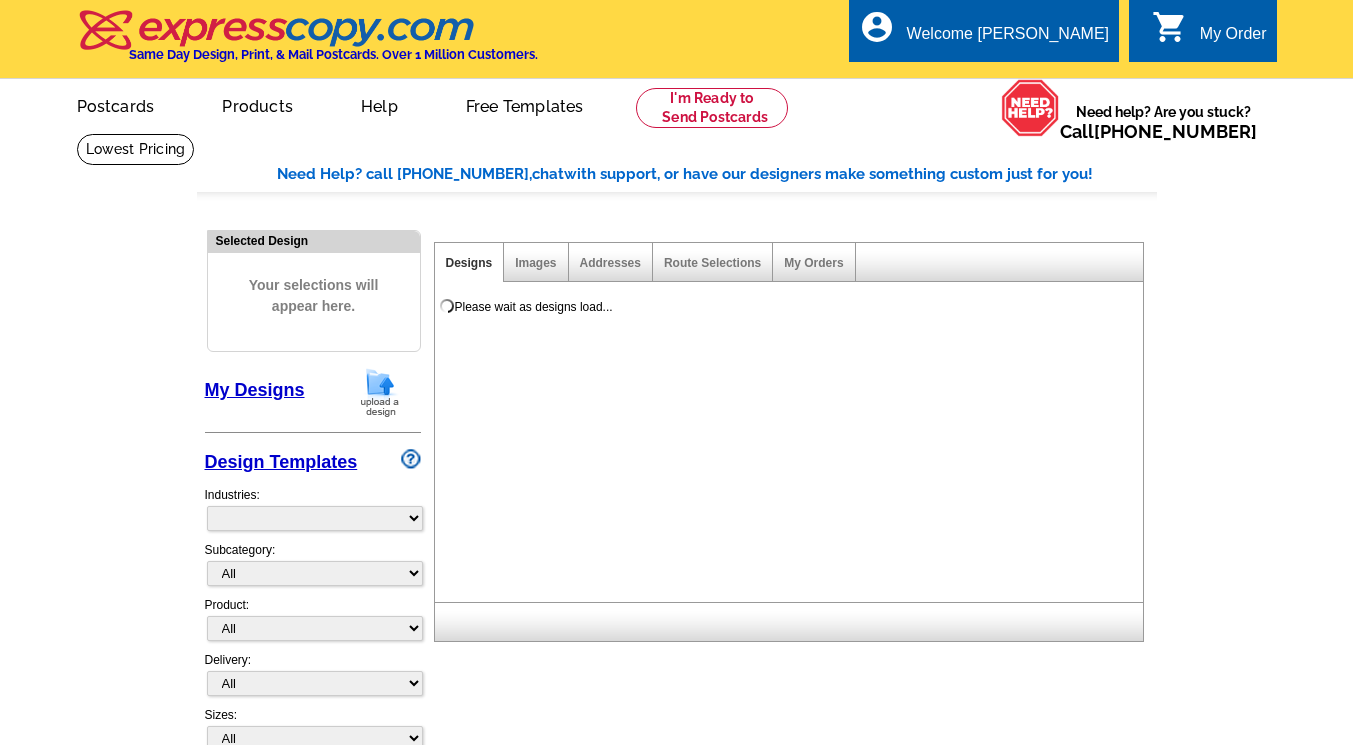 scroll, scrollTop: 0, scrollLeft: 0, axis: both 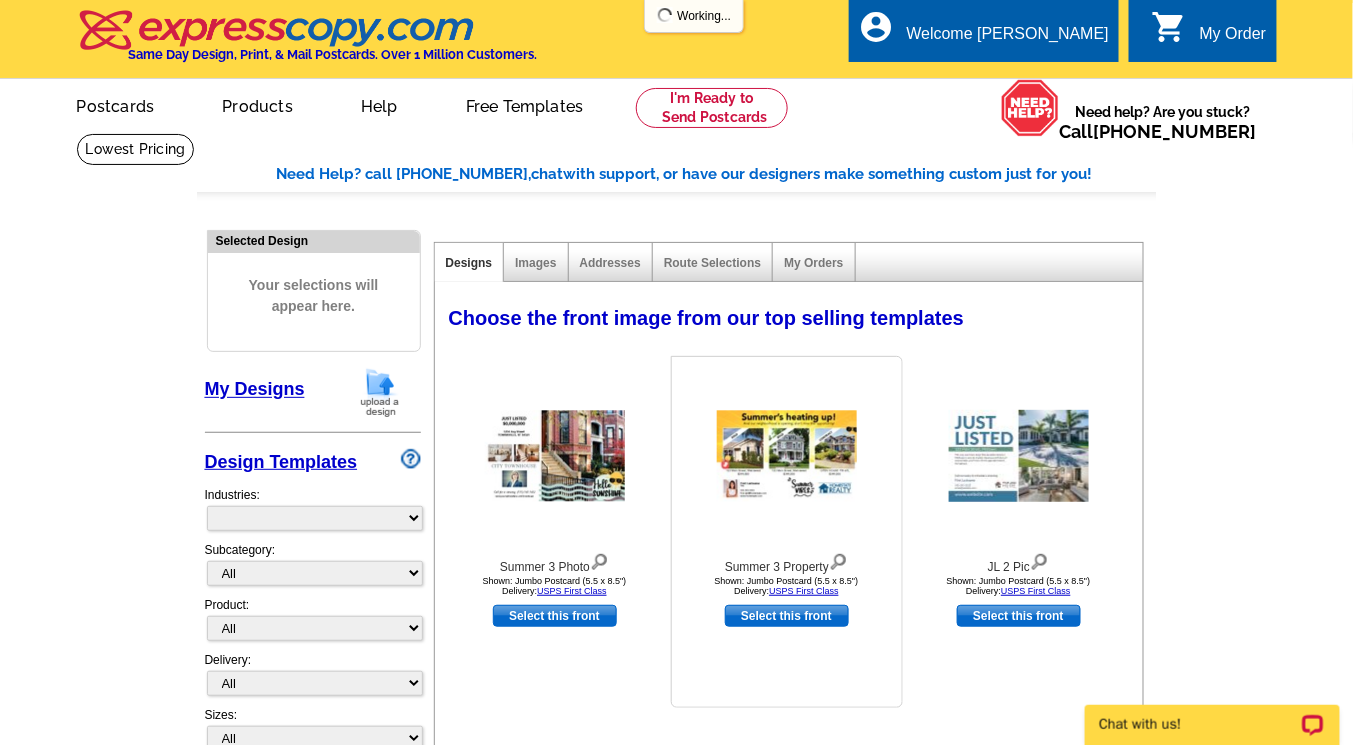 select on "785" 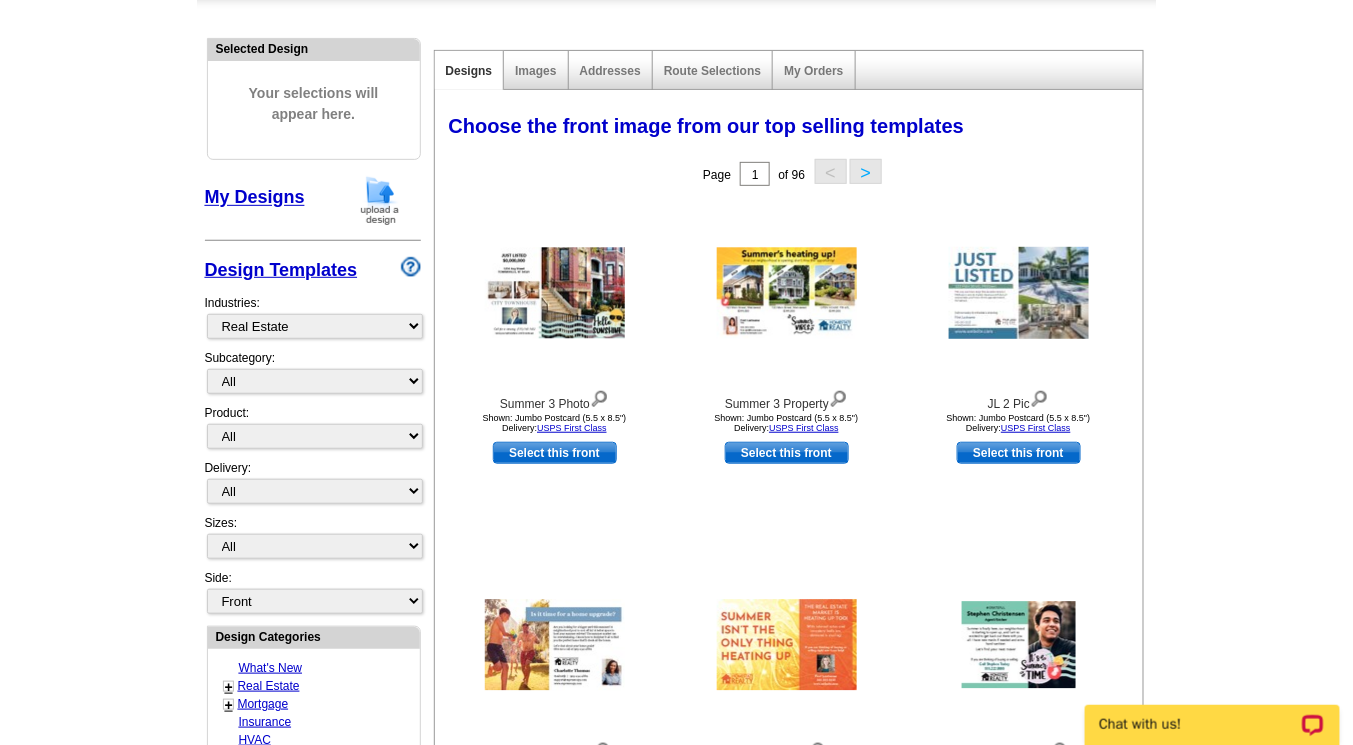 scroll, scrollTop: 195, scrollLeft: 0, axis: vertical 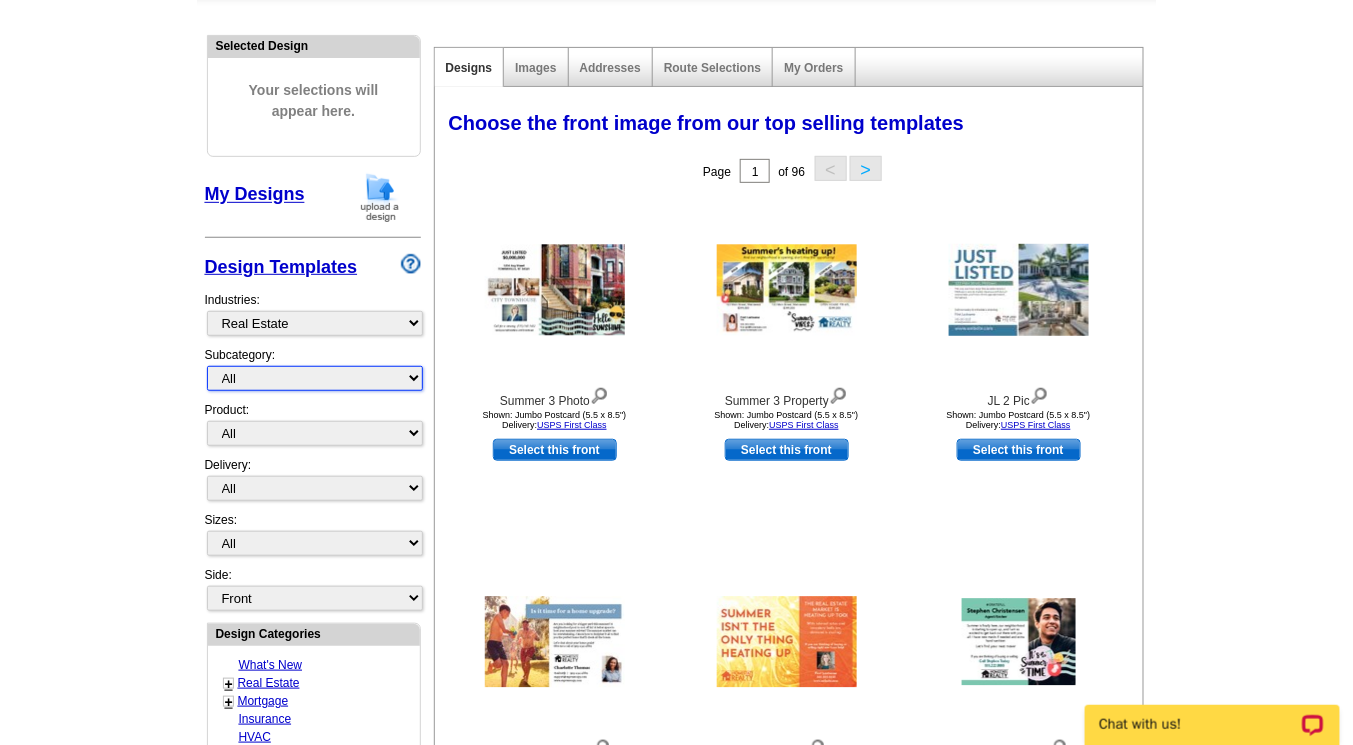 click on "All RE/MAX® Referrals Keller Williams® Berkshire Hathaway Home Services Century 21 Commercial Real Estate QR Code Cards 1st Time Home Buyer Distressed Homeowners Social Networking Farming Just Listed Just Sold Open House Market Report" at bounding box center (315, 378) 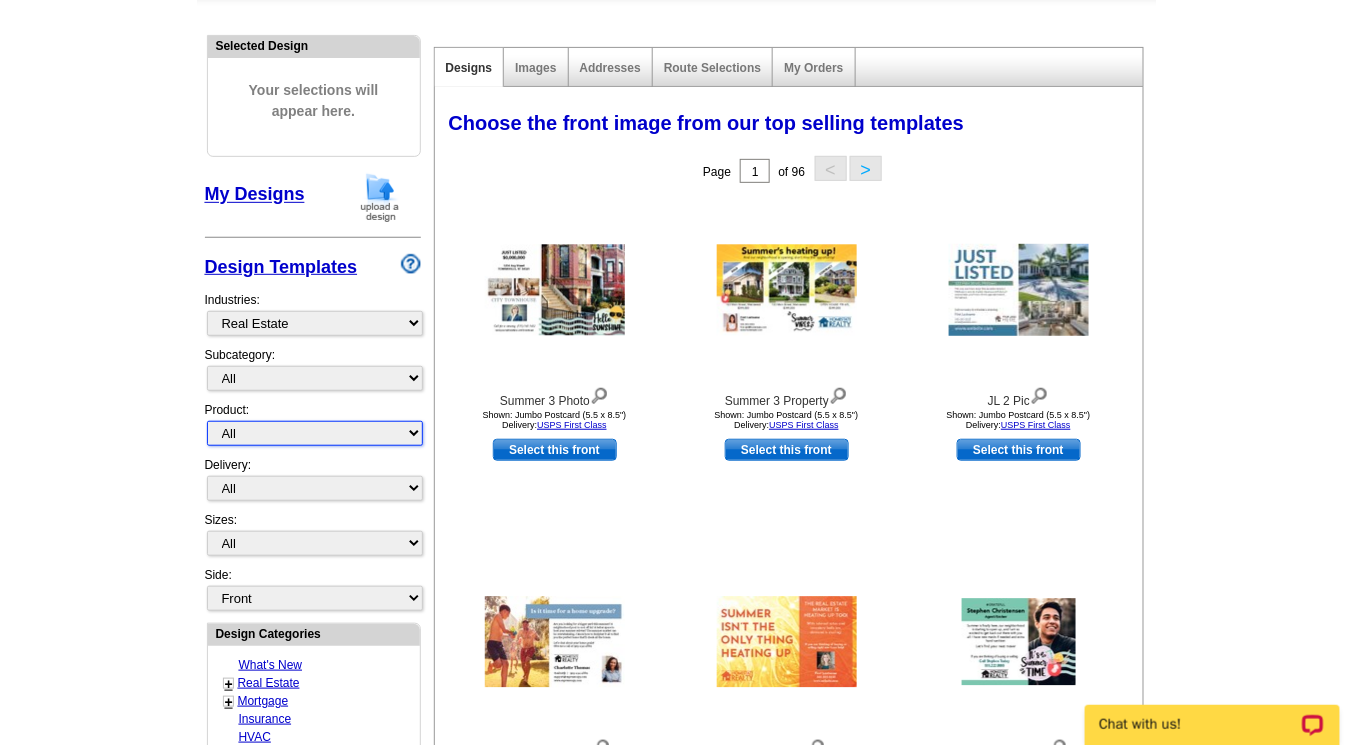 click on "All
Postcards
Letters and flyers
Business Cards
Door Hangers
Greeting Cards" at bounding box center [315, 433] 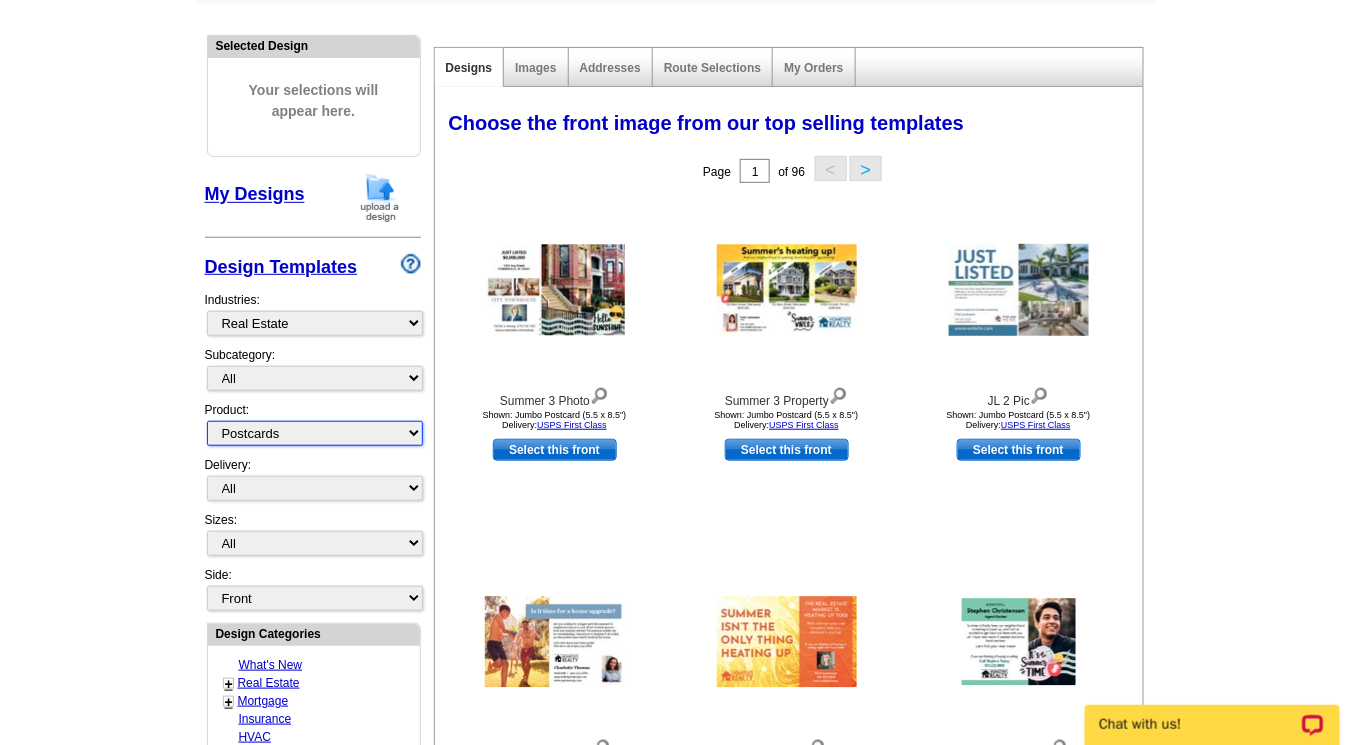 click on "All
Postcards
Letters and flyers
Business Cards
Door Hangers
Greeting Cards" at bounding box center (315, 433) 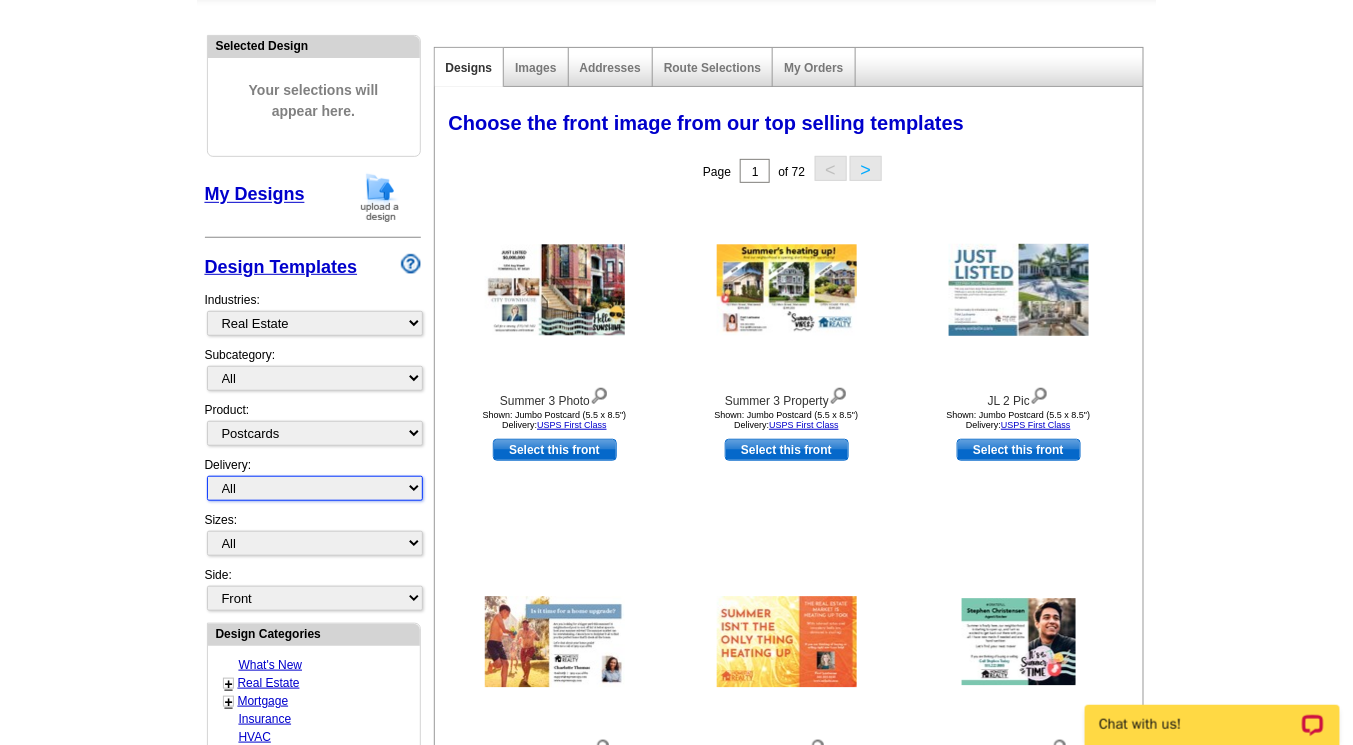 click on "All
First Class Mail
Shipped to Me
EDDM Save 66% on Postage" at bounding box center [315, 488] 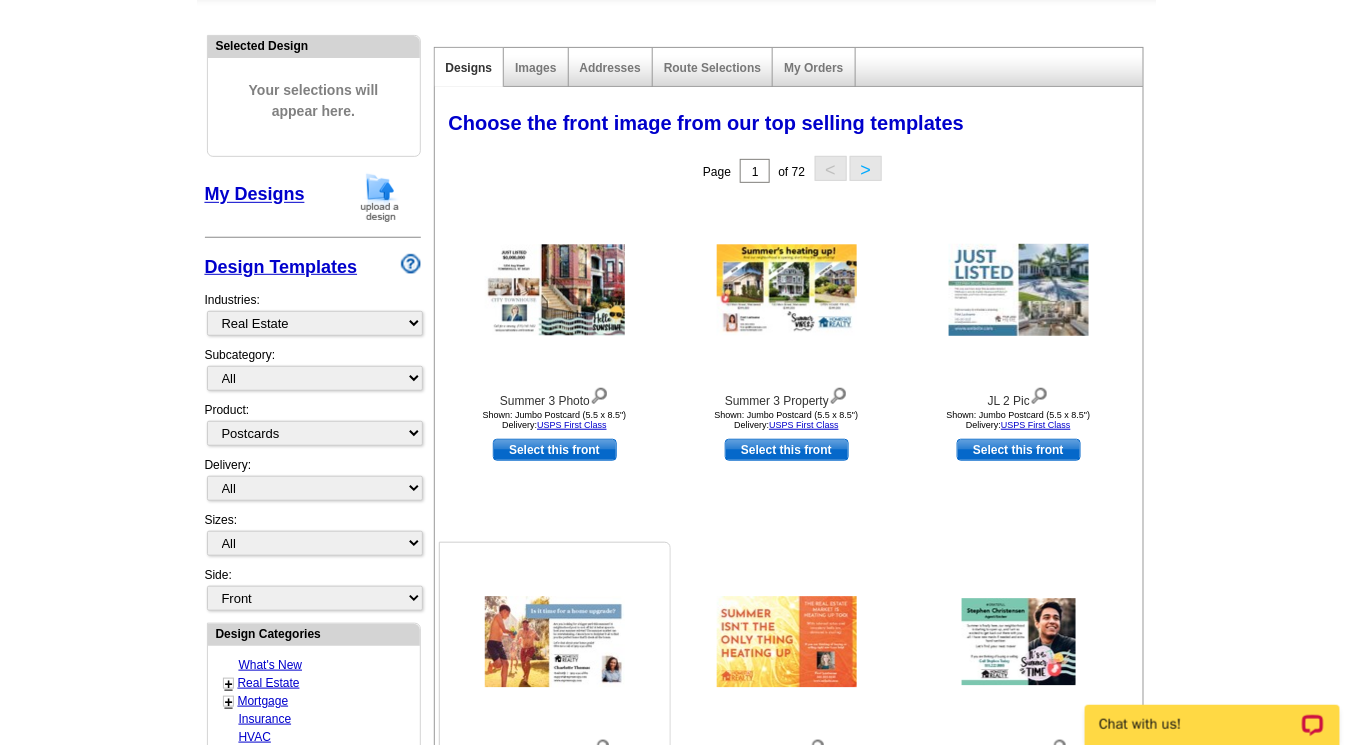click on "Summer Upgrade
Shown: Jumbo Postcard (5.5 x 8.5")
Delivery:  USPS First Class
Select this front" at bounding box center [555, 718] 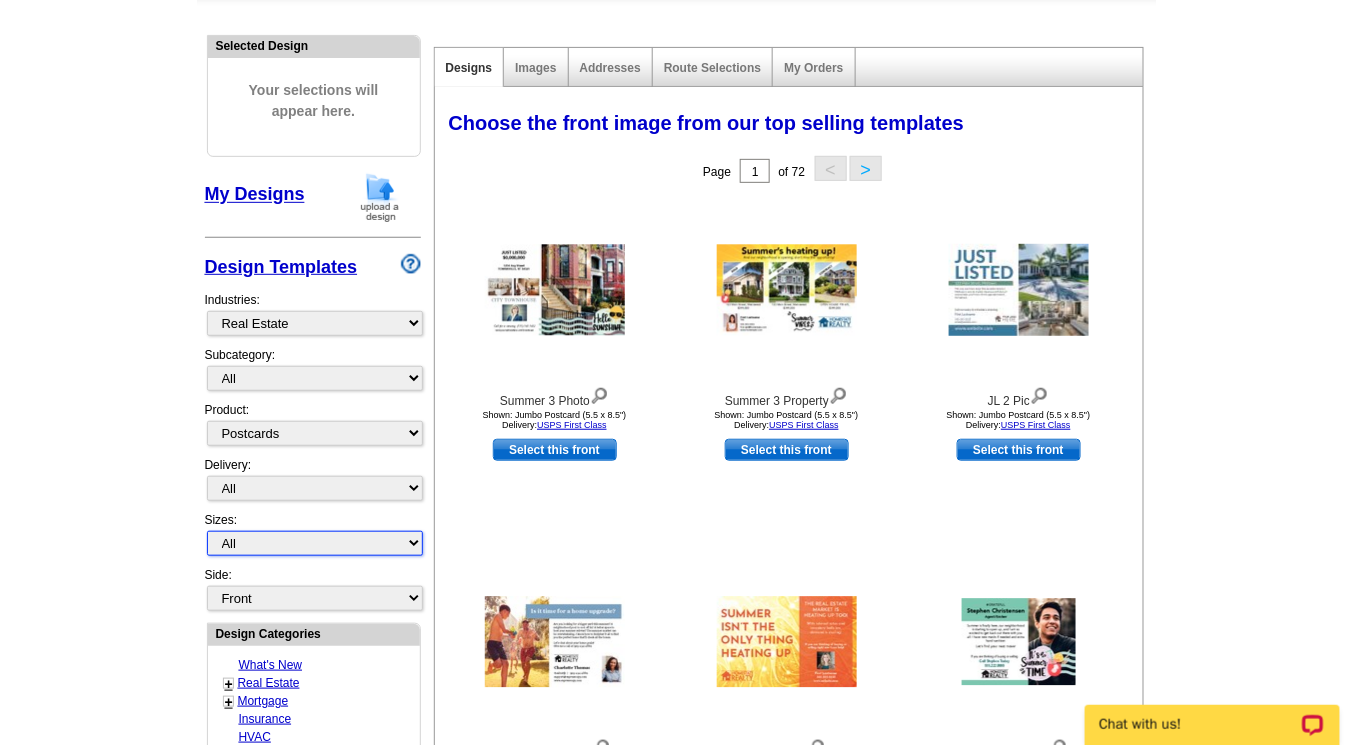 click on "All Jumbo Postcard (5.5" x 8.5") Regular Postcard (4.25" x 5.6") Panoramic Postcard (5.75" x 11.25") Giant Postcard (8.5" x 11") EDDM Postcard (6.125" x 8.25")" at bounding box center (315, 543) 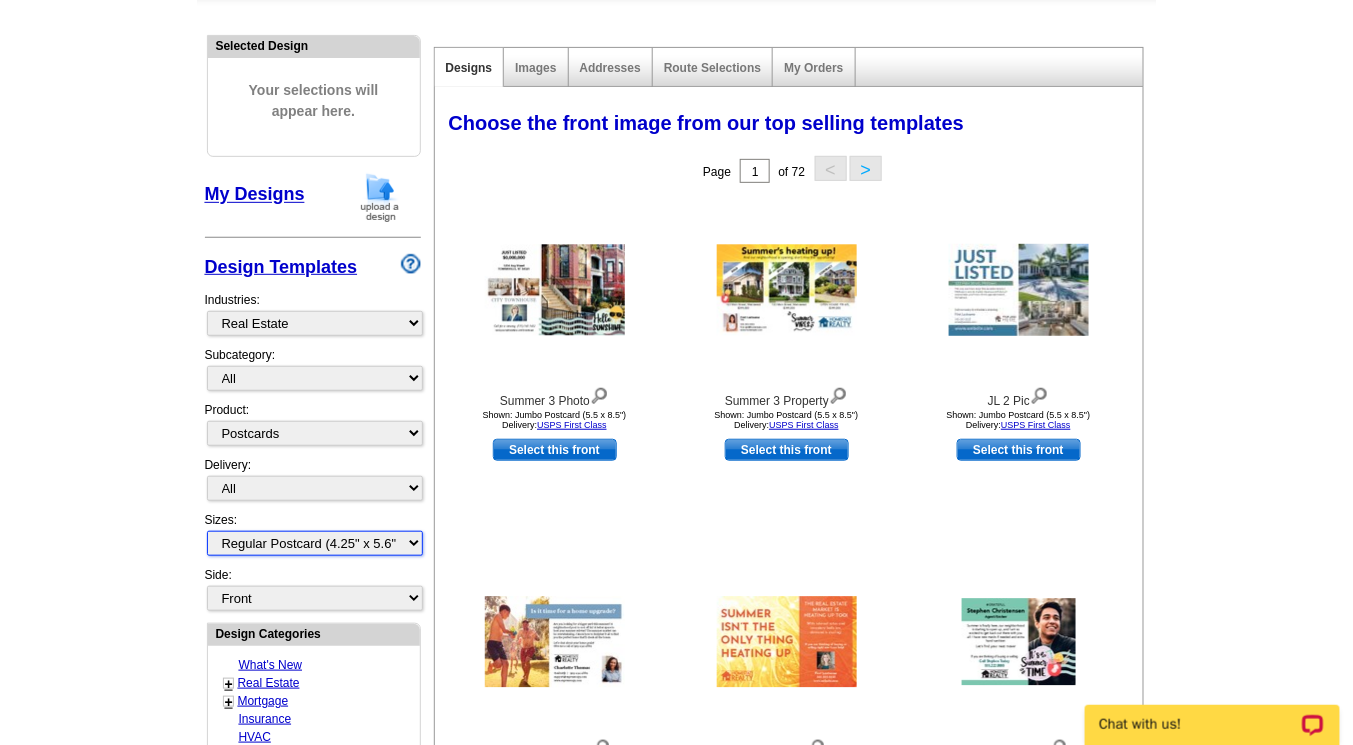 click on "All Jumbo Postcard (5.5" x 8.5") Regular Postcard (4.25" x 5.6") Panoramic Postcard (5.75" x 11.25") Giant Postcard (8.5" x 11") EDDM Postcard (6.125" x 8.25")" at bounding box center (315, 543) 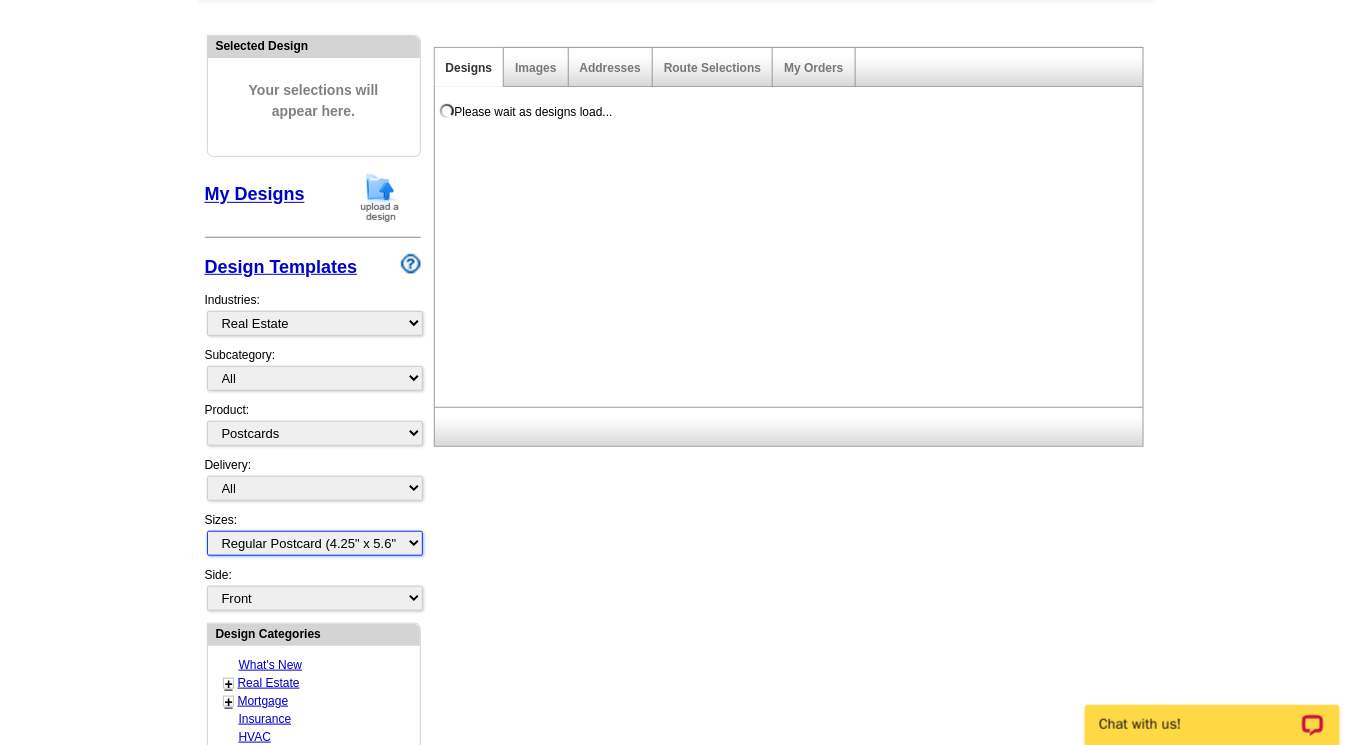 click on "All Jumbo Postcard (5.5" x 8.5") Regular Postcard (4.25" x 5.6") Panoramic Postcard (5.75" x 11.25") Giant Postcard (8.5" x 11") EDDM Postcard (6.125" x 8.25")" at bounding box center [315, 543] 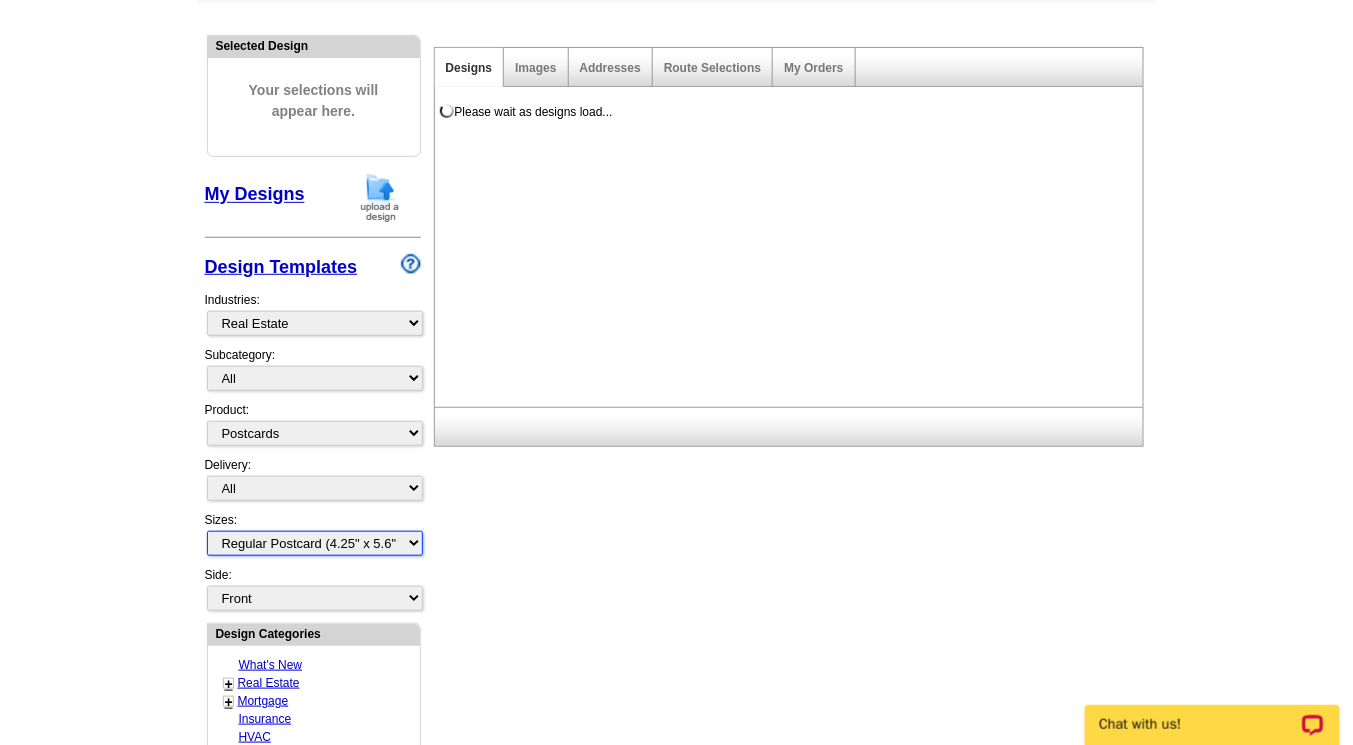 select on "2" 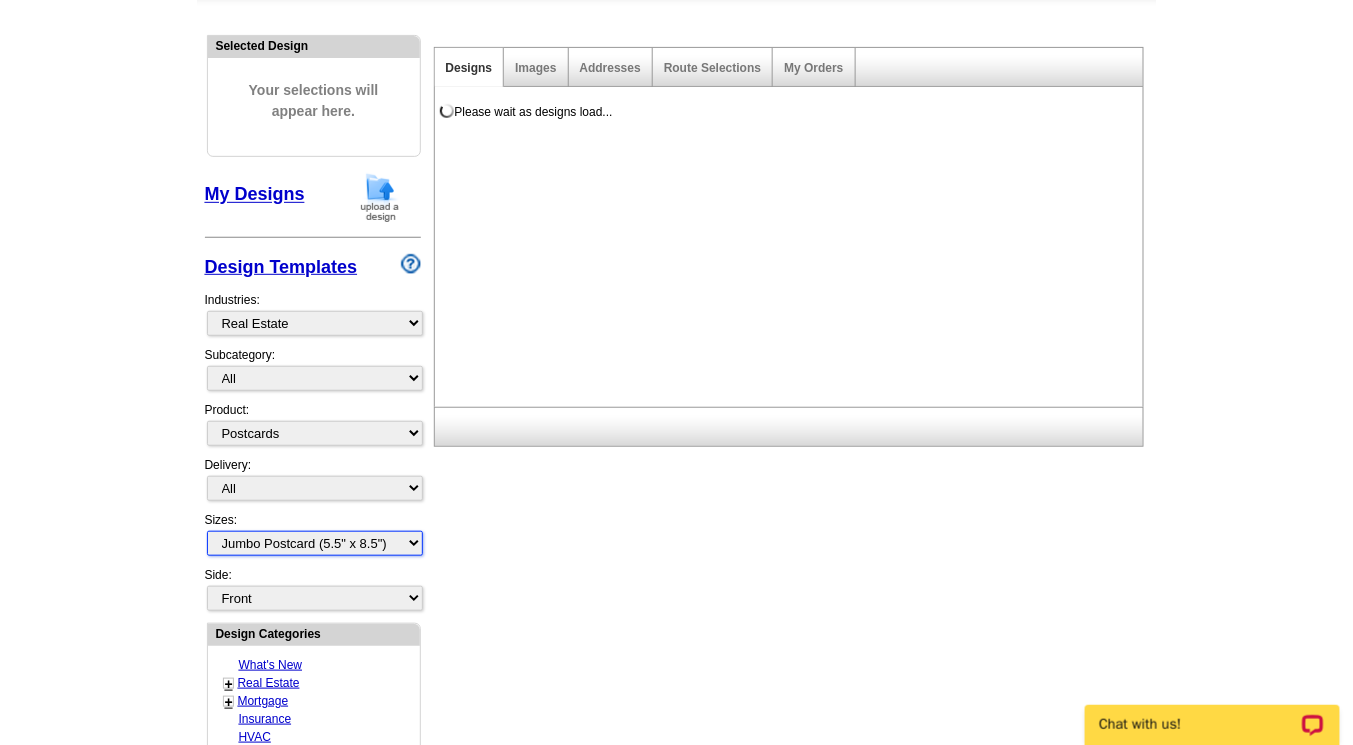click on "All Jumbo Postcard (5.5" x 8.5") Regular Postcard (4.25" x 5.6") Panoramic Postcard (5.75" x 11.25") Giant Postcard (8.5" x 11") EDDM Postcard (6.125" x 8.25")" at bounding box center (315, 543) 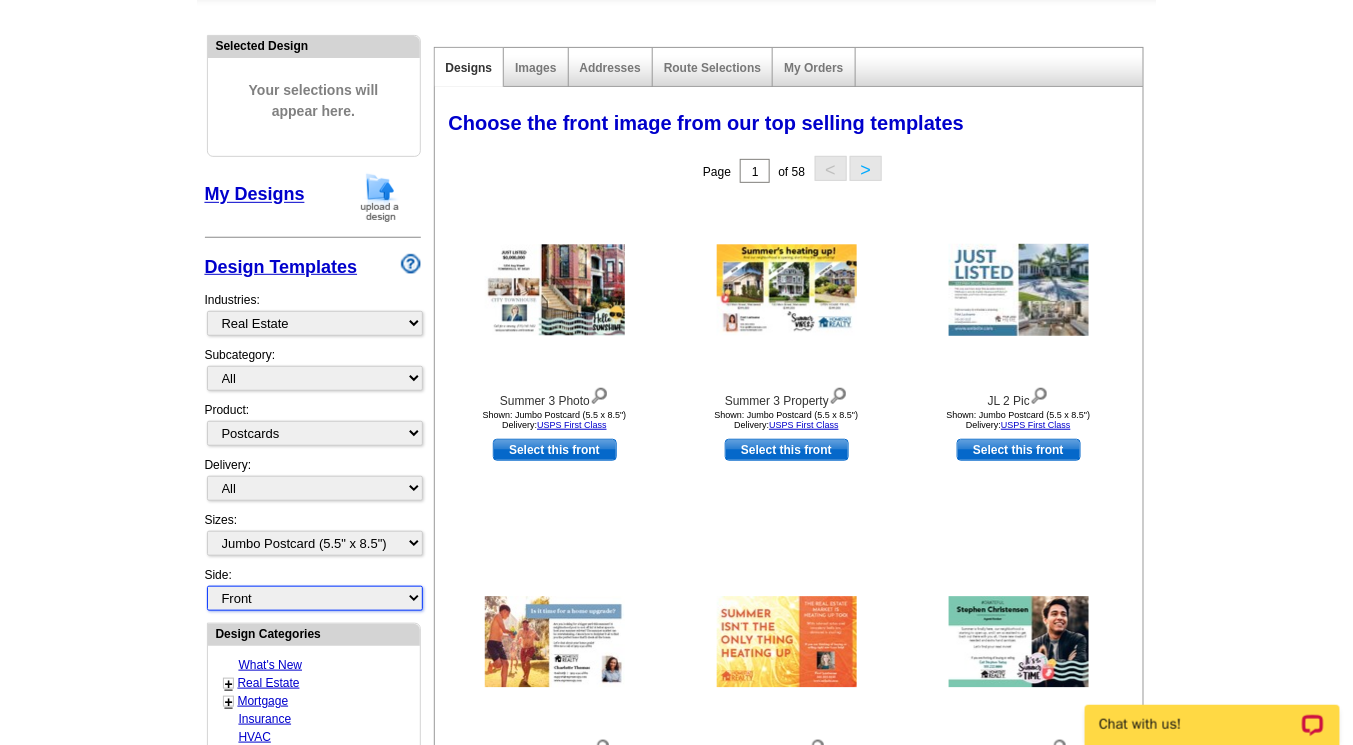 click on "Front Back" at bounding box center (315, 598) 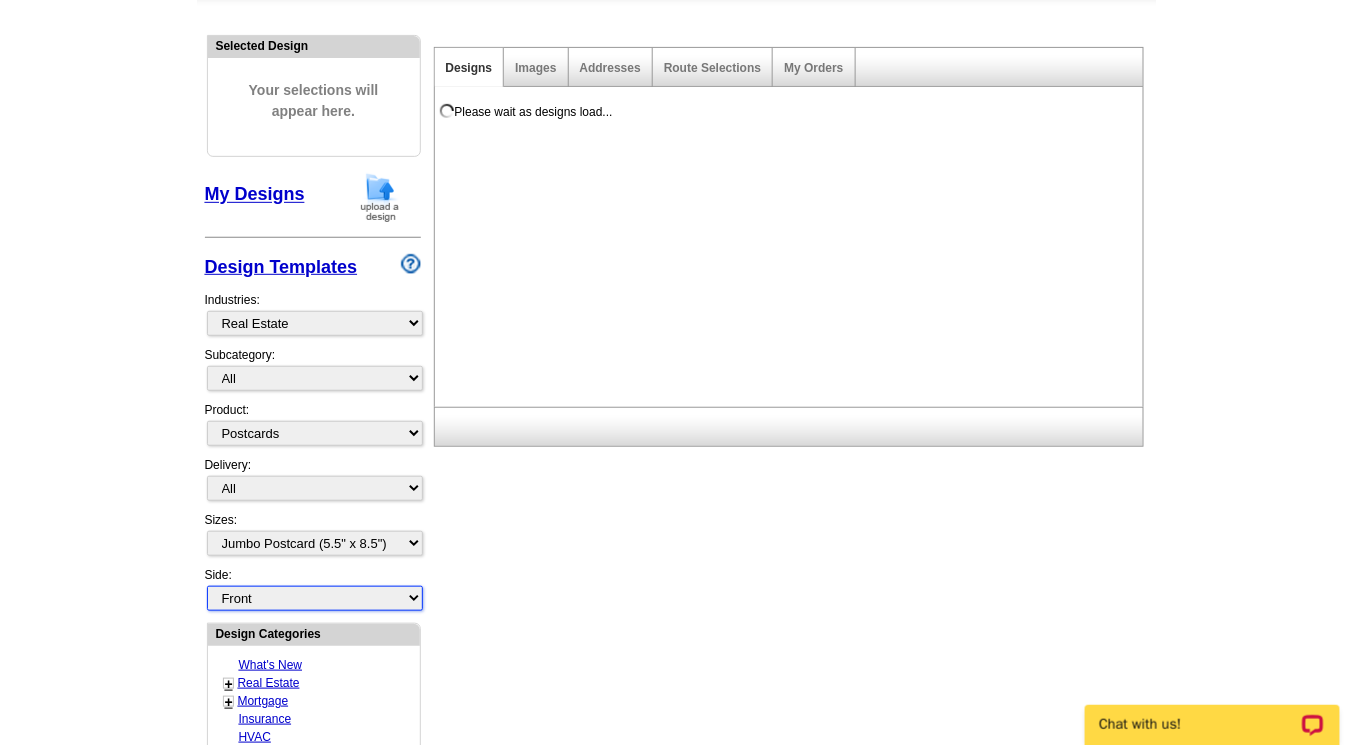 click on "Front Back" at bounding box center (315, 598) 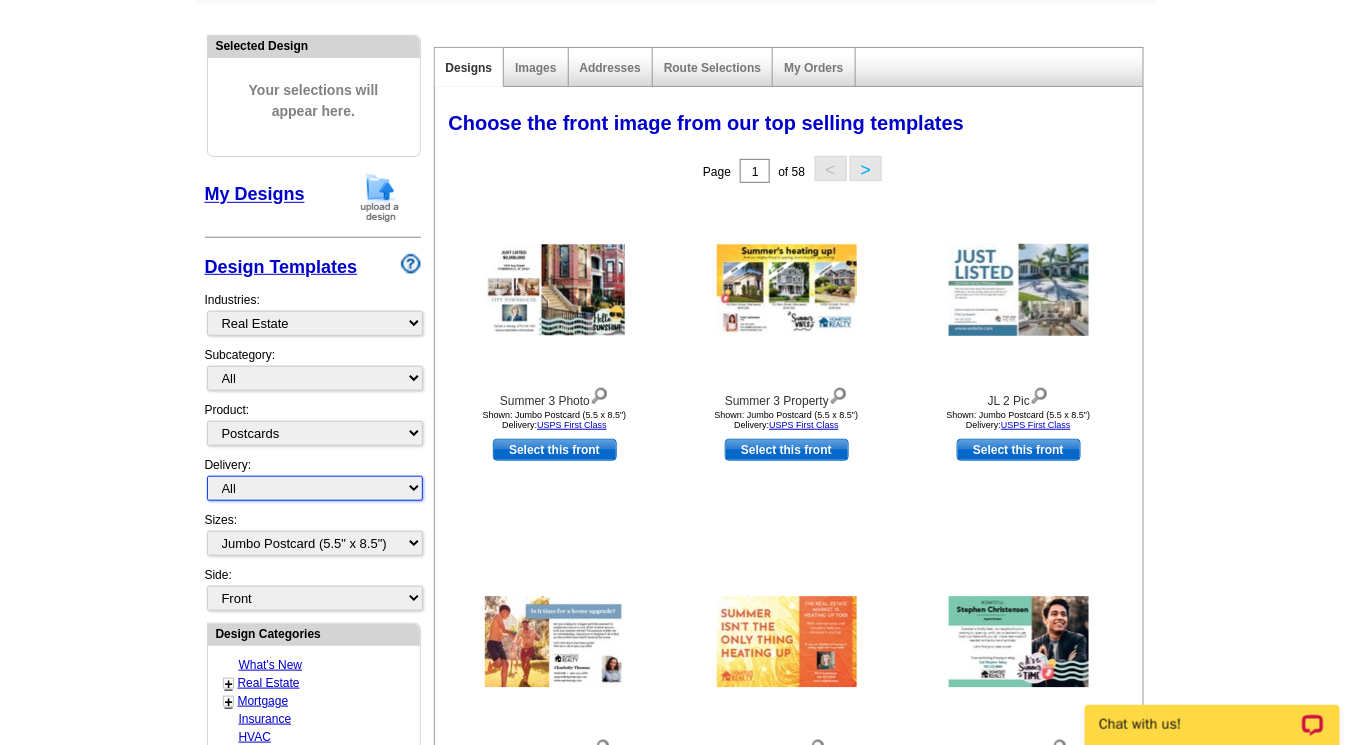 click on "All
First Class Mail
Shipped to Me
EDDM Save 66% on Postage" at bounding box center (315, 488) 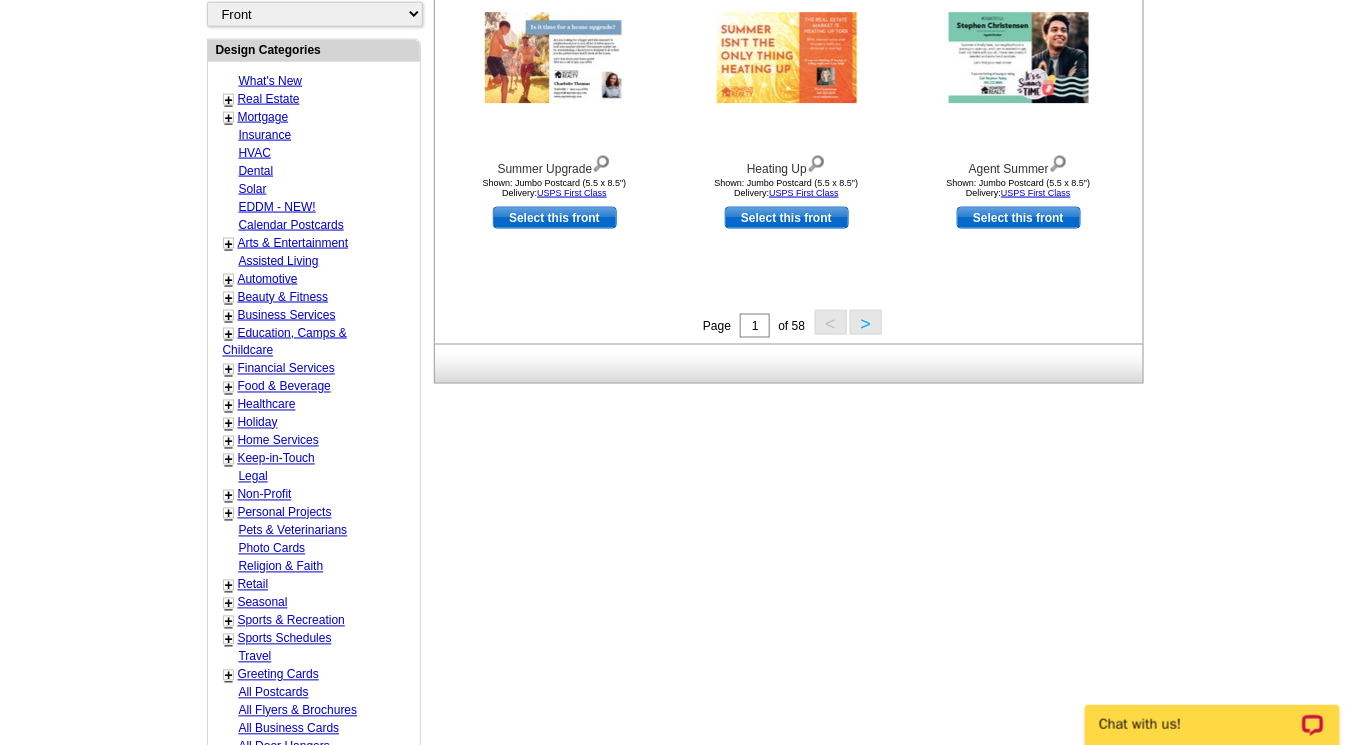 scroll, scrollTop: 778, scrollLeft: 0, axis: vertical 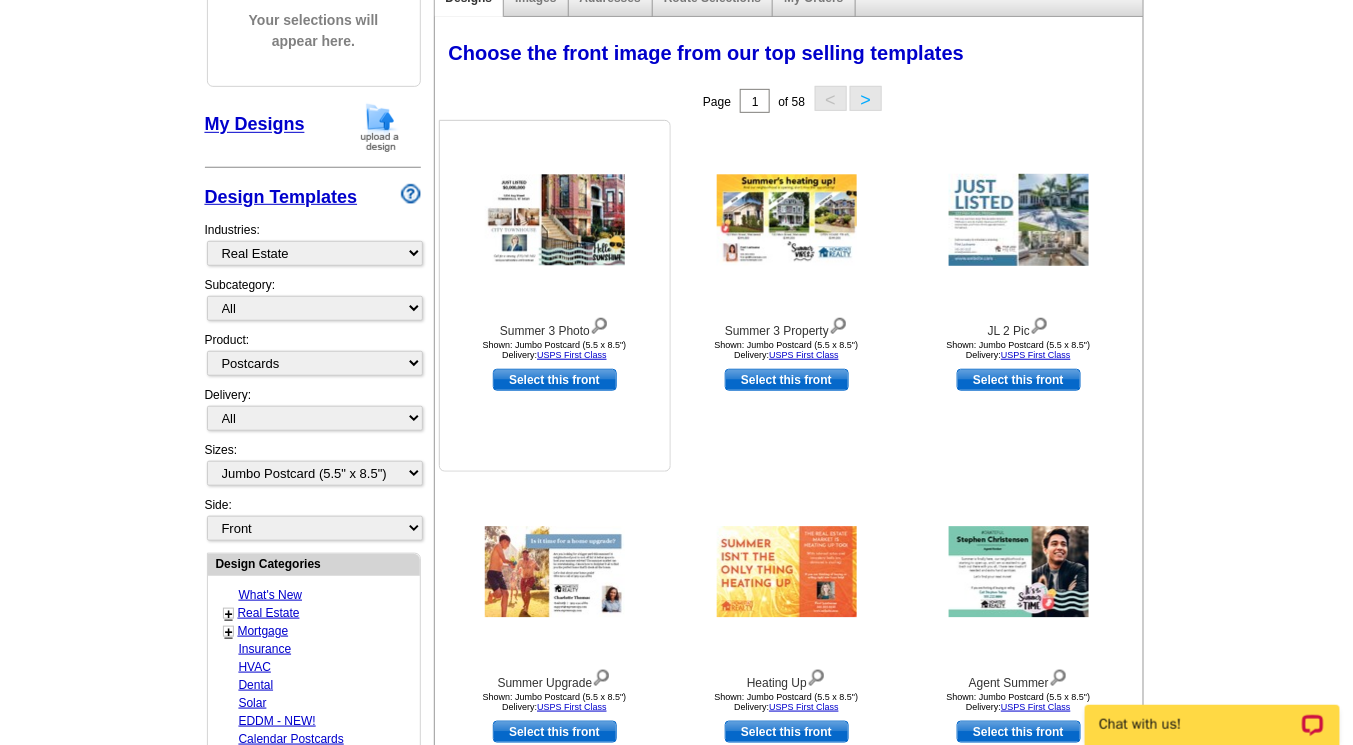 click at bounding box center [555, 220] 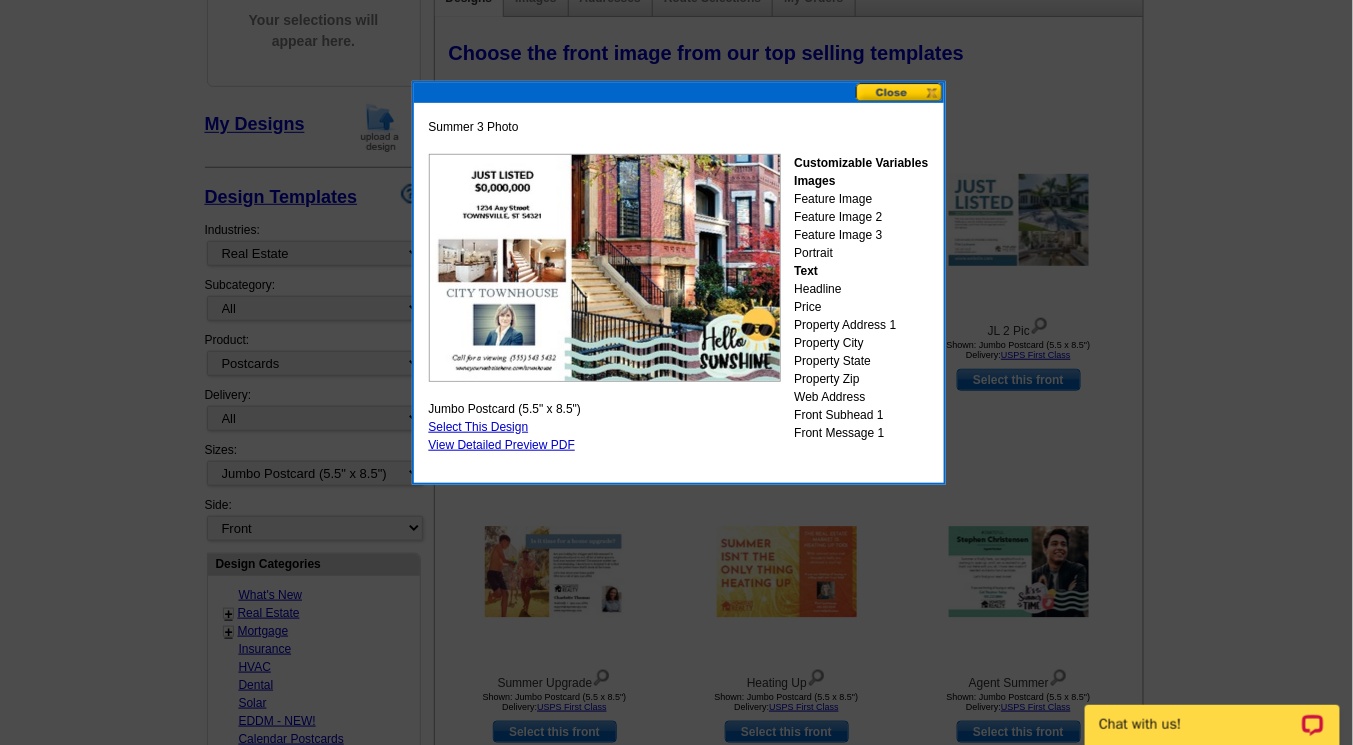 click on "Select This Design" at bounding box center [479, 427] 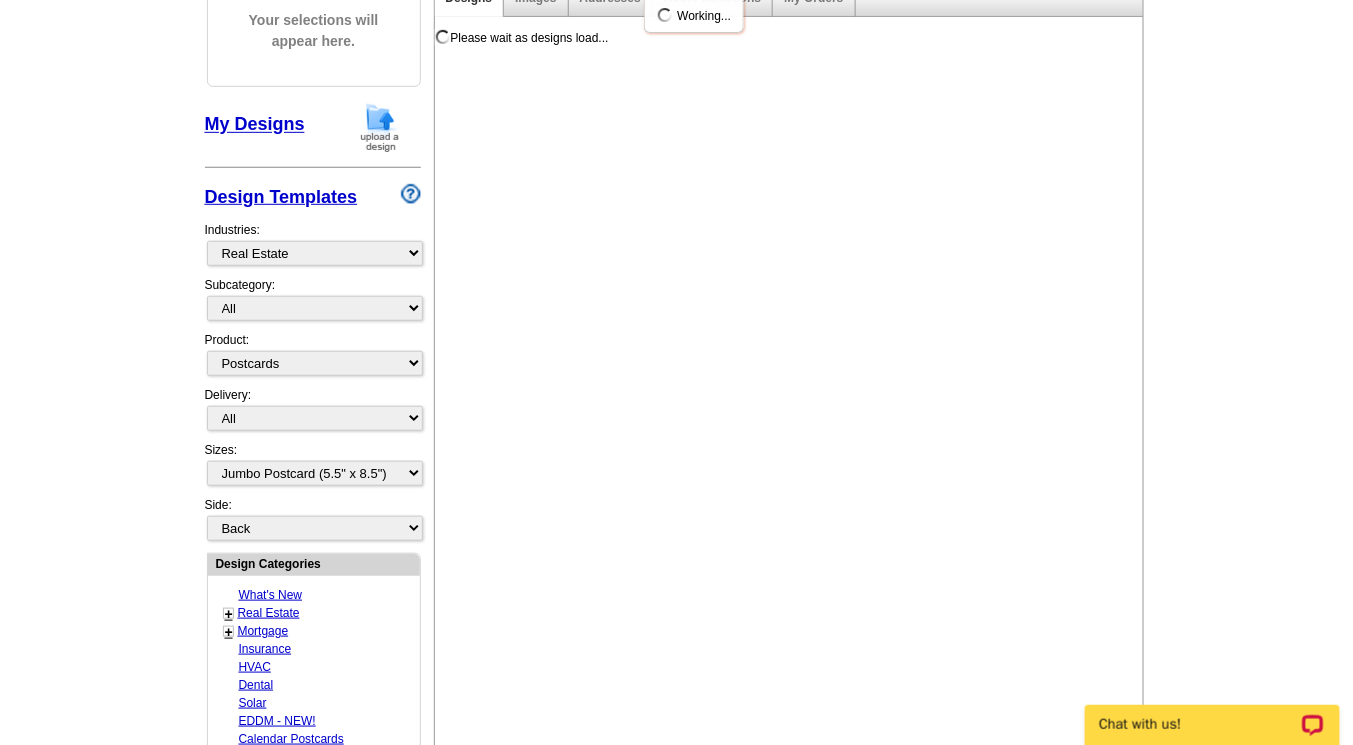 scroll, scrollTop: 0, scrollLeft: 0, axis: both 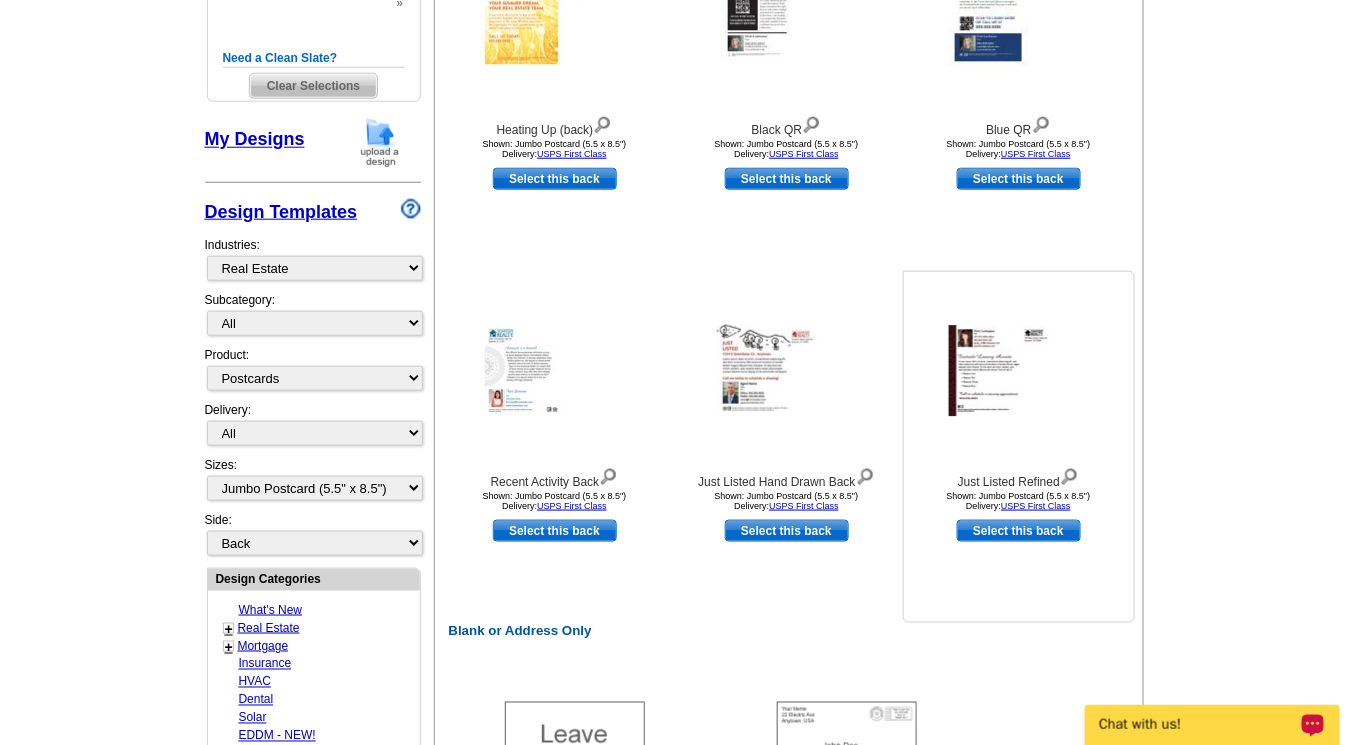 click at bounding box center (1019, 371) 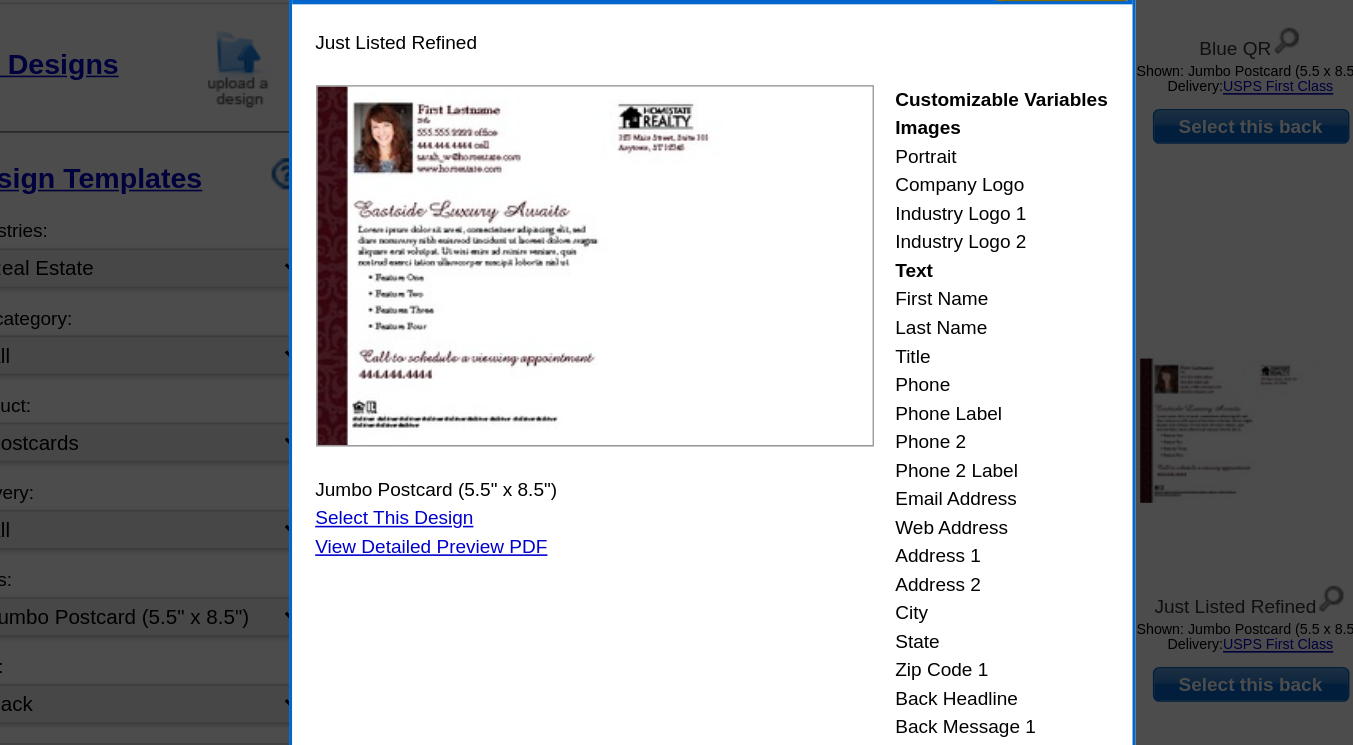 scroll, scrollTop: 466, scrollLeft: 0, axis: vertical 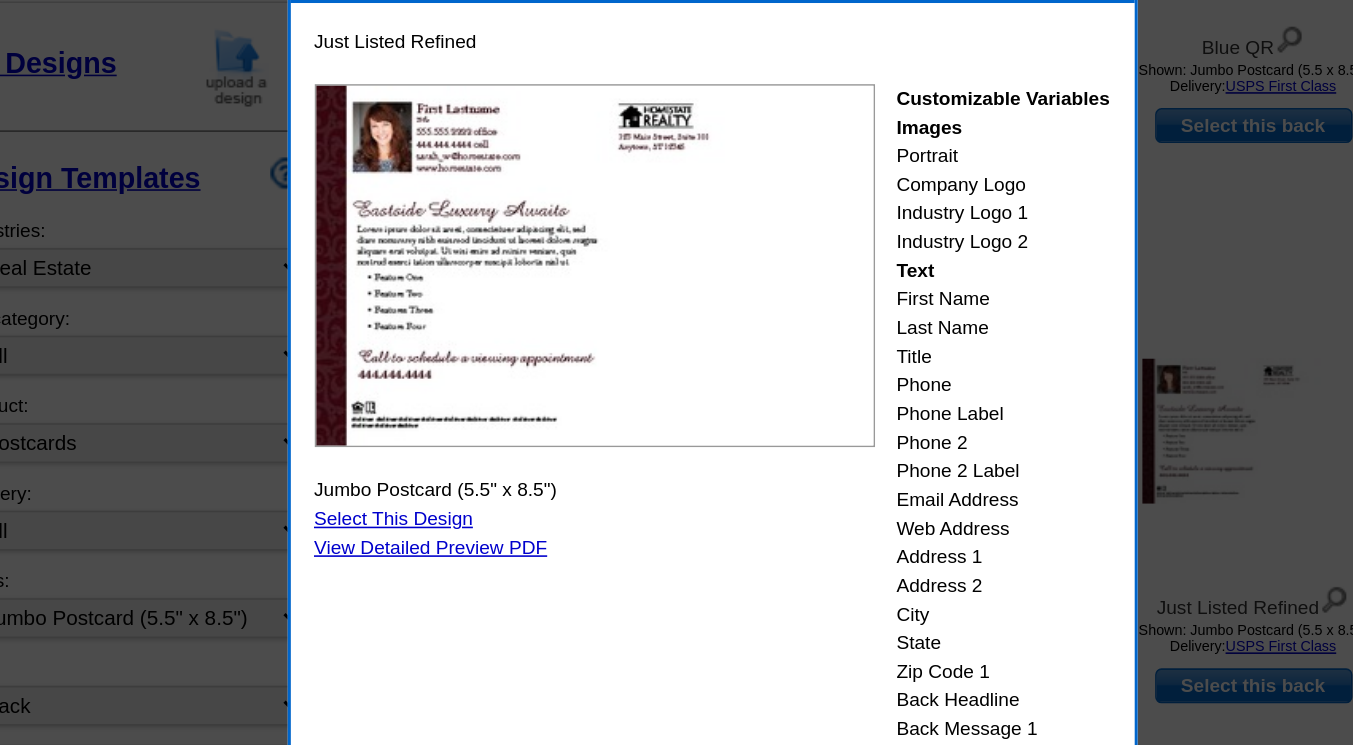 click at bounding box center [676, 139] 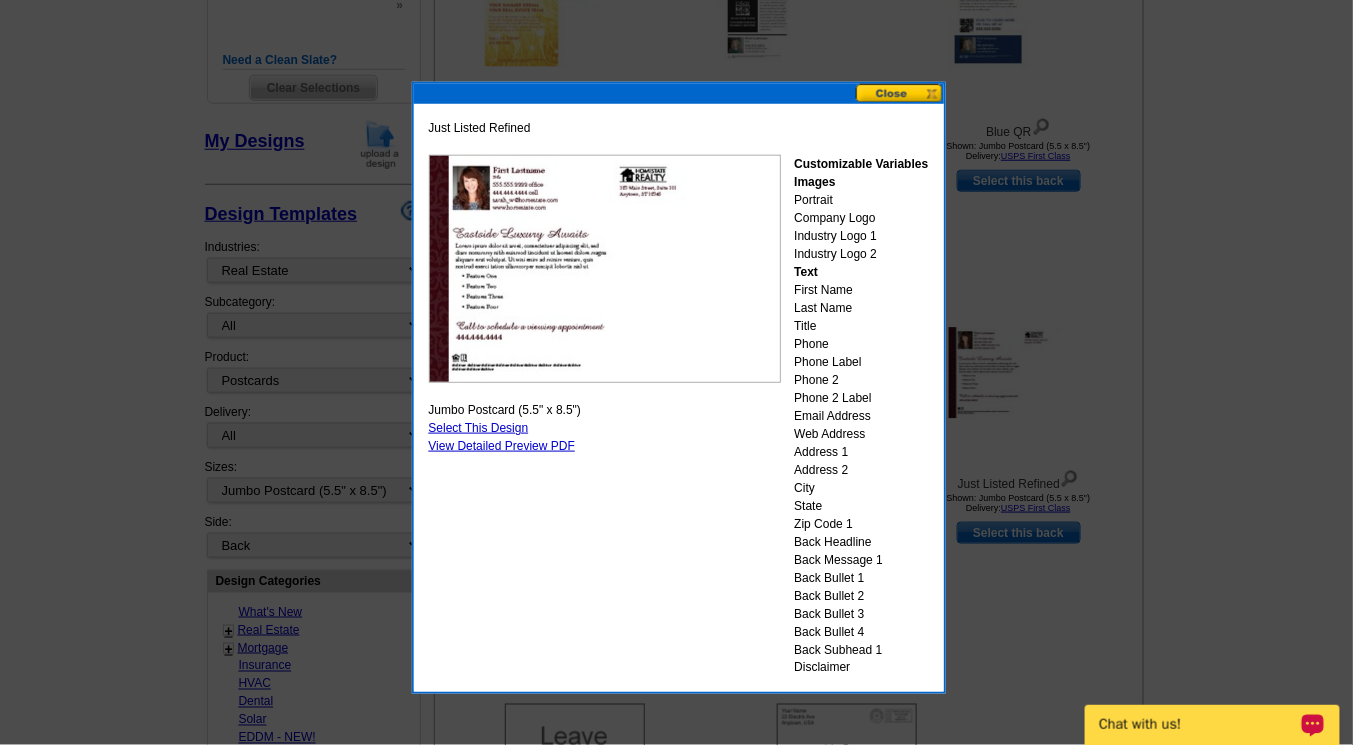 scroll, scrollTop: 464, scrollLeft: 0, axis: vertical 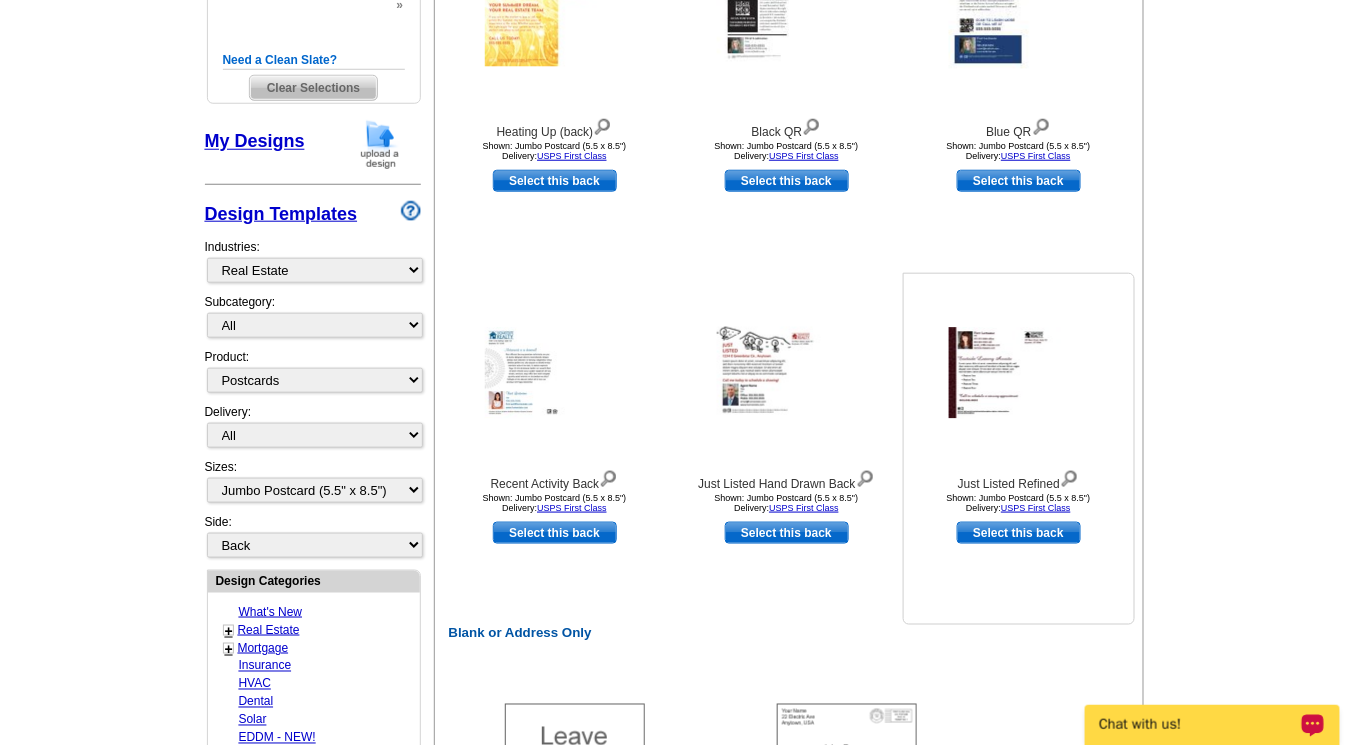 click on "Select this back" at bounding box center [1019, 533] 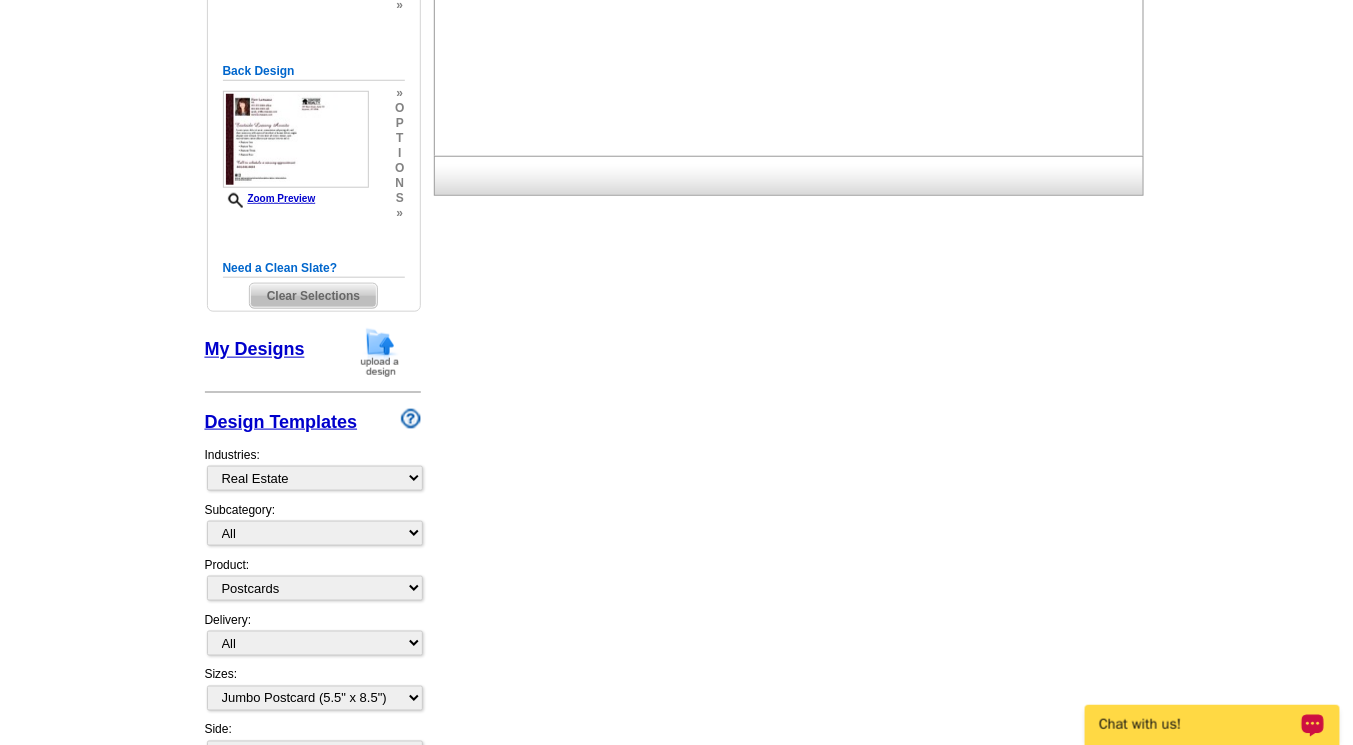 scroll, scrollTop: 0, scrollLeft: 0, axis: both 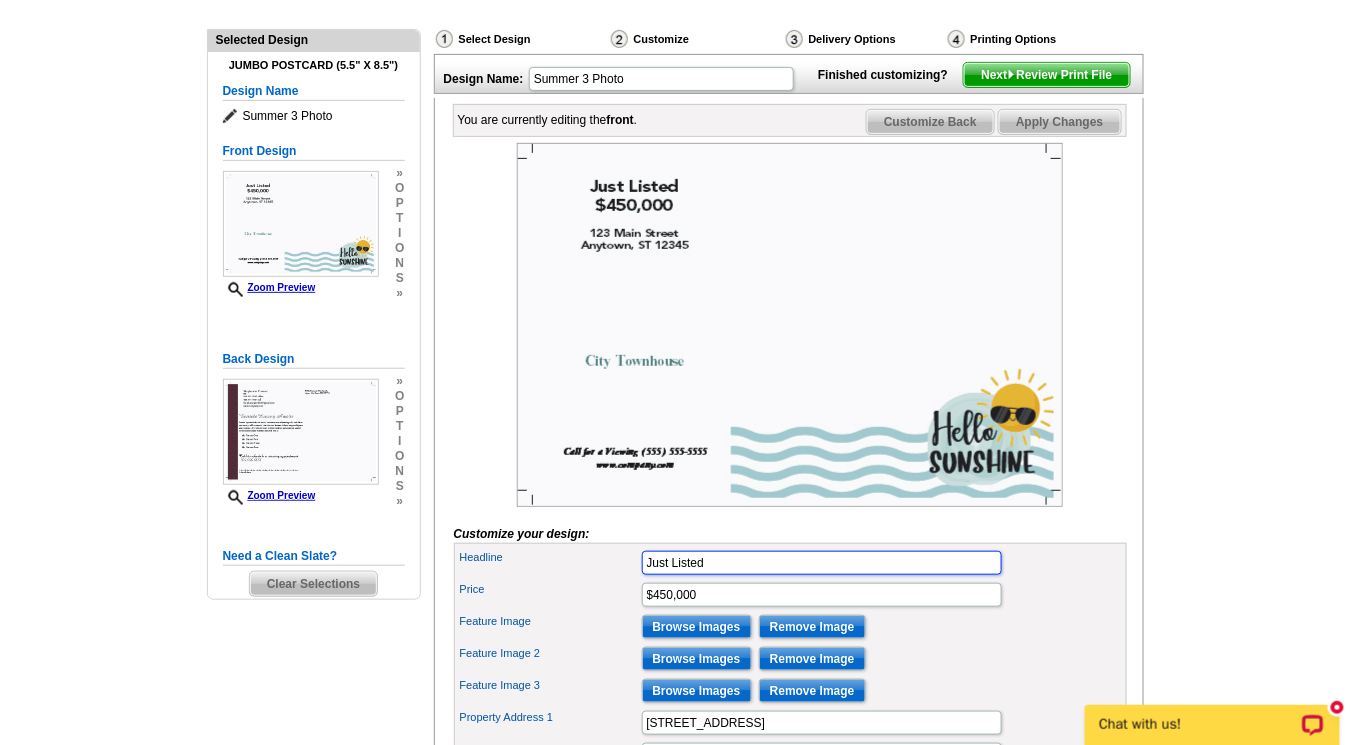 click on "Just Listed" at bounding box center (822, 563) 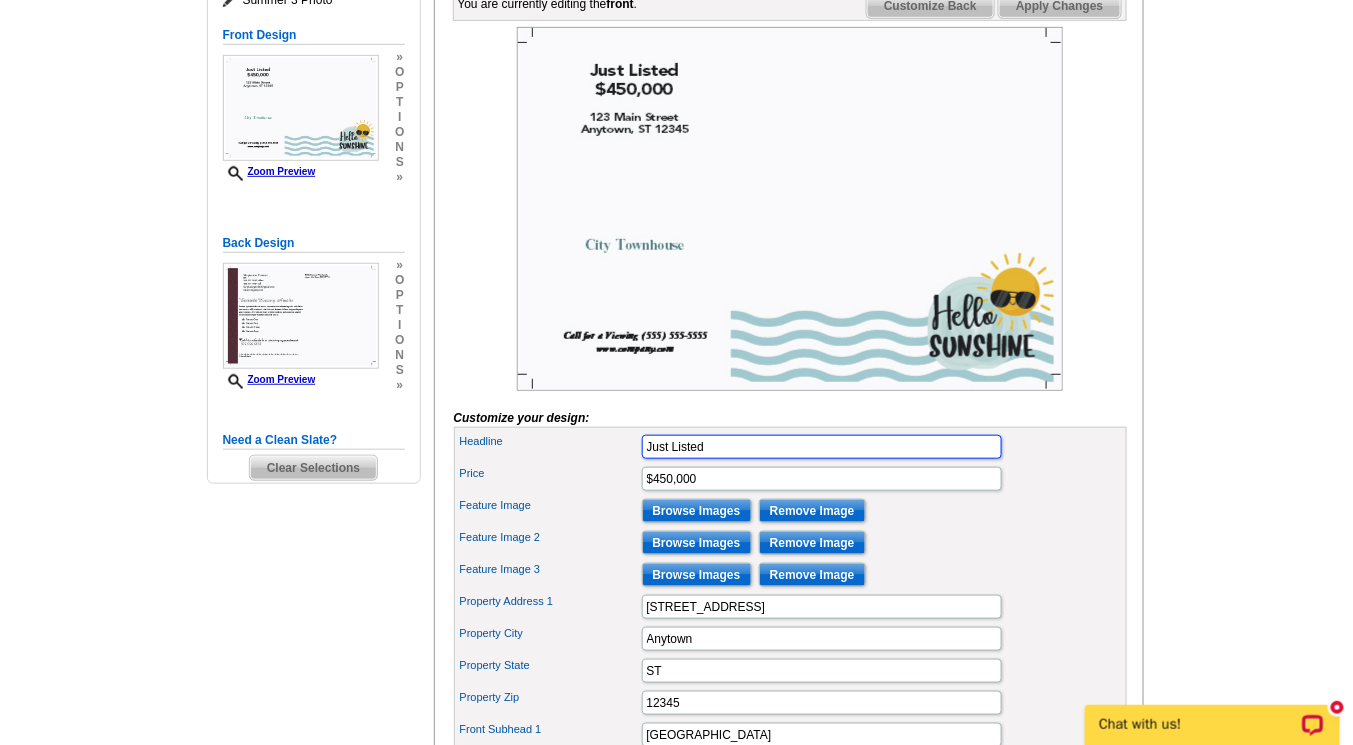 scroll, scrollTop: 316, scrollLeft: 0, axis: vertical 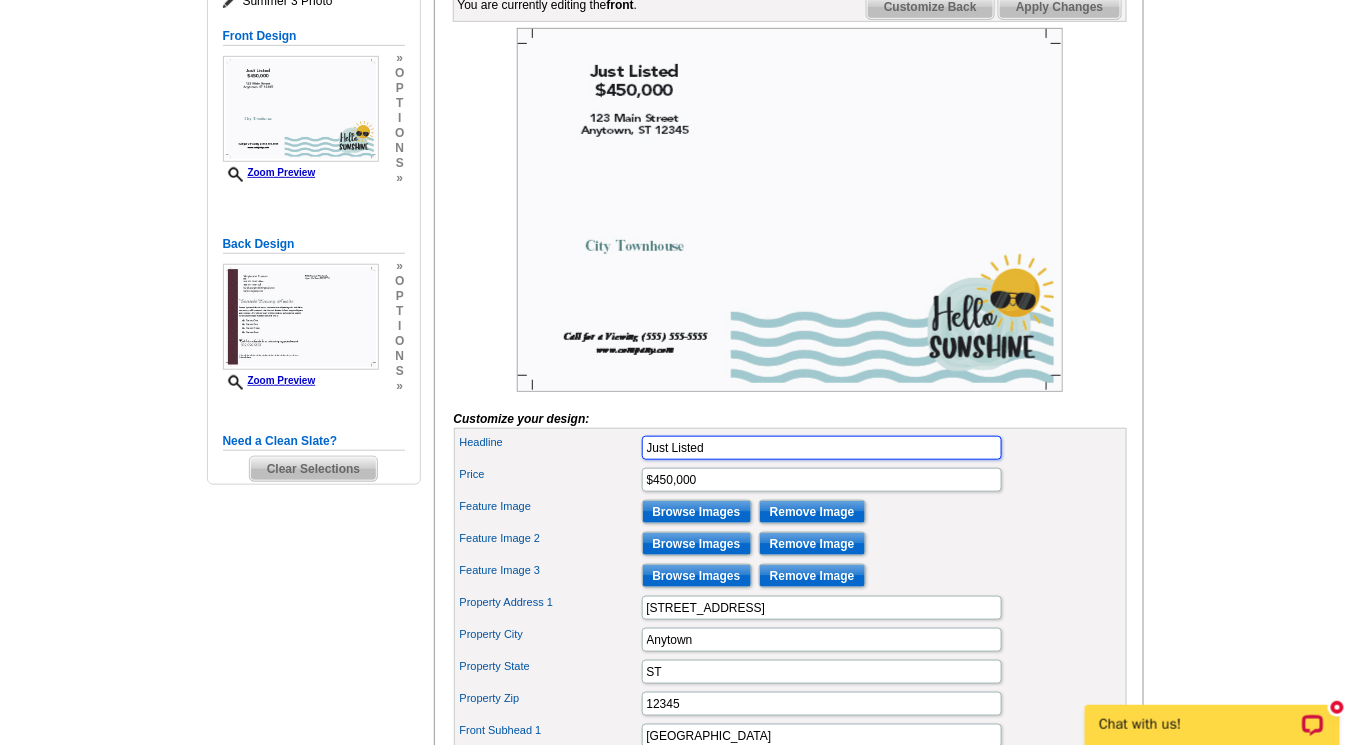 click on "Just Listed" at bounding box center [822, 448] 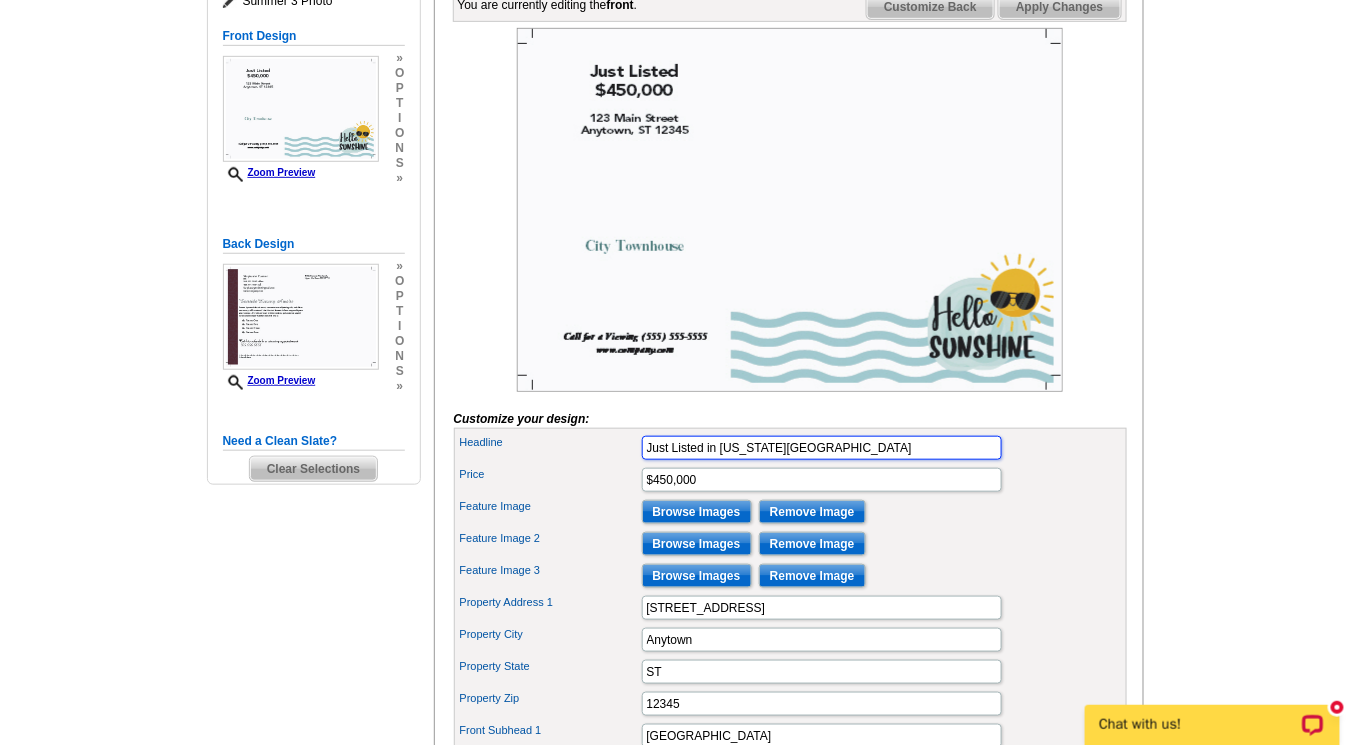 type on "Just Listed in Washington DC" 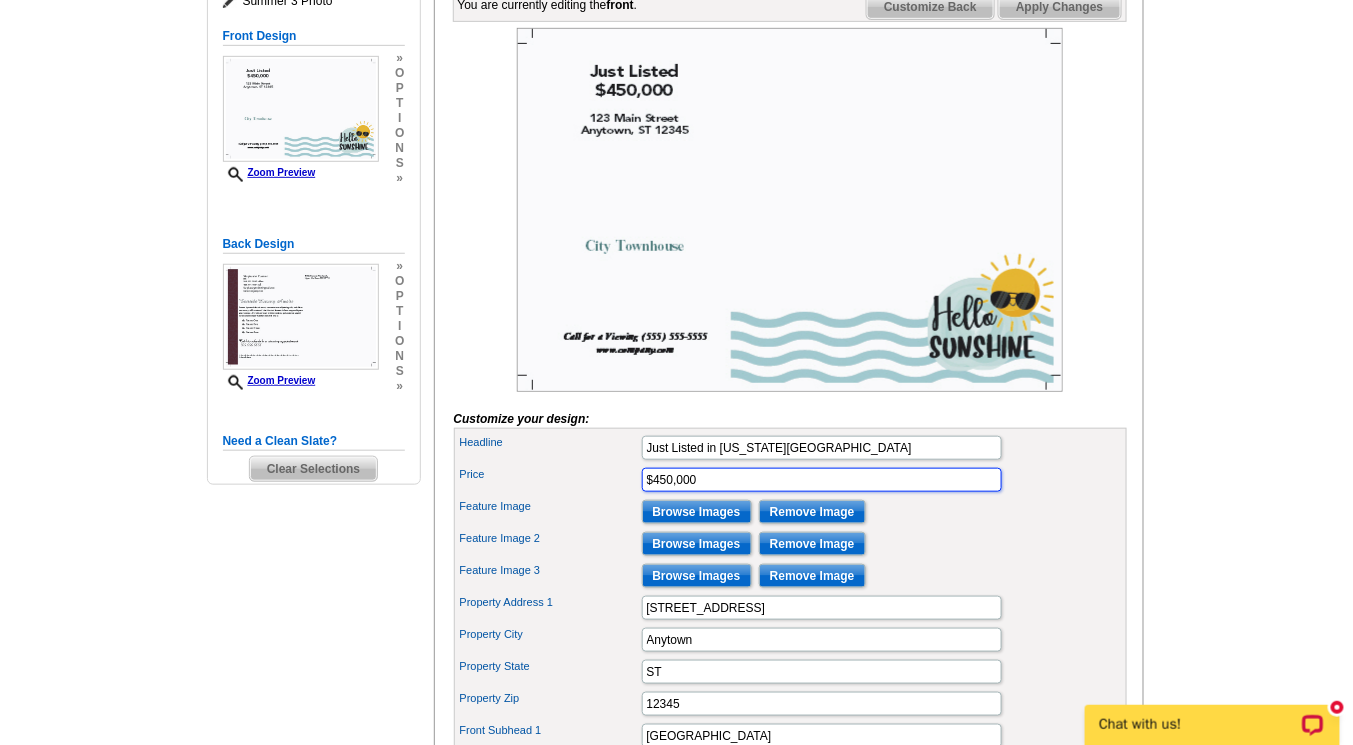 click on "$450,000" at bounding box center (822, 480) 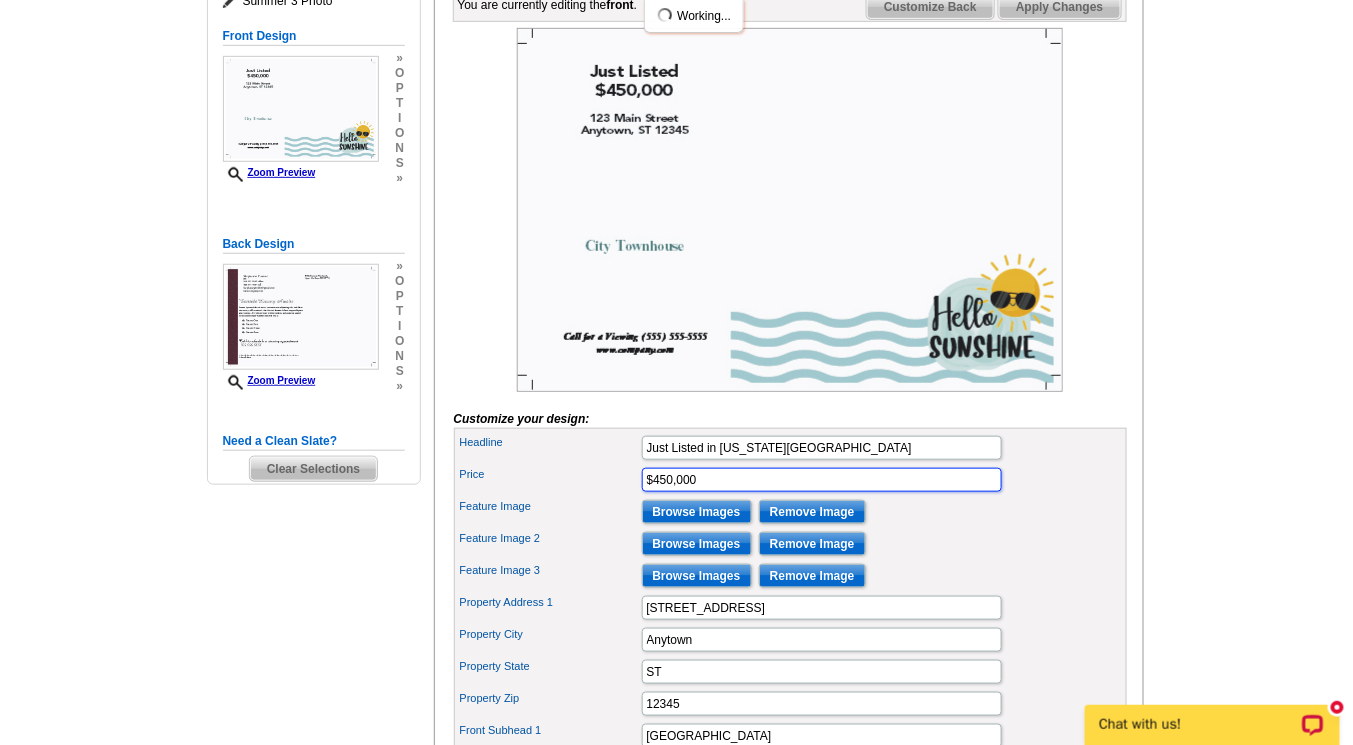 scroll, scrollTop: 0, scrollLeft: 0, axis: both 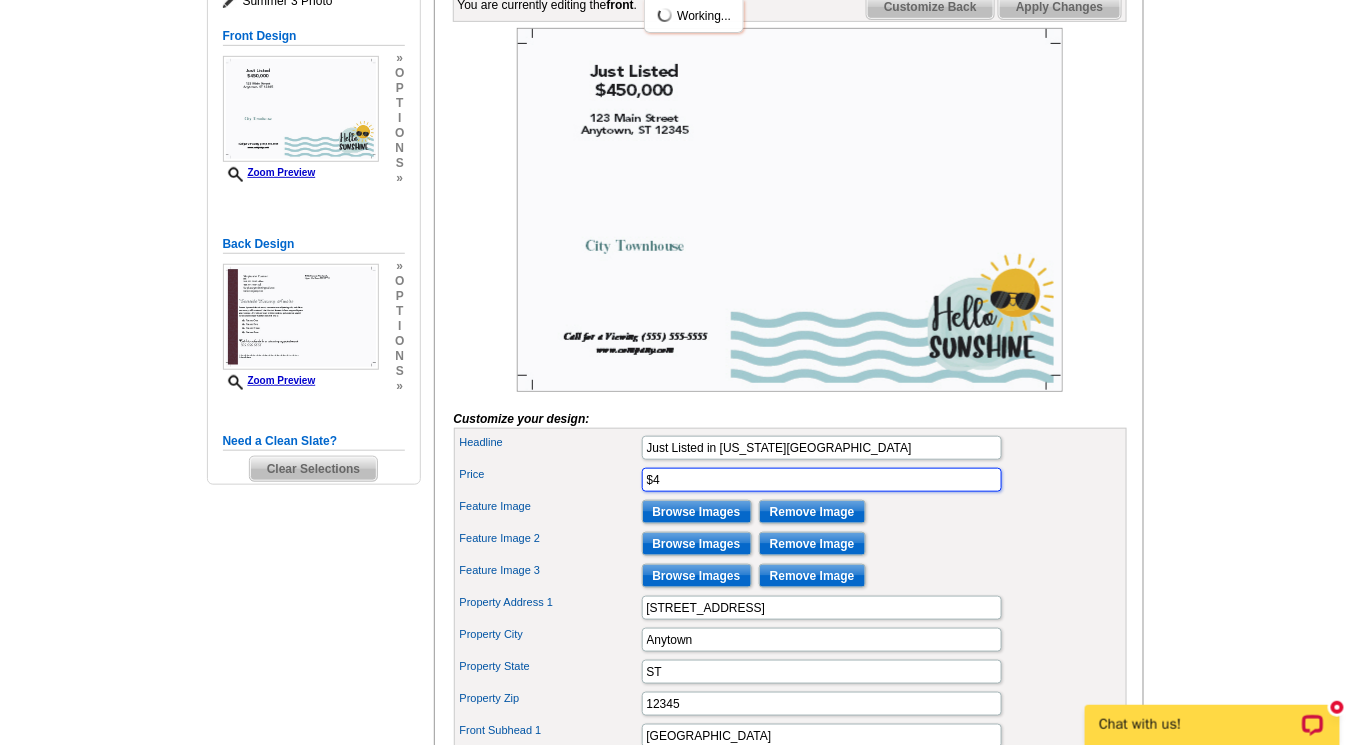 type on "$" 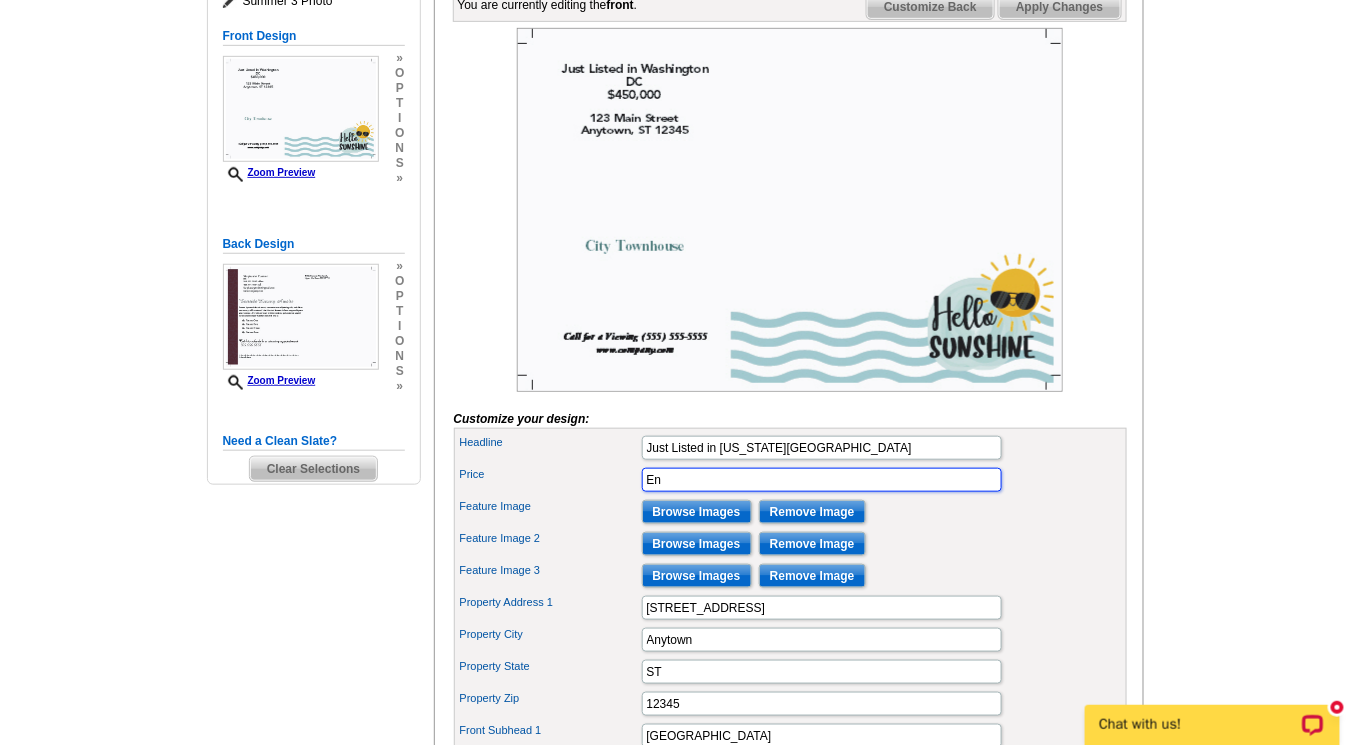 type on "E" 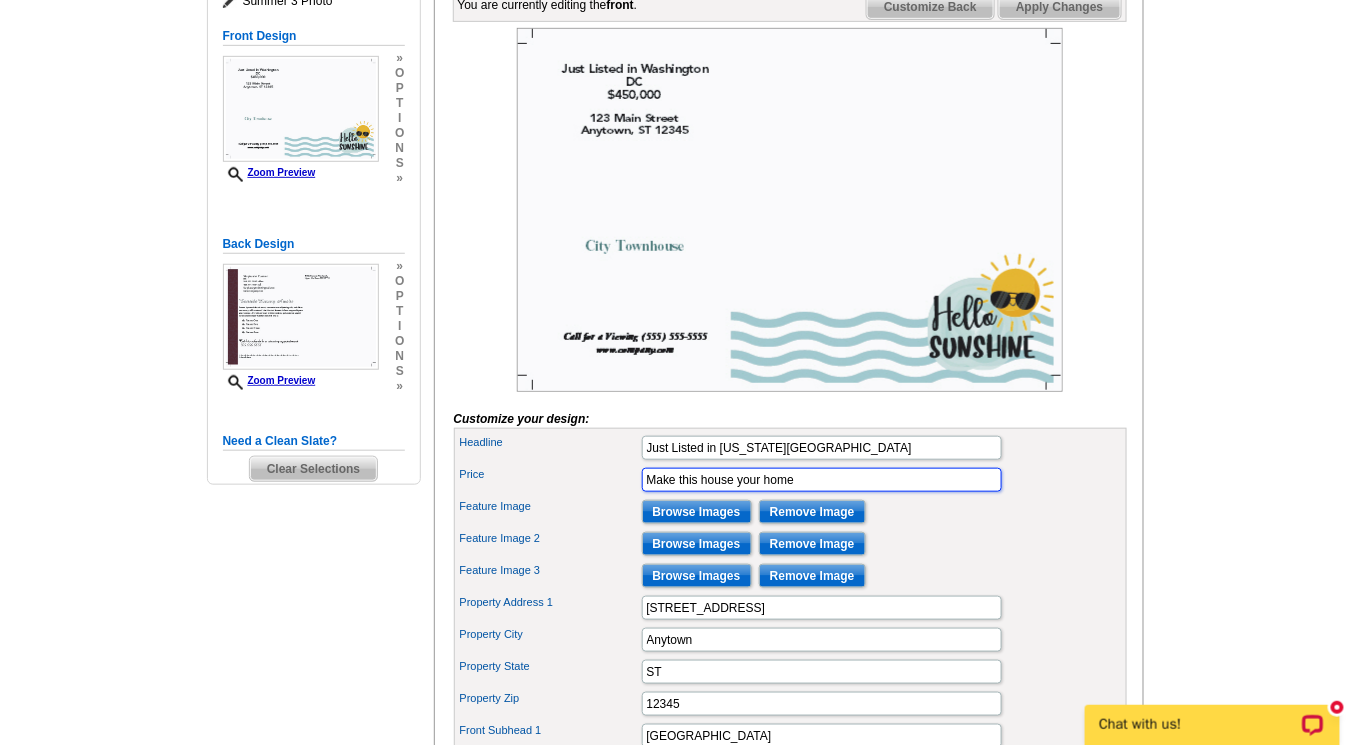 type on "Make this house your home" 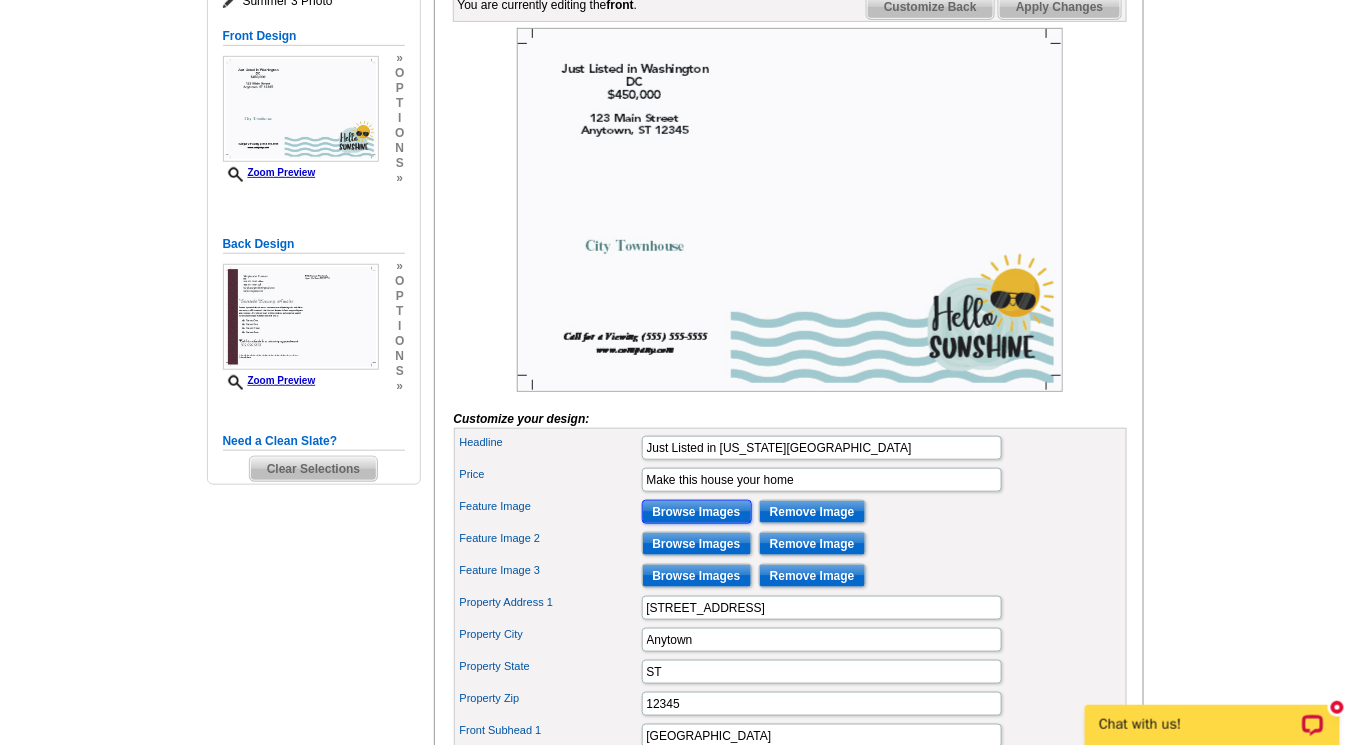 click on "Browse Images" at bounding box center (697, 512) 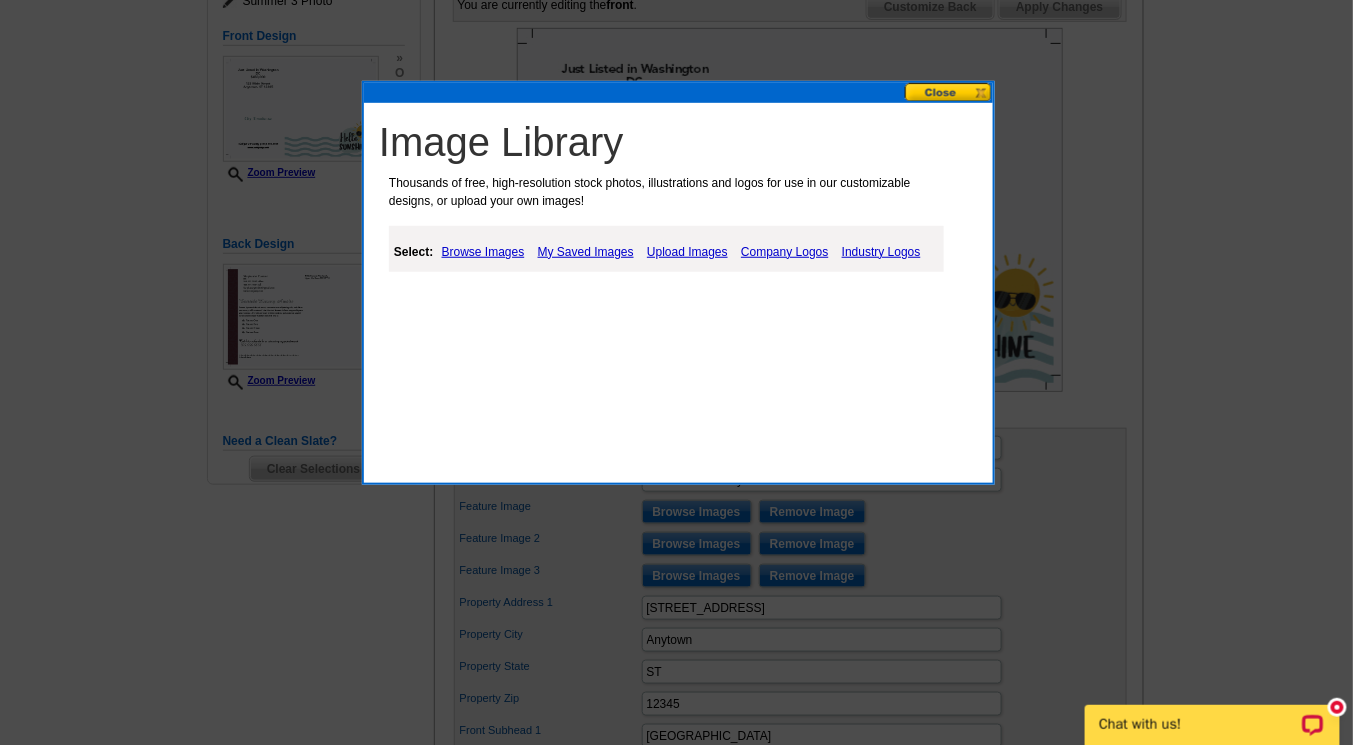 click on "Browse Images" at bounding box center (483, 252) 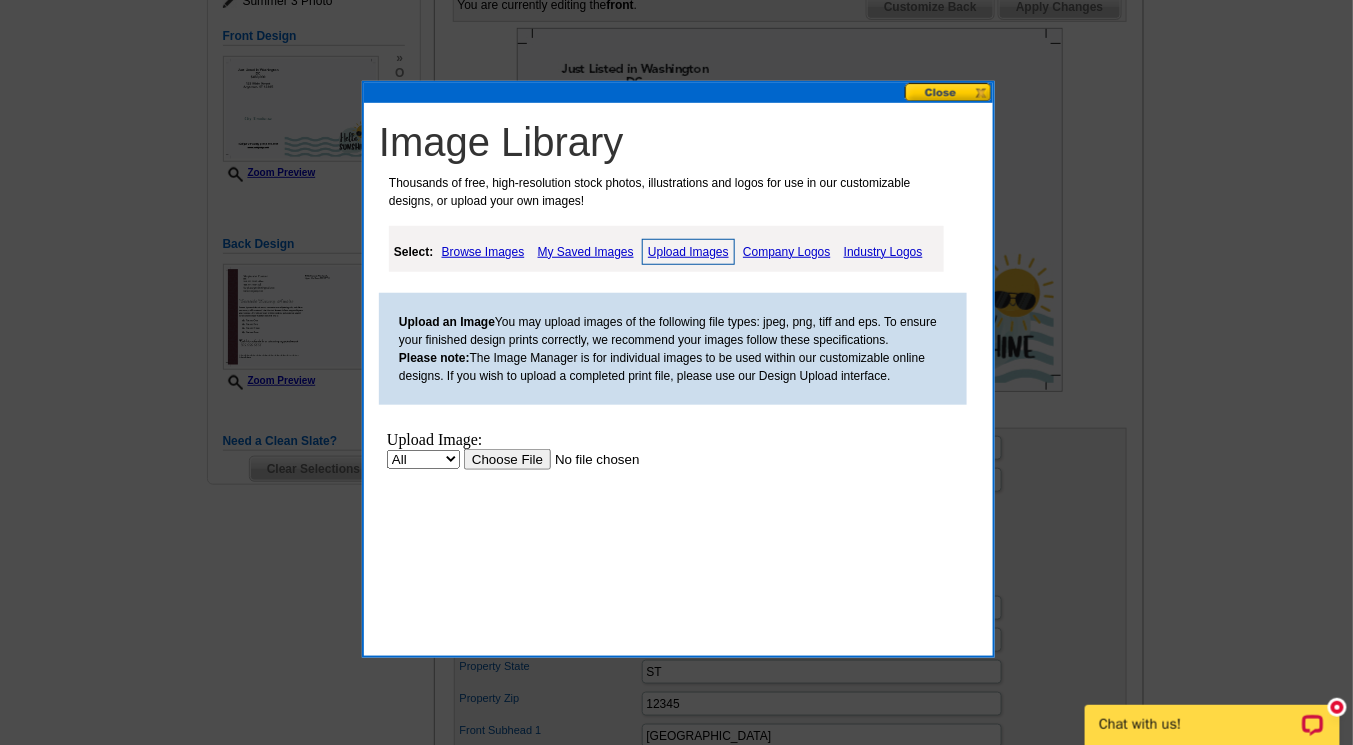 scroll, scrollTop: 0, scrollLeft: 0, axis: both 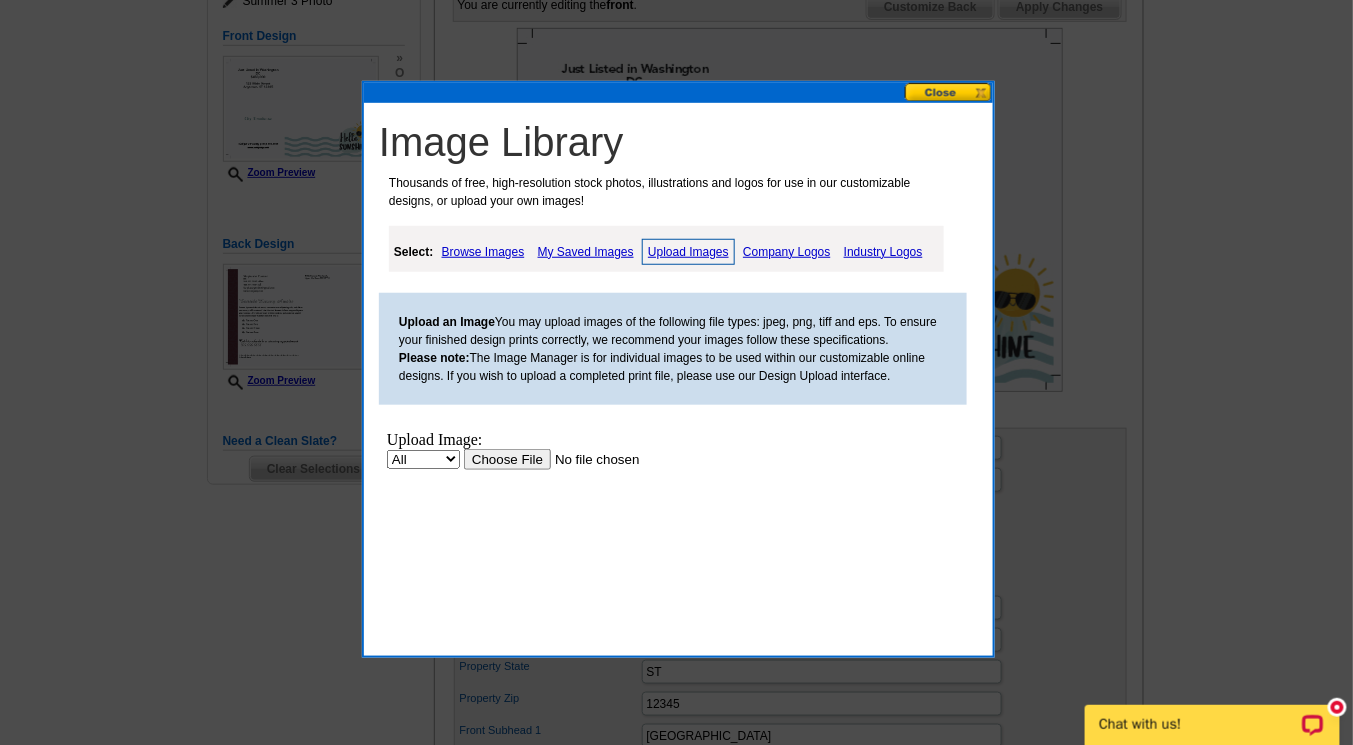 click at bounding box center (589, 458) 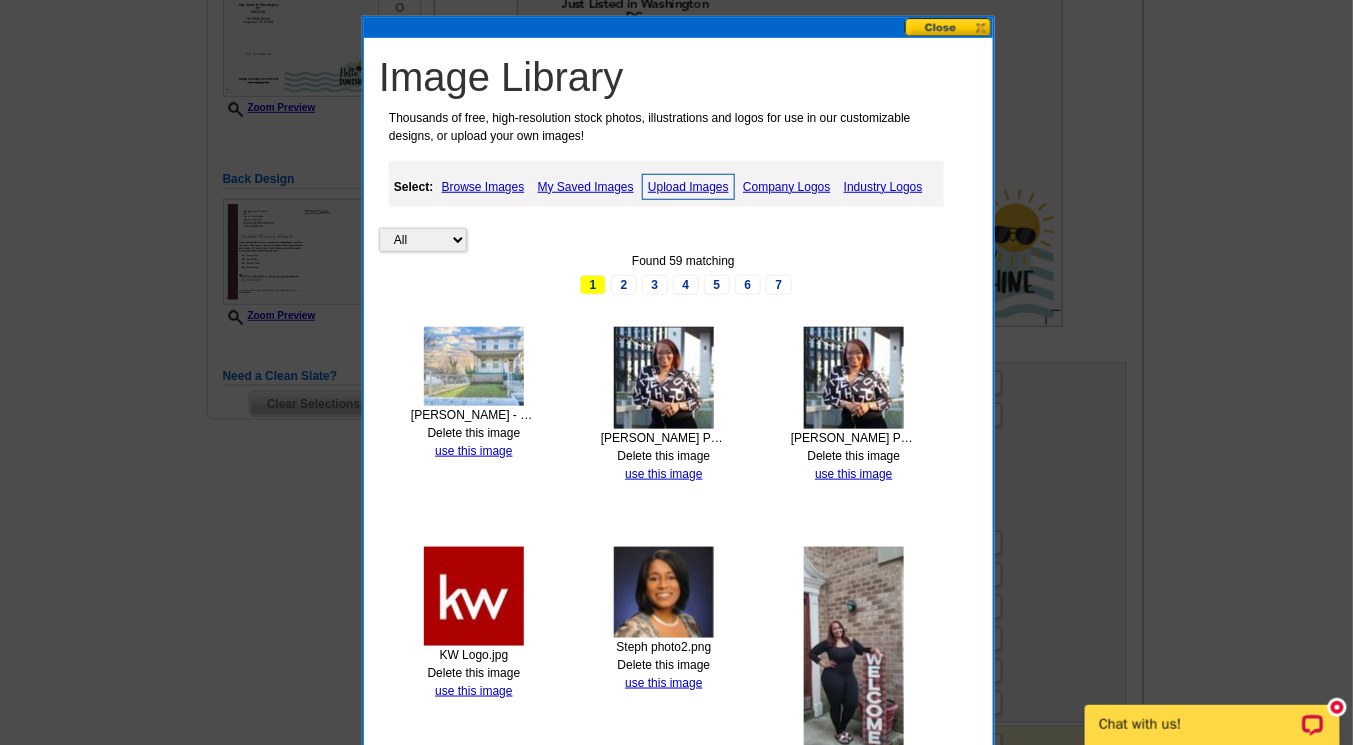 scroll, scrollTop: 407, scrollLeft: 0, axis: vertical 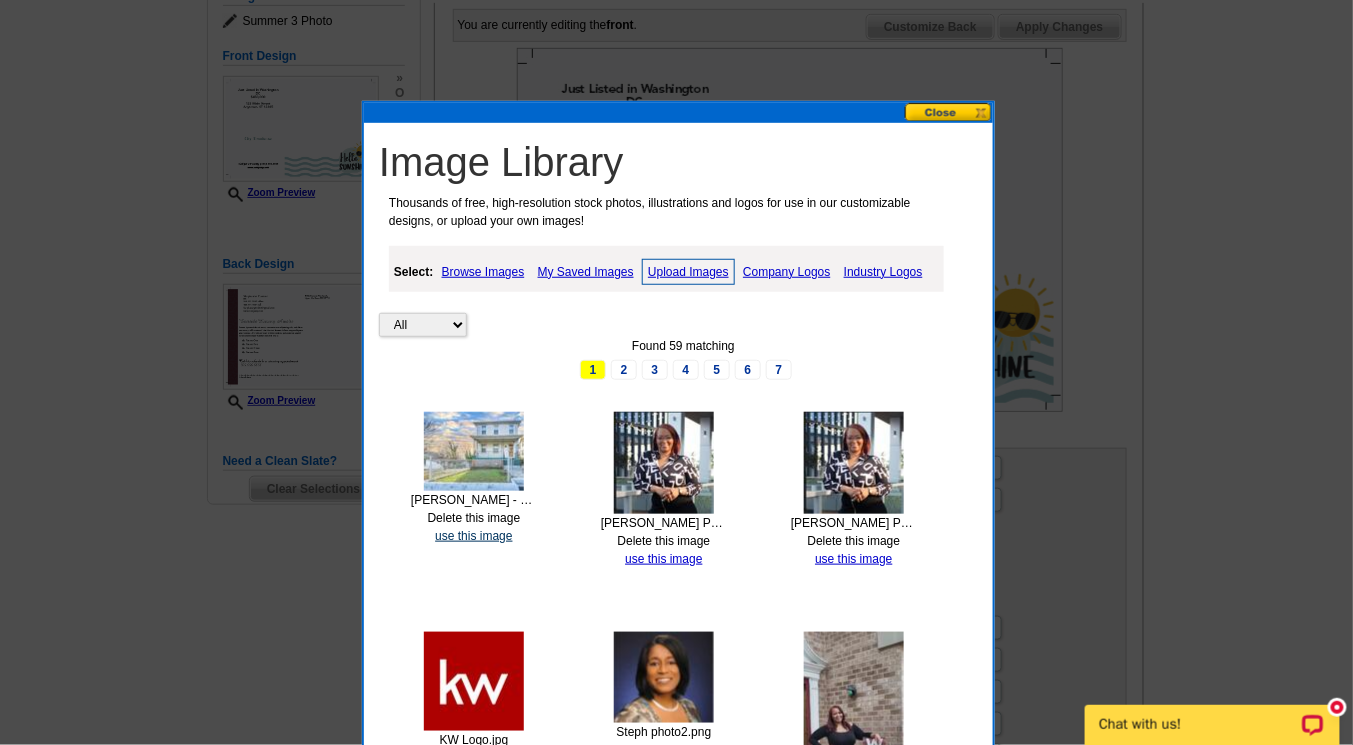 click on "use this image" at bounding box center (473, 536) 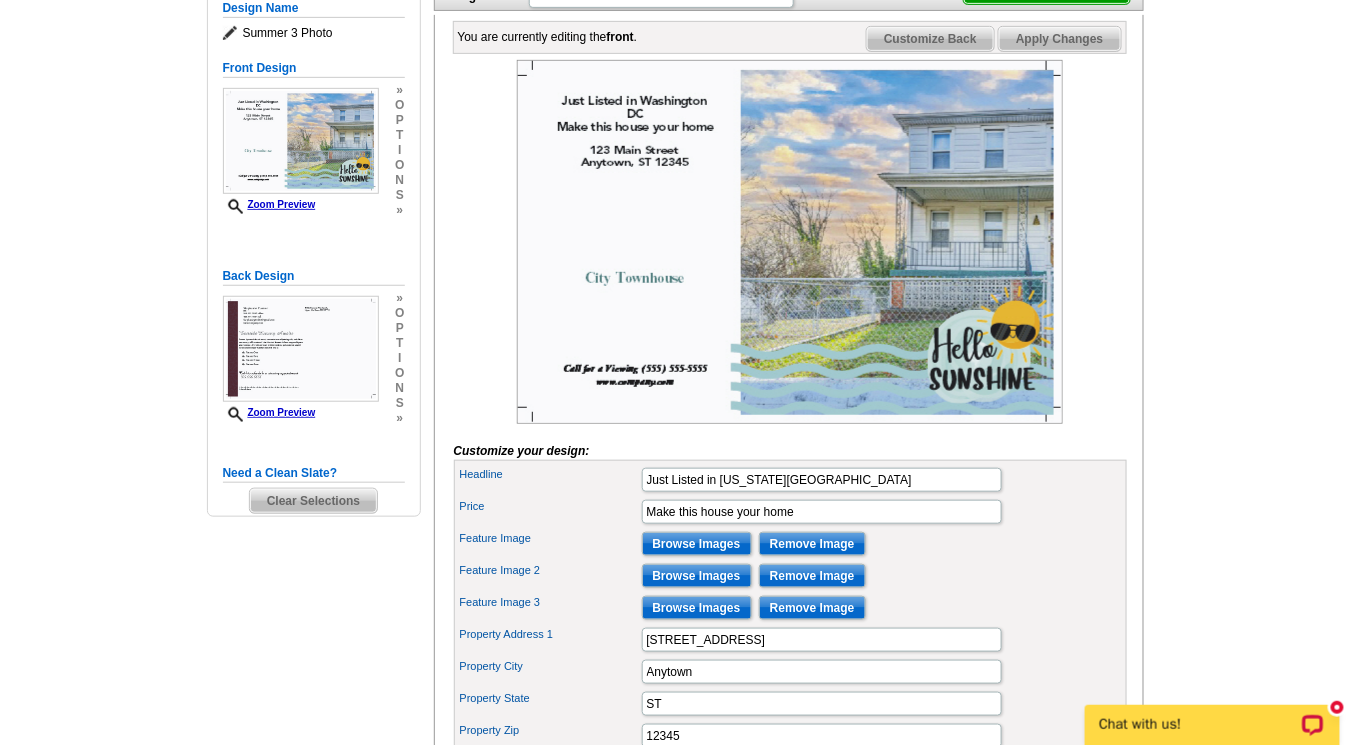 scroll, scrollTop: 285, scrollLeft: 0, axis: vertical 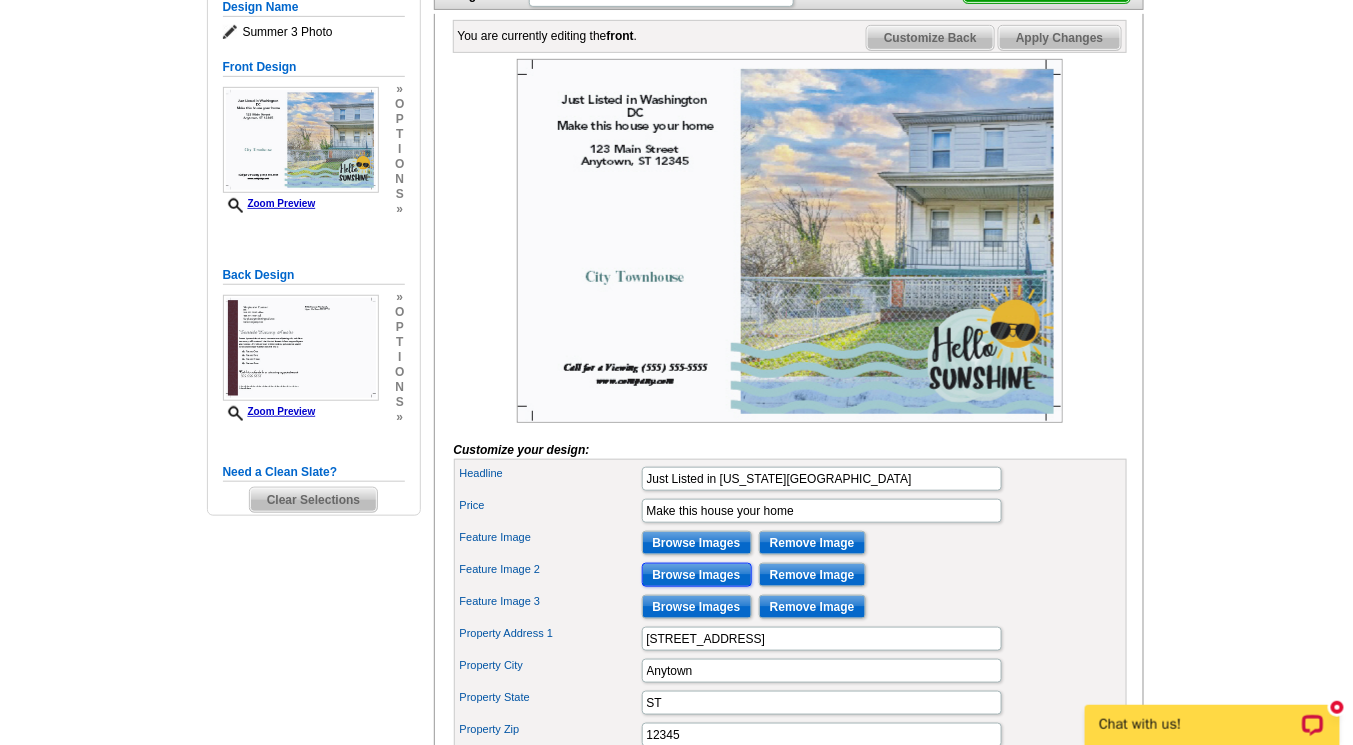 click on "Browse Images" at bounding box center [697, 575] 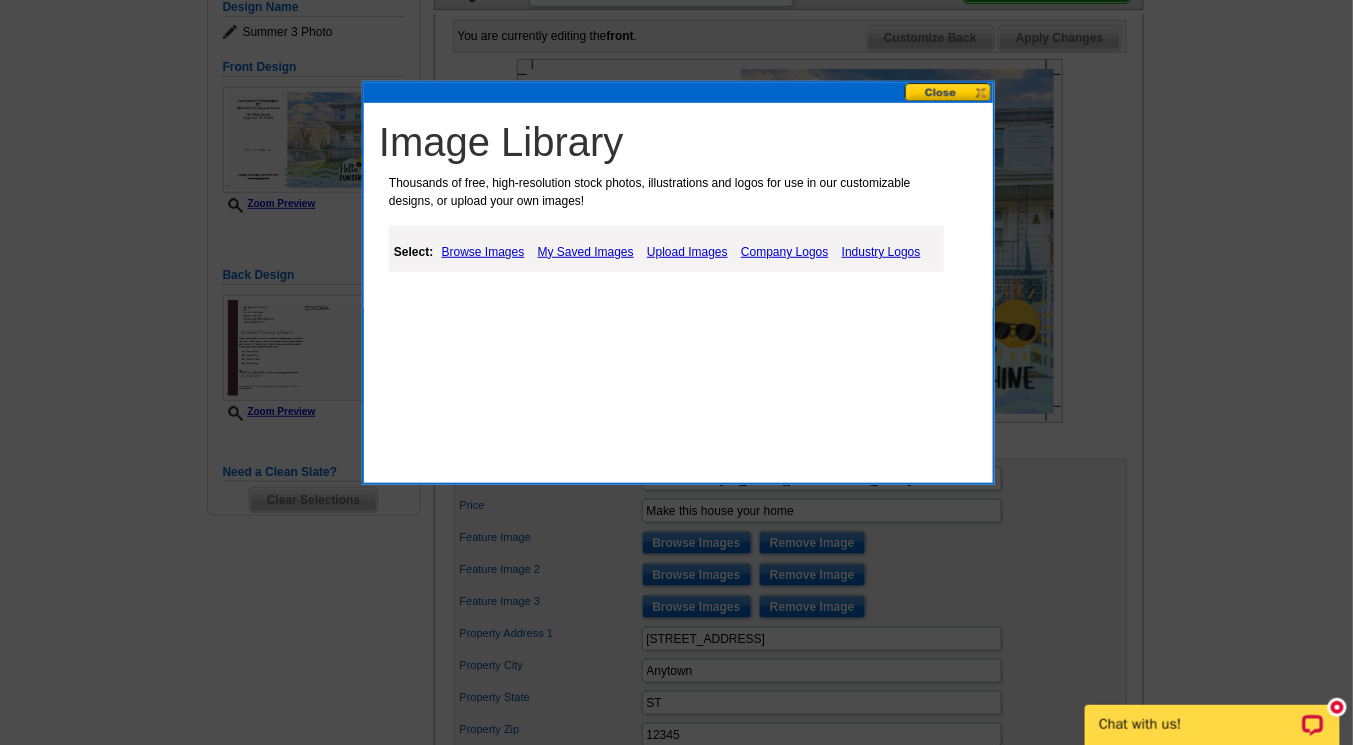 click on "Upload Images" at bounding box center (687, 252) 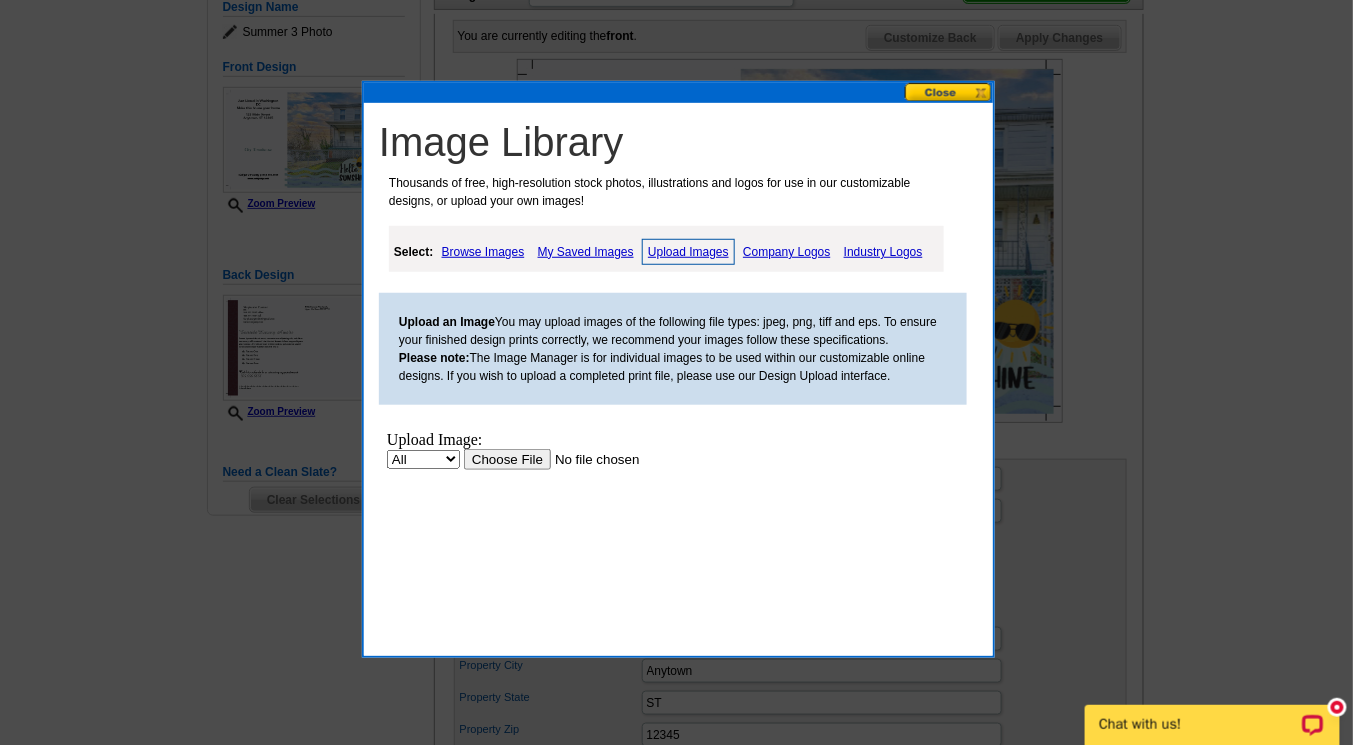 scroll, scrollTop: 0, scrollLeft: 0, axis: both 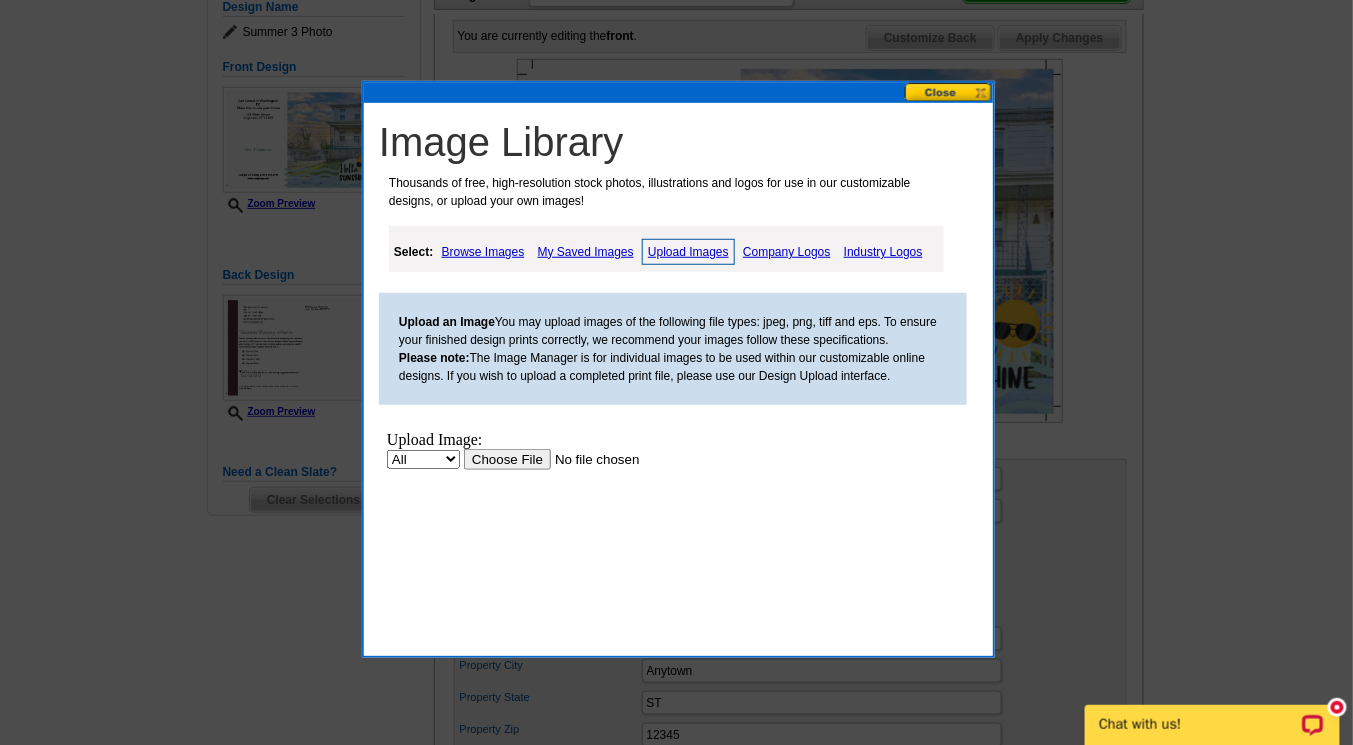 click at bounding box center [589, 458] 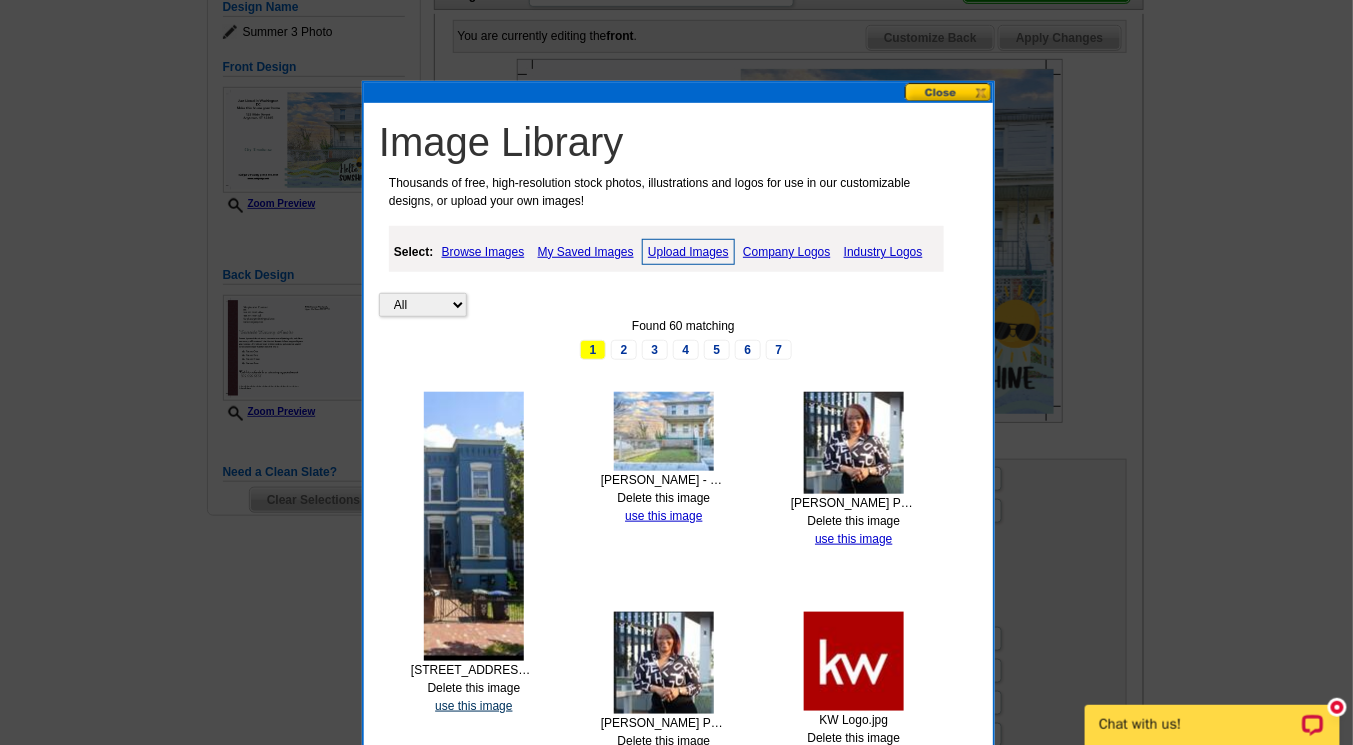 click on "use this image" at bounding box center [473, 706] 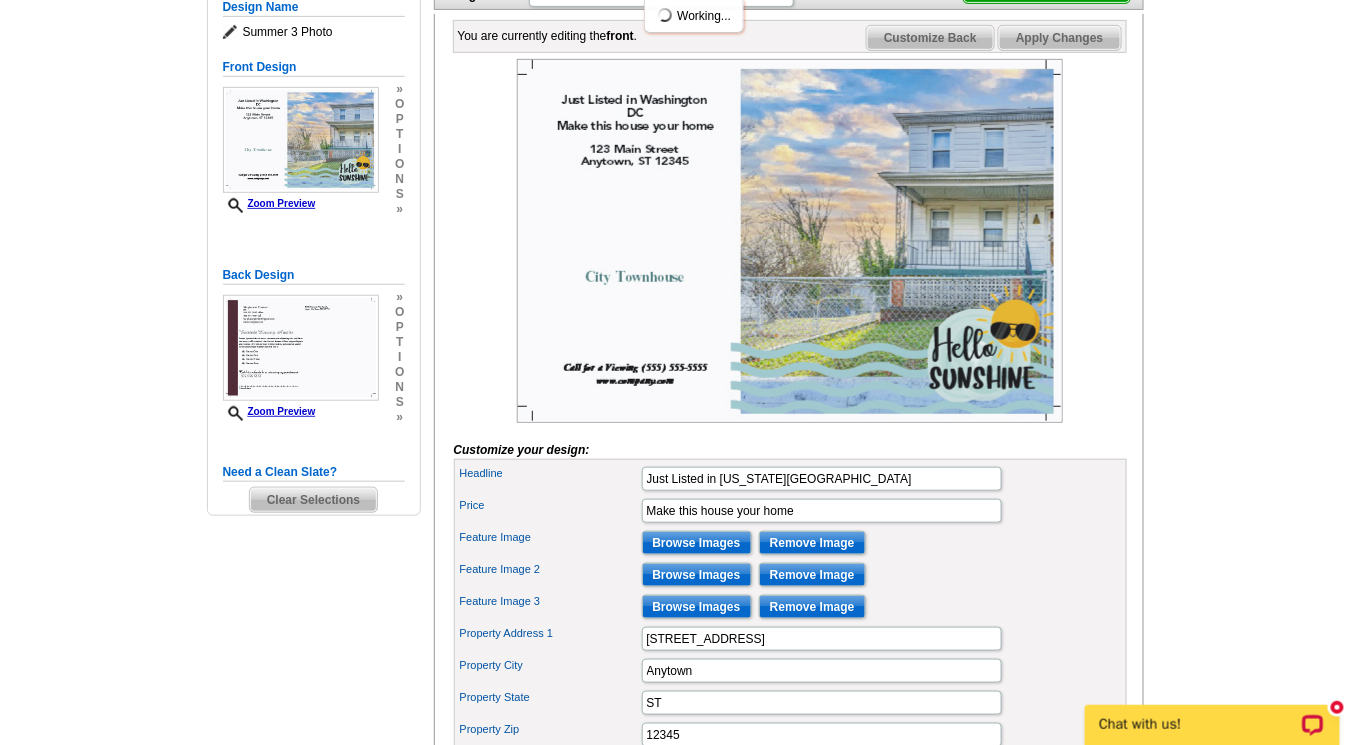 scroll, scrollTop: 0, scrollLeft: 0, axis: both 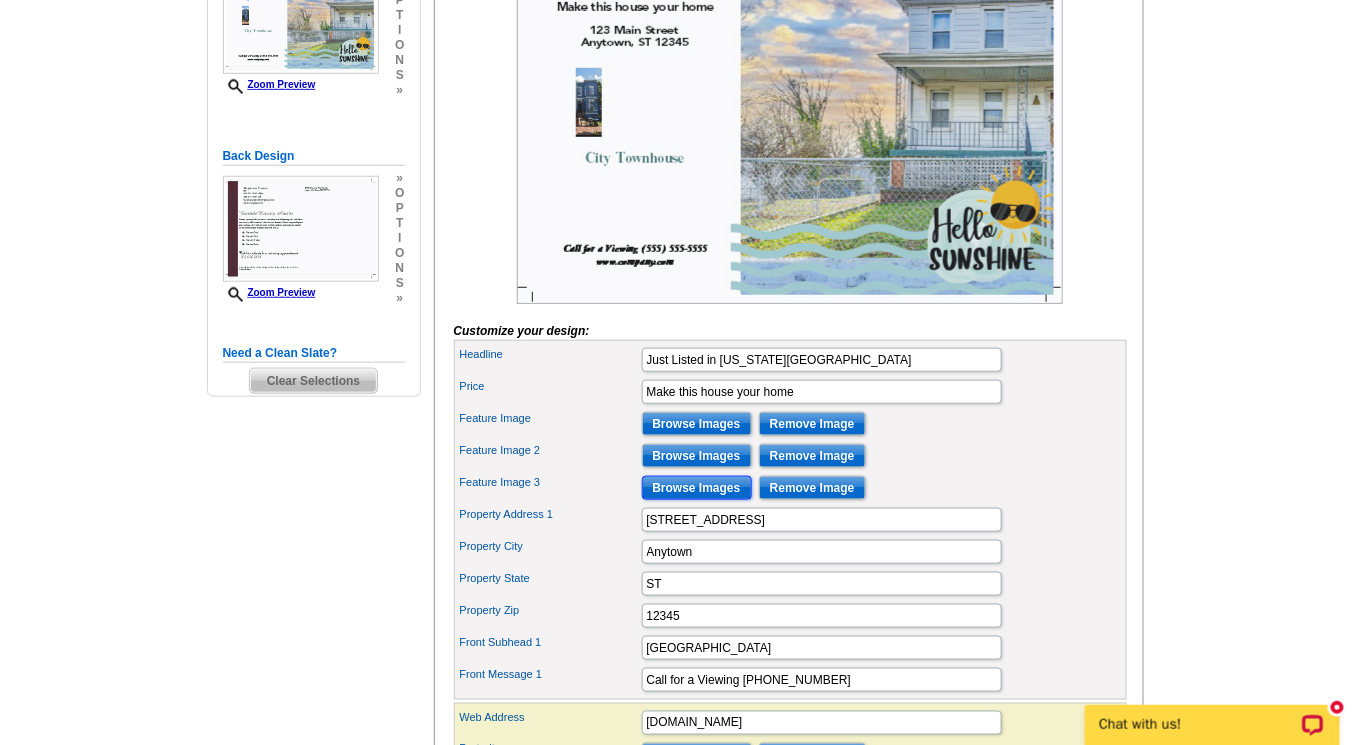 click on "Browse Images" at bounding box center (697, 488) 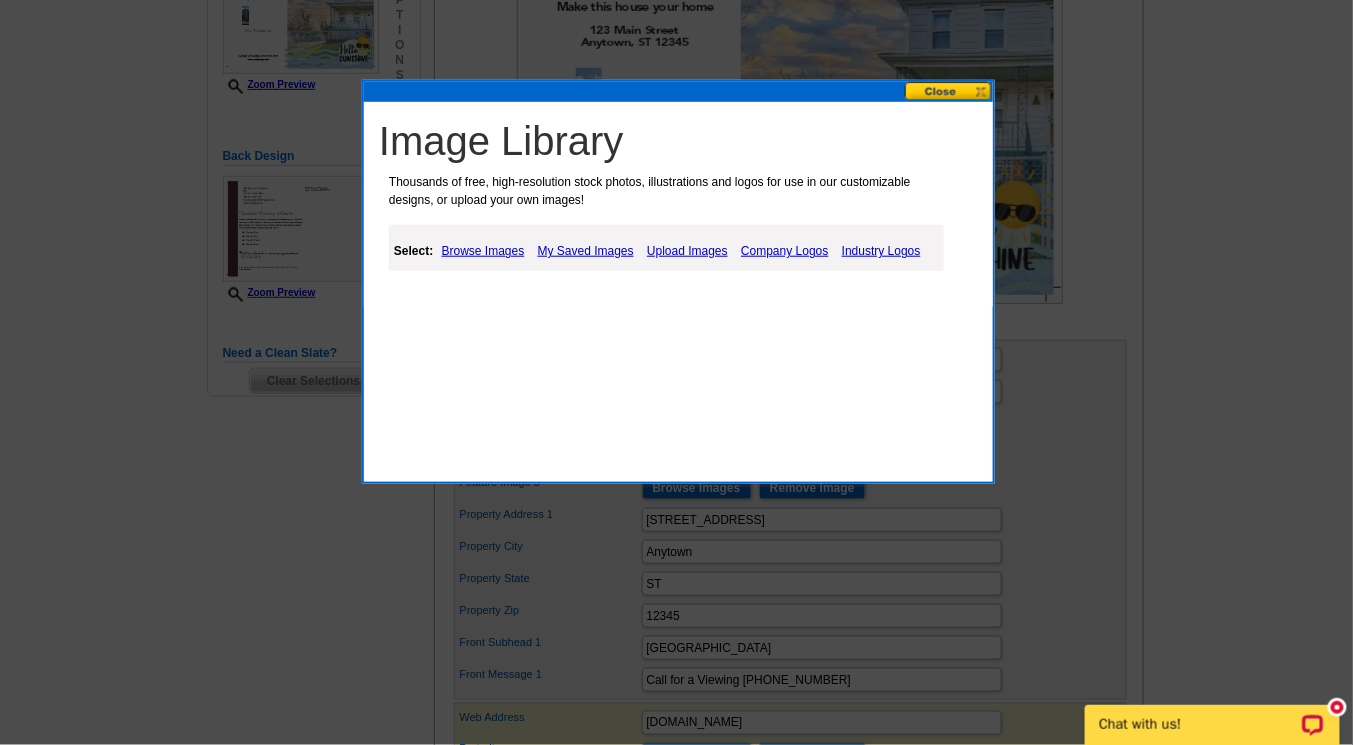 click on "Upload Images" at bounding box center (687, 251) 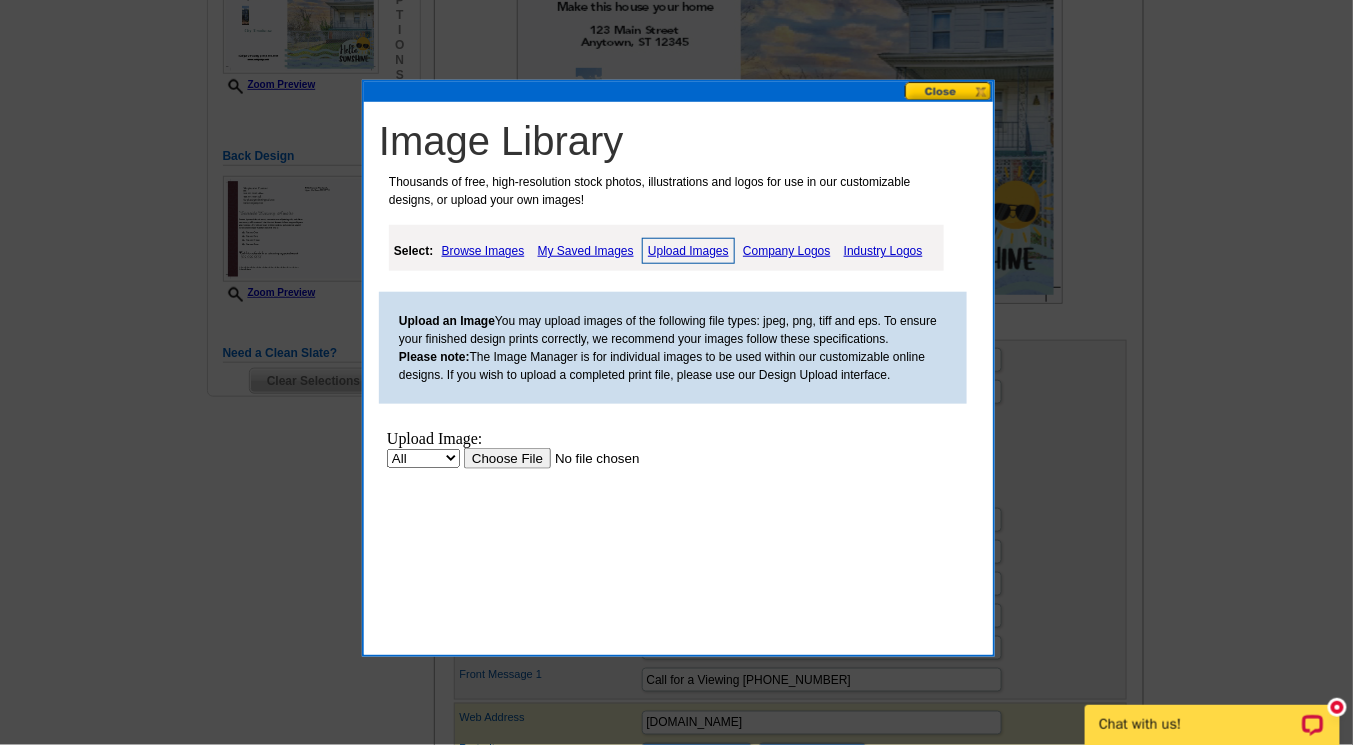 scroll, scrollTop: 0, scrollLeft: 0, axis: both 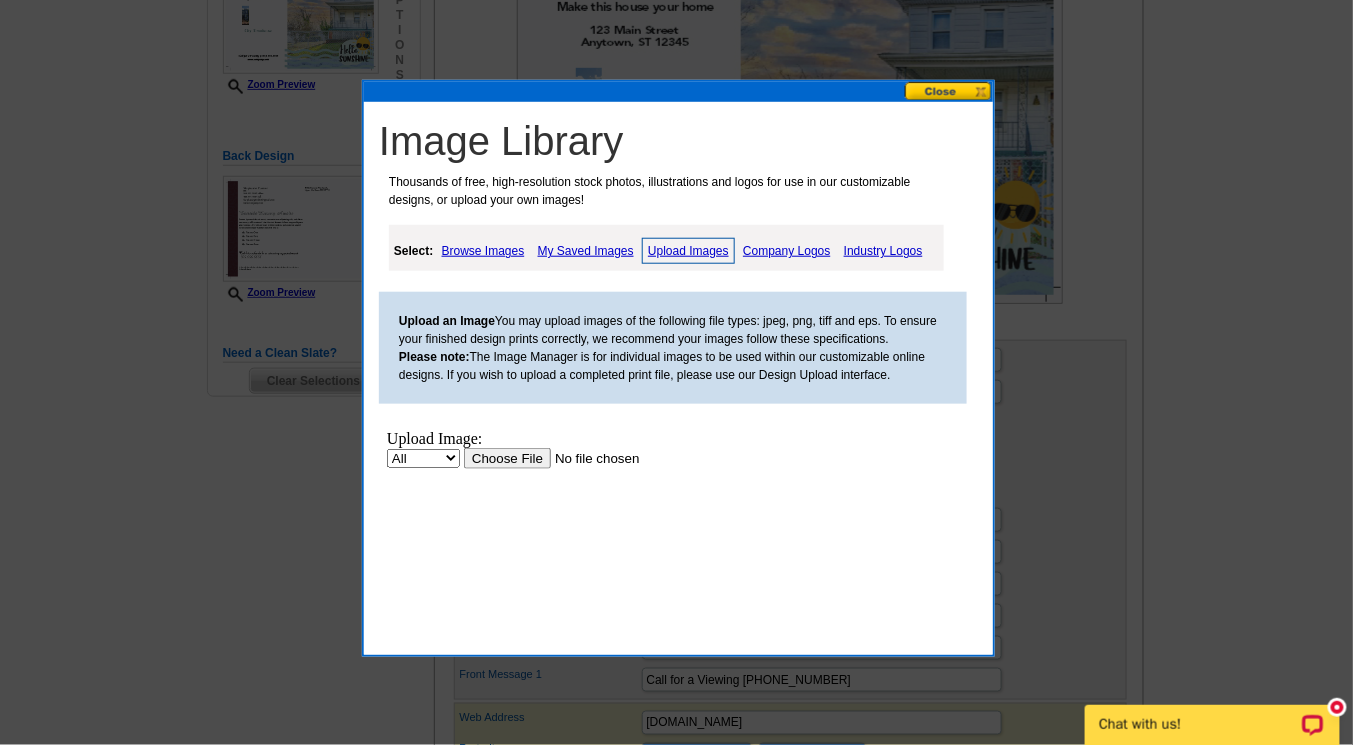 click at bounding box center (589, 458) 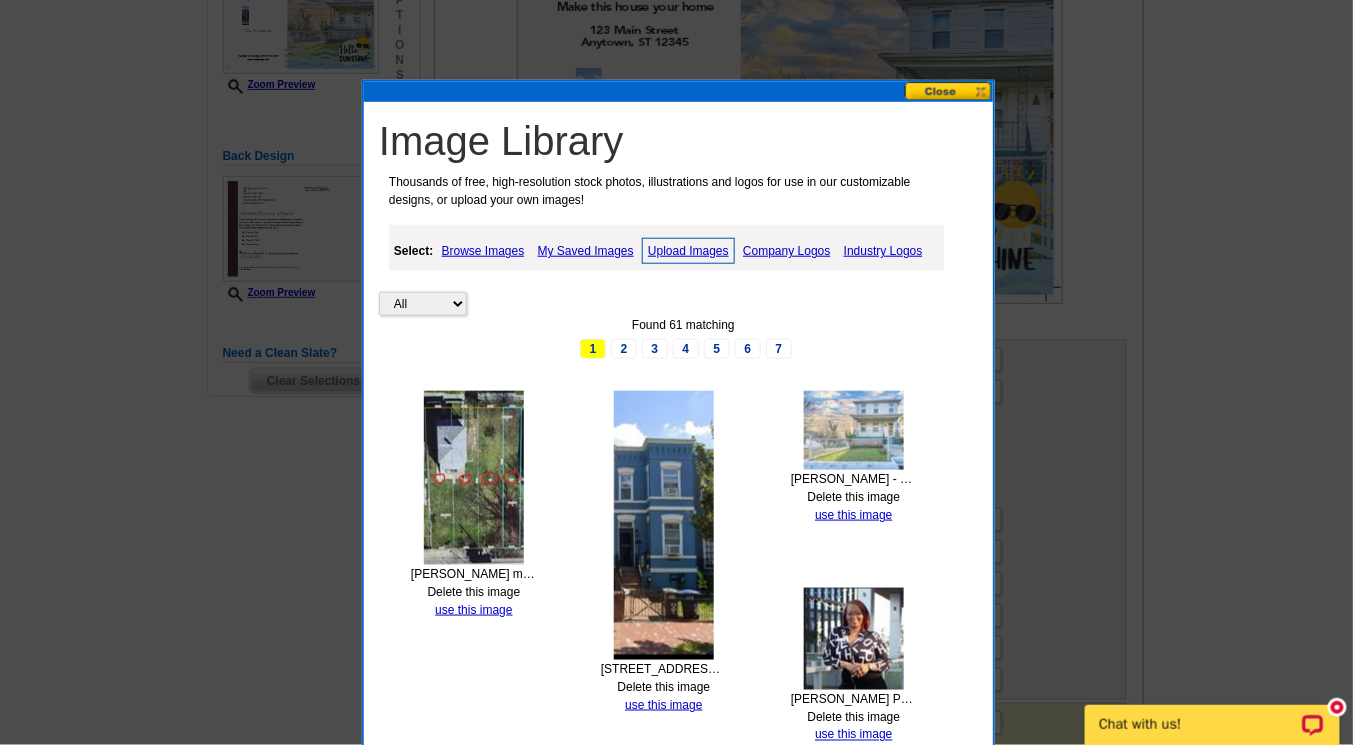 click at bounding box center (949, 91) 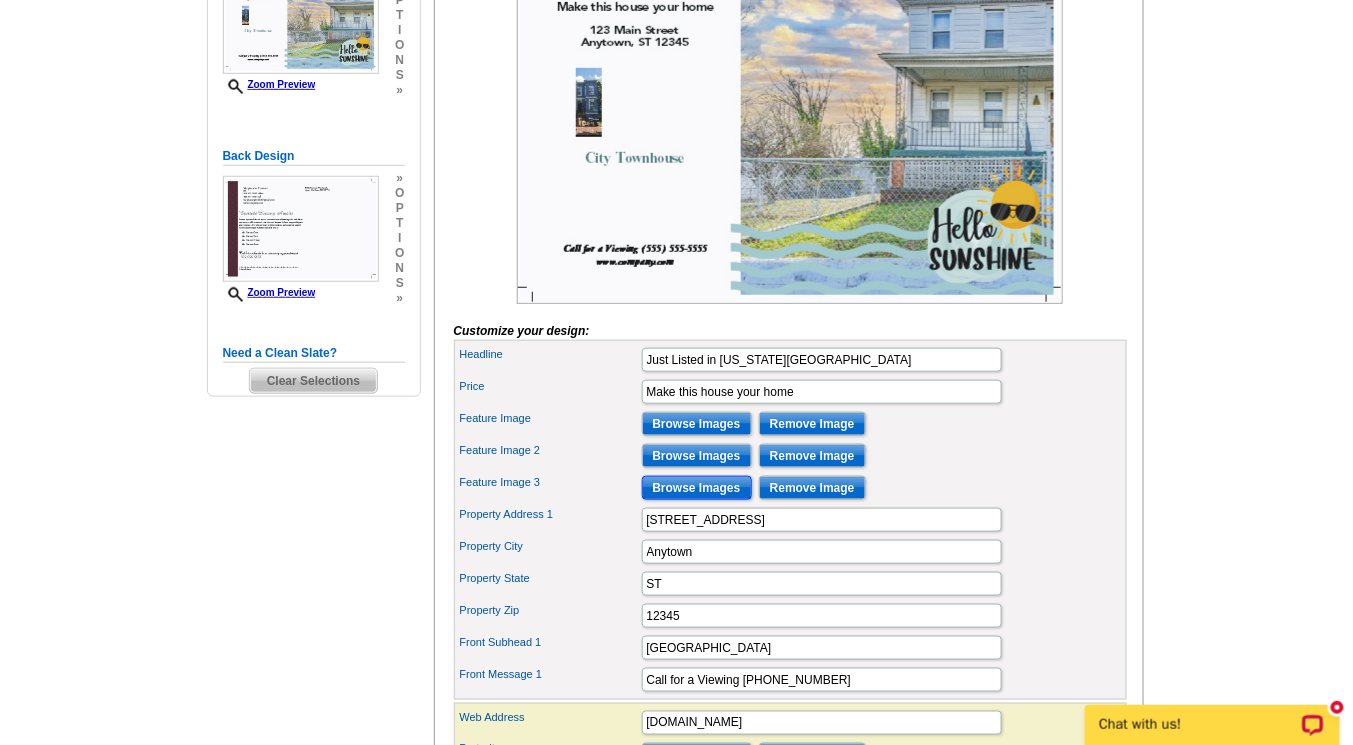 click on "Browse Images" at bounding box center [697, 488] 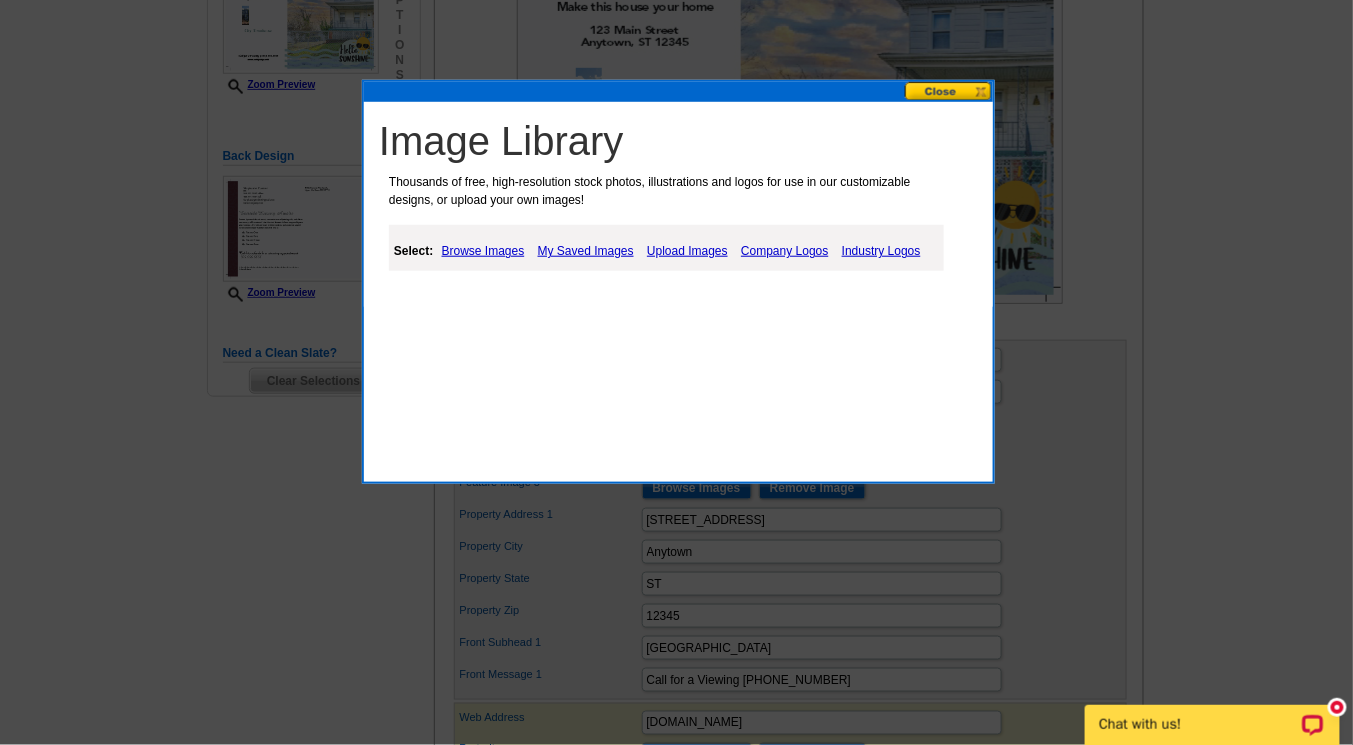 click on "Upload Images" at bounding box center [687, 251] 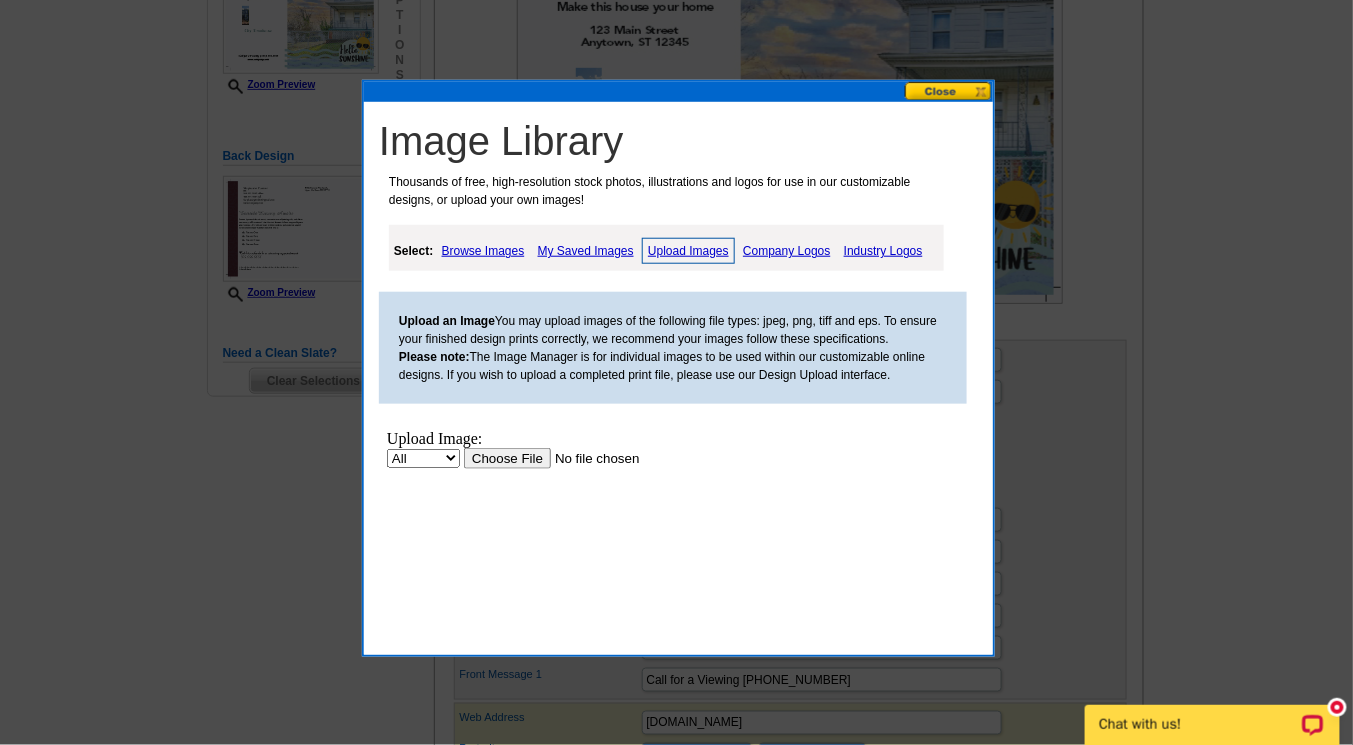scroll, scrollTop: 0, scrollLeft: 0, axis: both 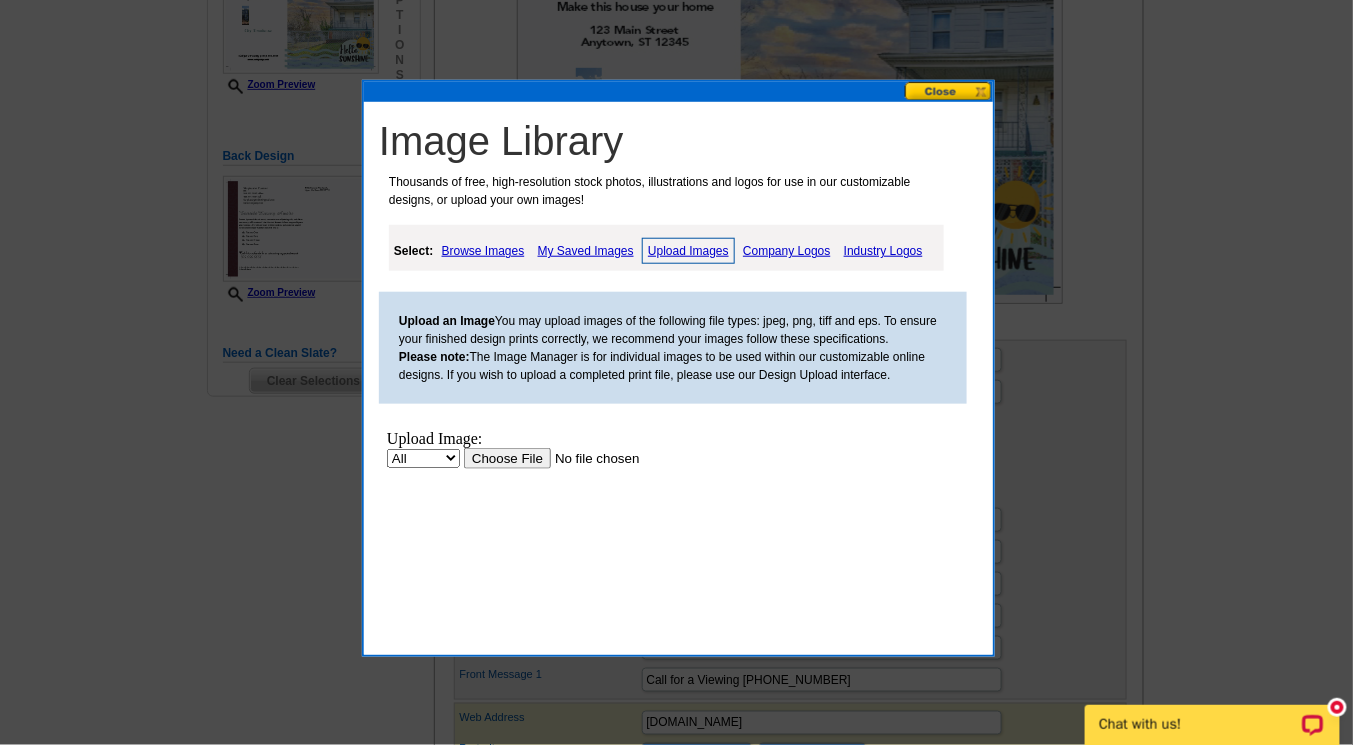 click at bounding box center (589, 458) 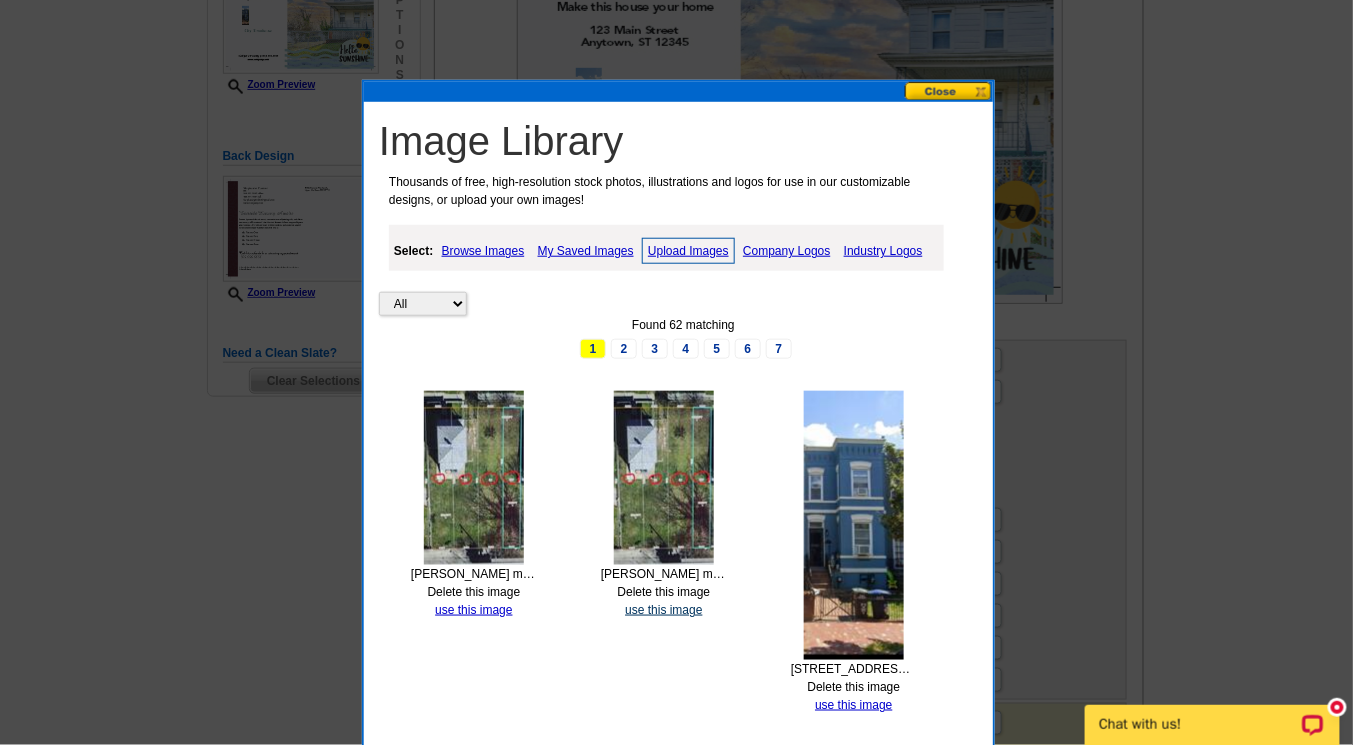 click on "use this image" at bounding box center [663, 610] 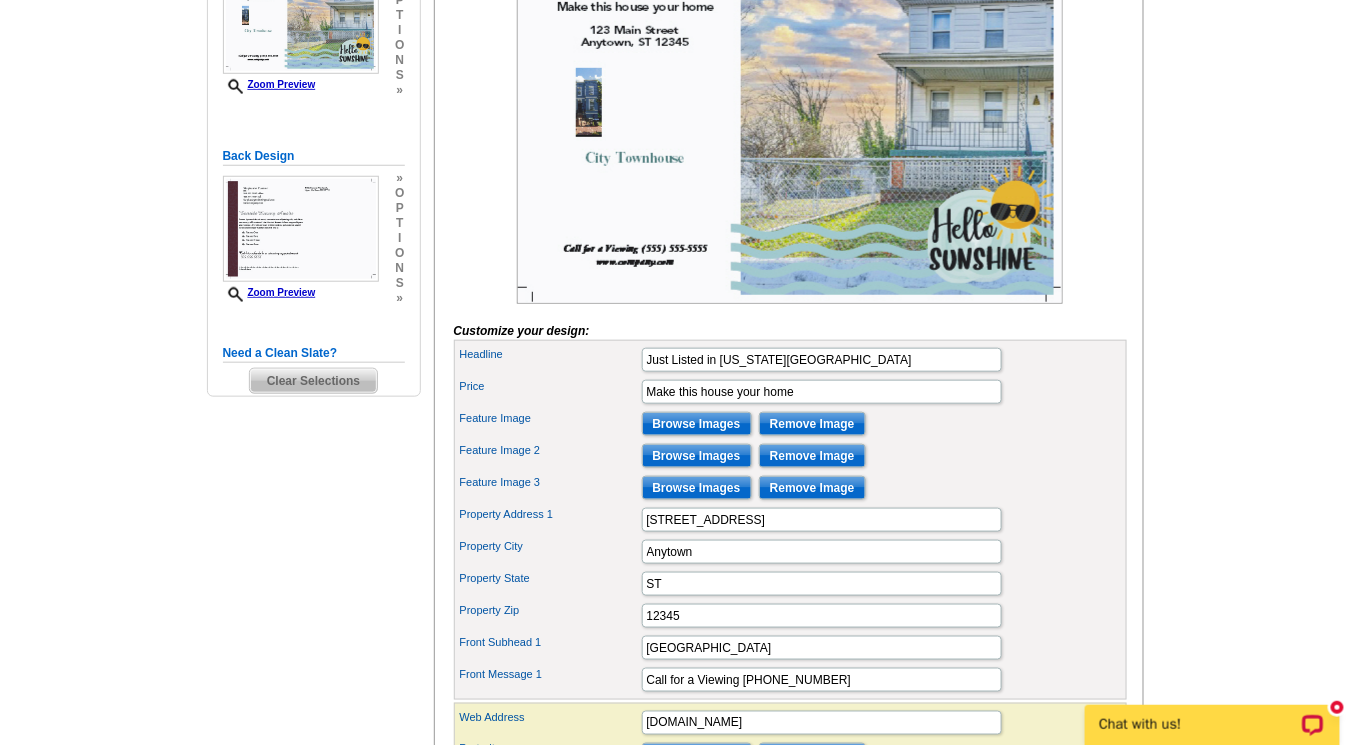 scroll, scrollTop: 0, scrollLeft: 0, axis: both 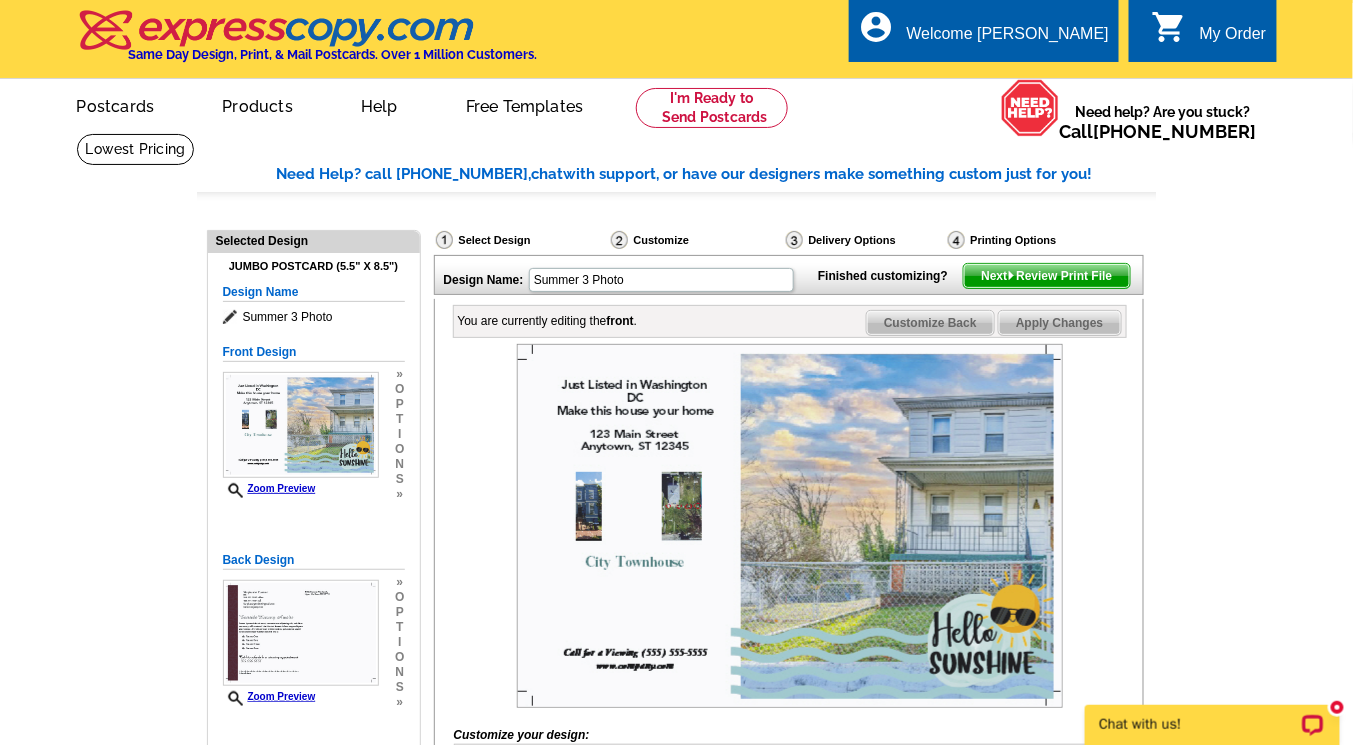 click at bounding box center [790, 526] 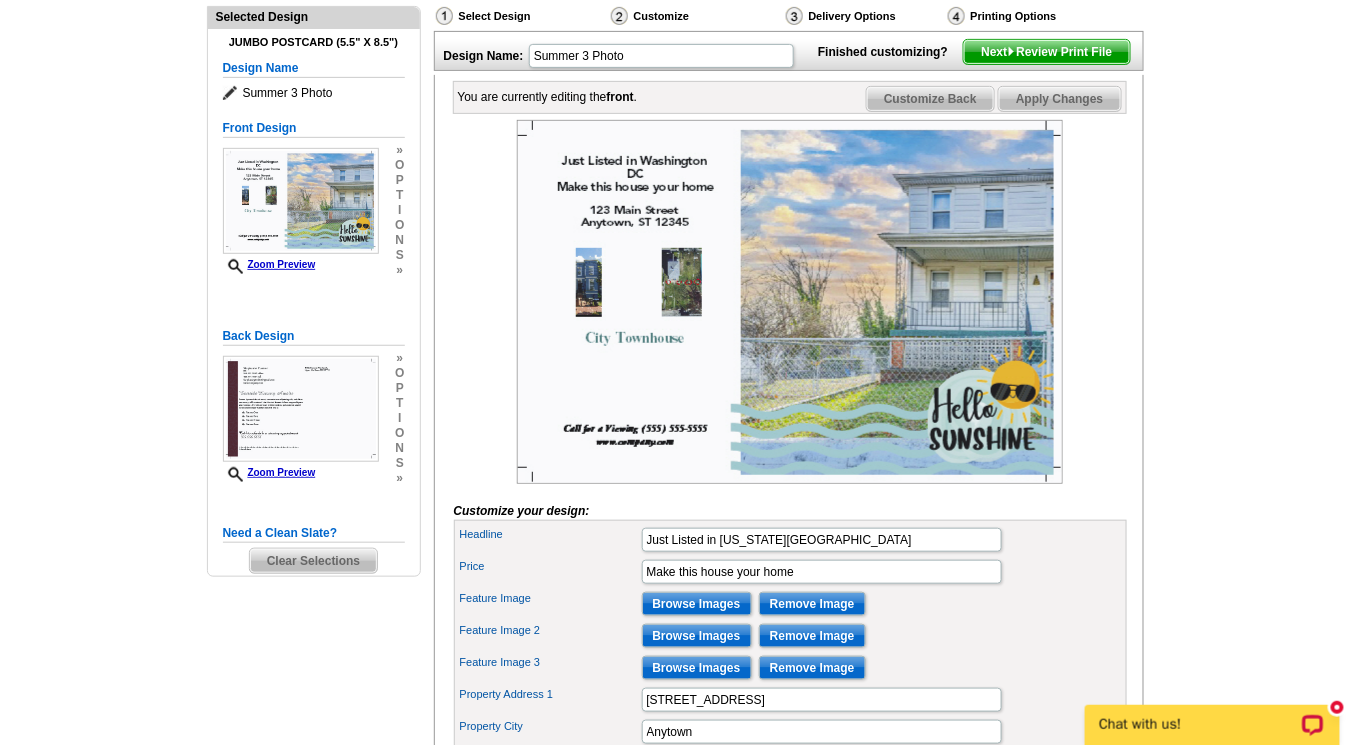 scroll, scrollTop: 228, scrollLeft: 0, axis: vertical 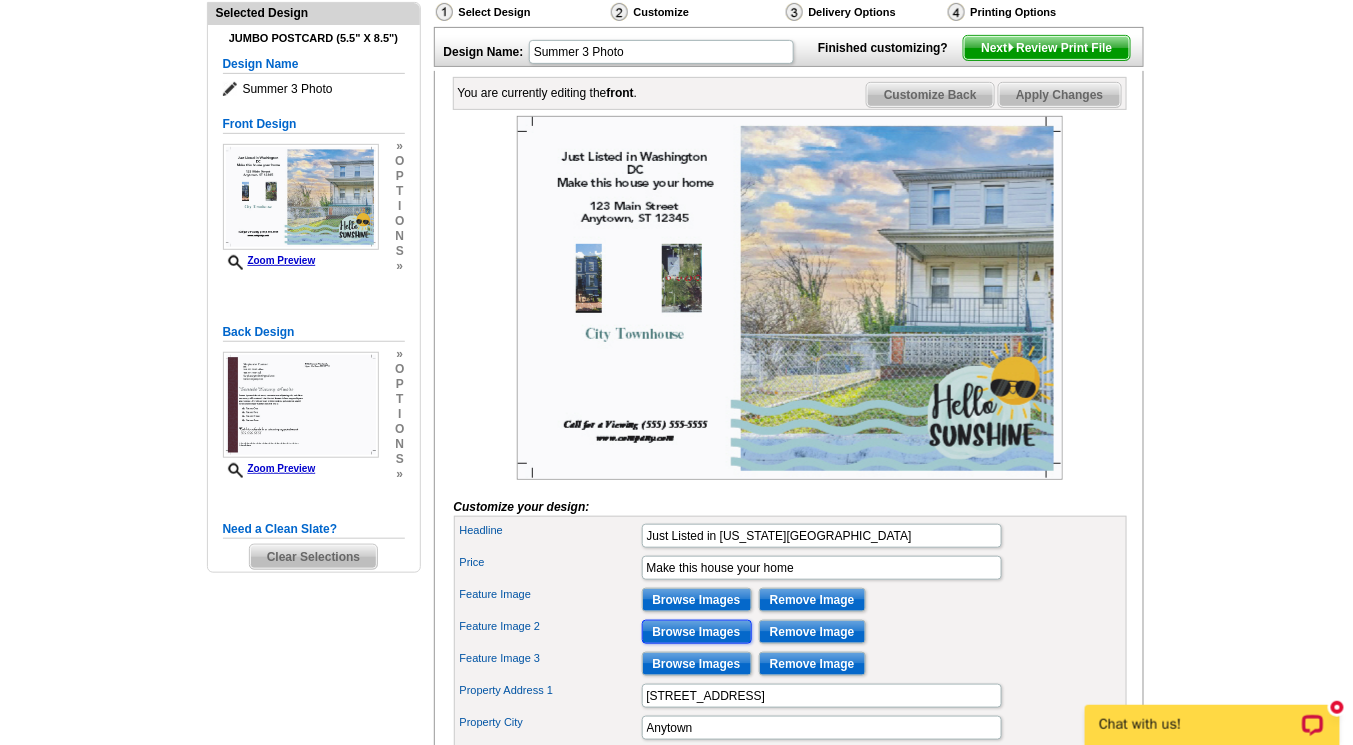 click on "Browse Images" at bounding box center [697, 632] 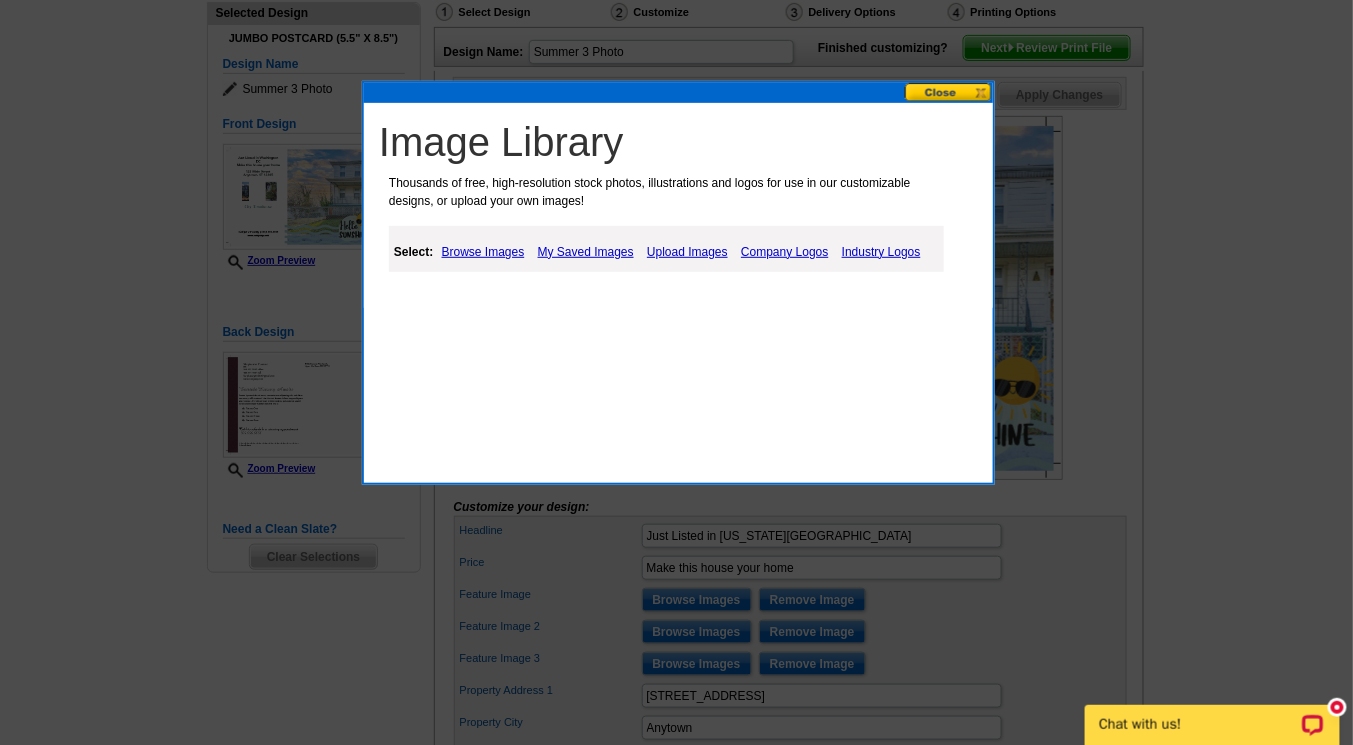 click on "Upload Images" at bounding box center [687, 252] 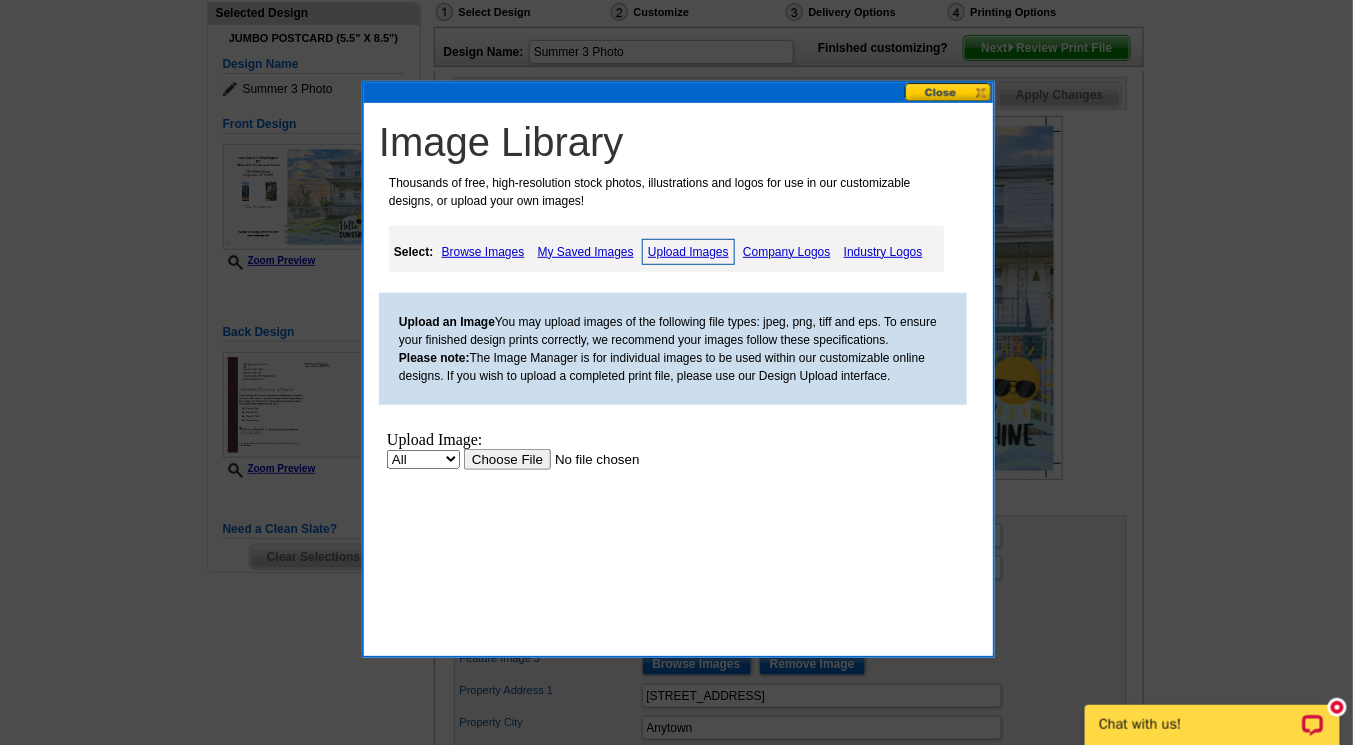 scroll, scrollTop: 0, scrollLeft: 0, axis: both 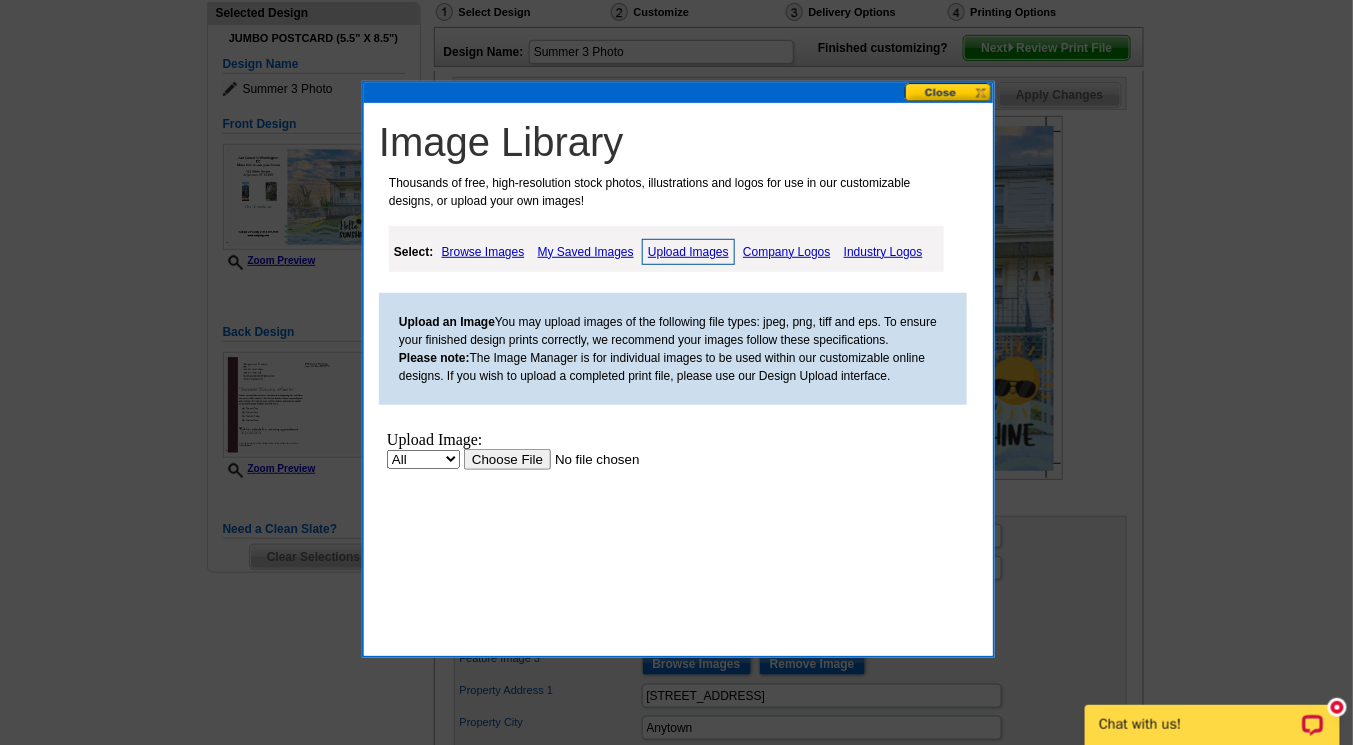 click at bounding box center [589, 458] 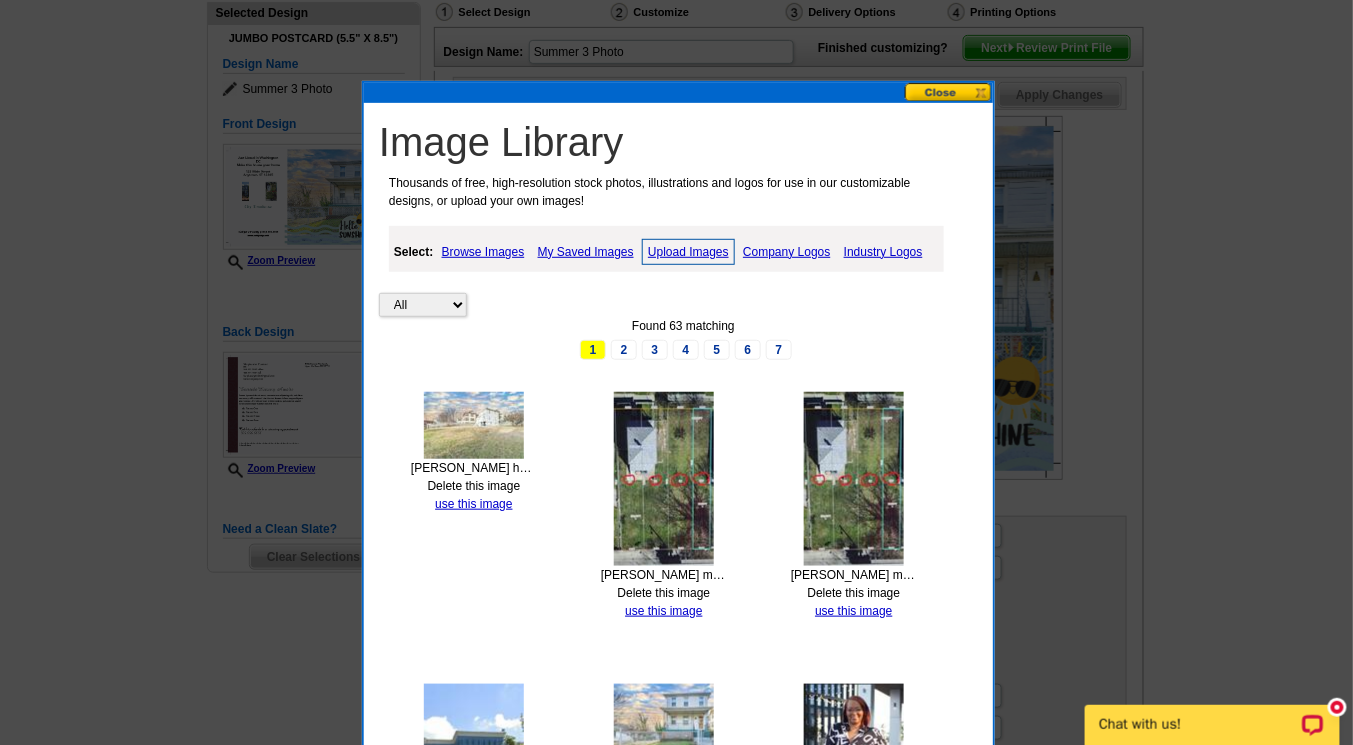 click on "Alicia house rear lots.jpg  Delete this image  use this image" at bounding box center (474, 452) 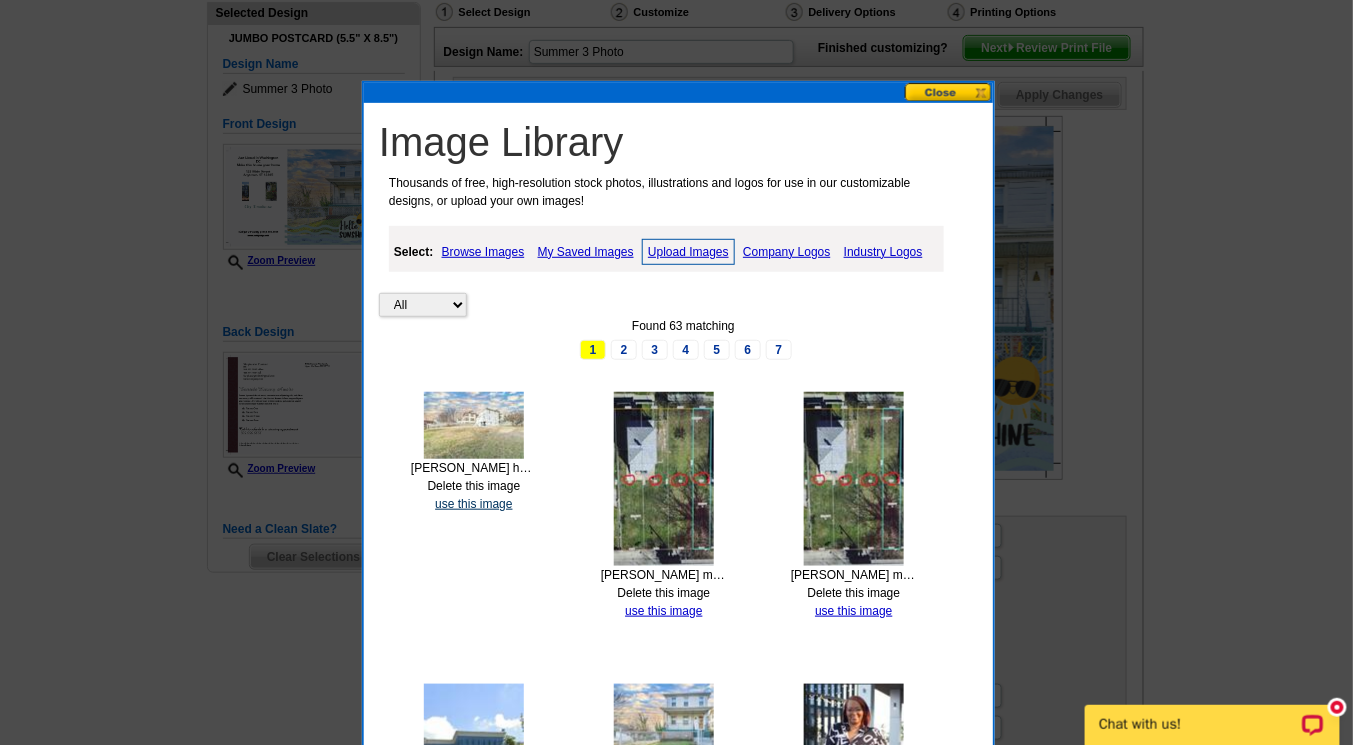 click on "use this image" at bounding box center [473, 504] 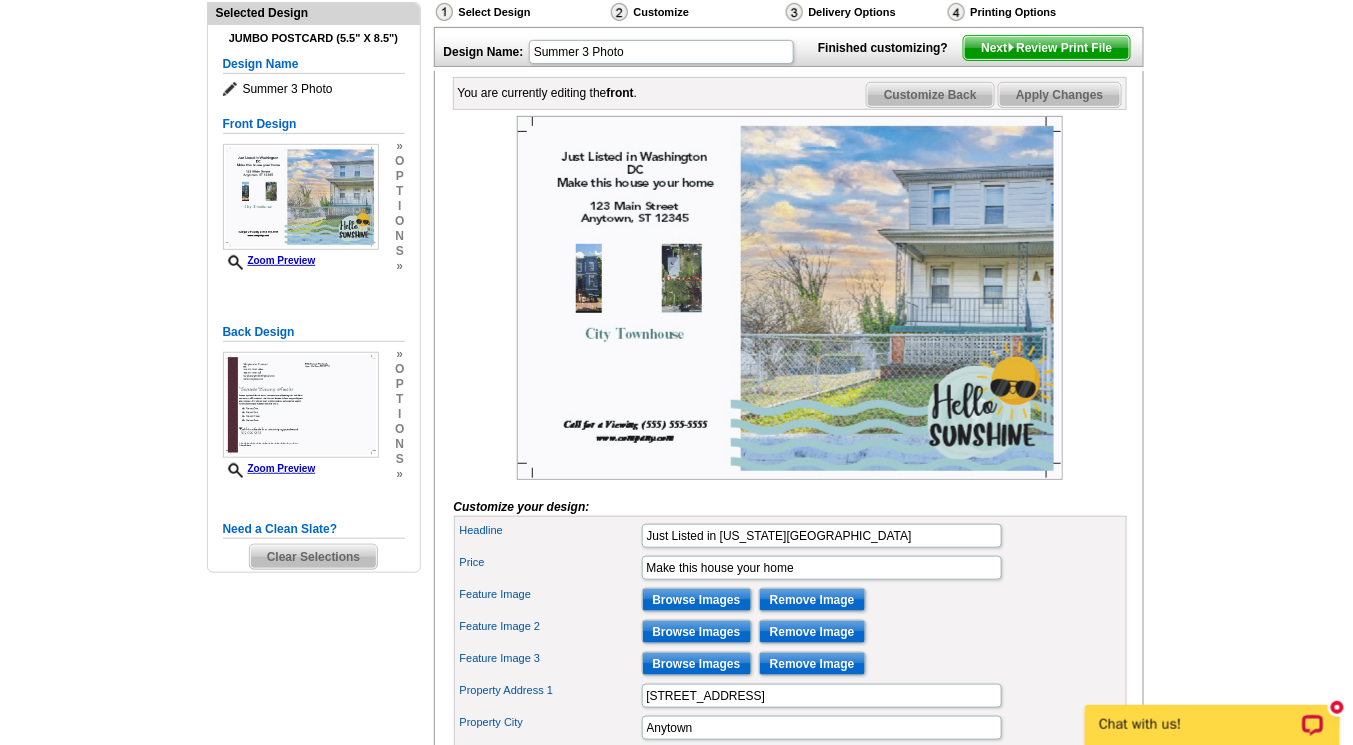 scroll, scrollTop: 0, scrollLeft: 0, axis: both 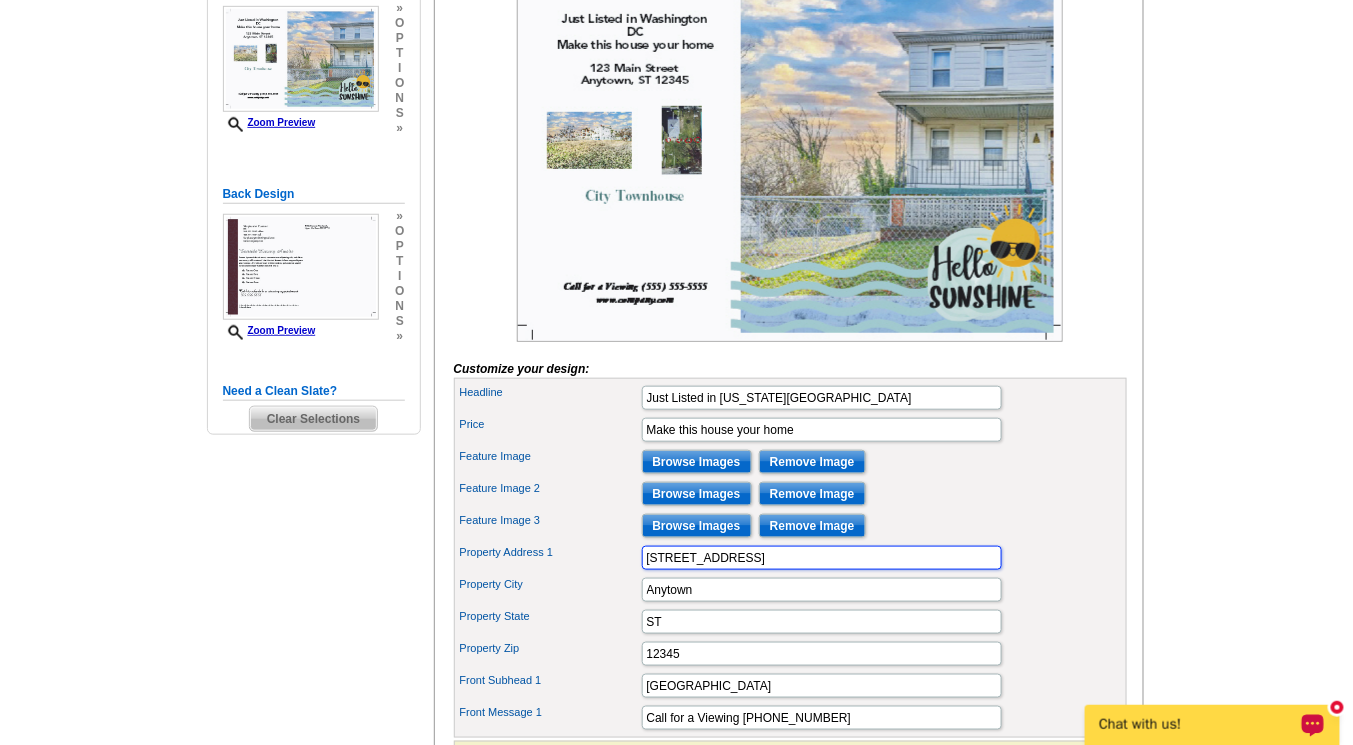 click on "123 Main Street" at bounding box center (822, 558) 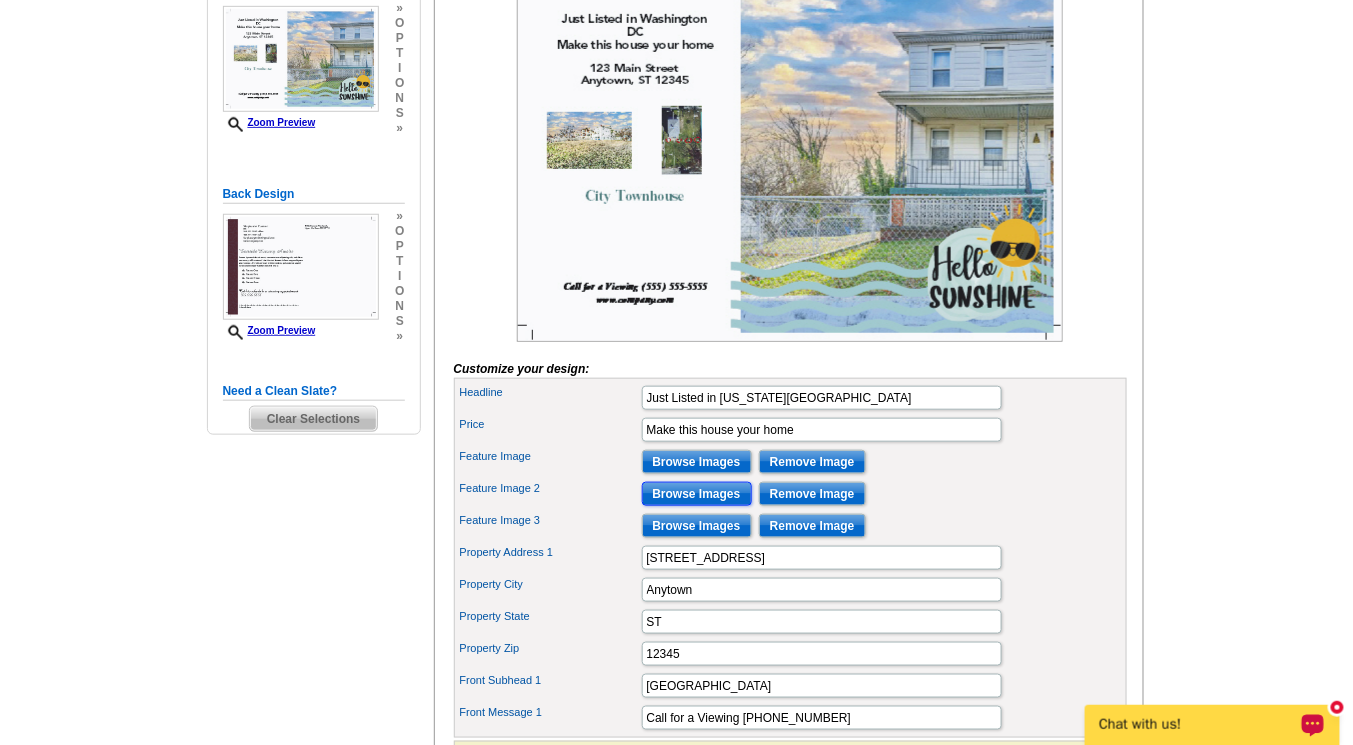 click on "Browse Images" at bounding box center (697, 494) 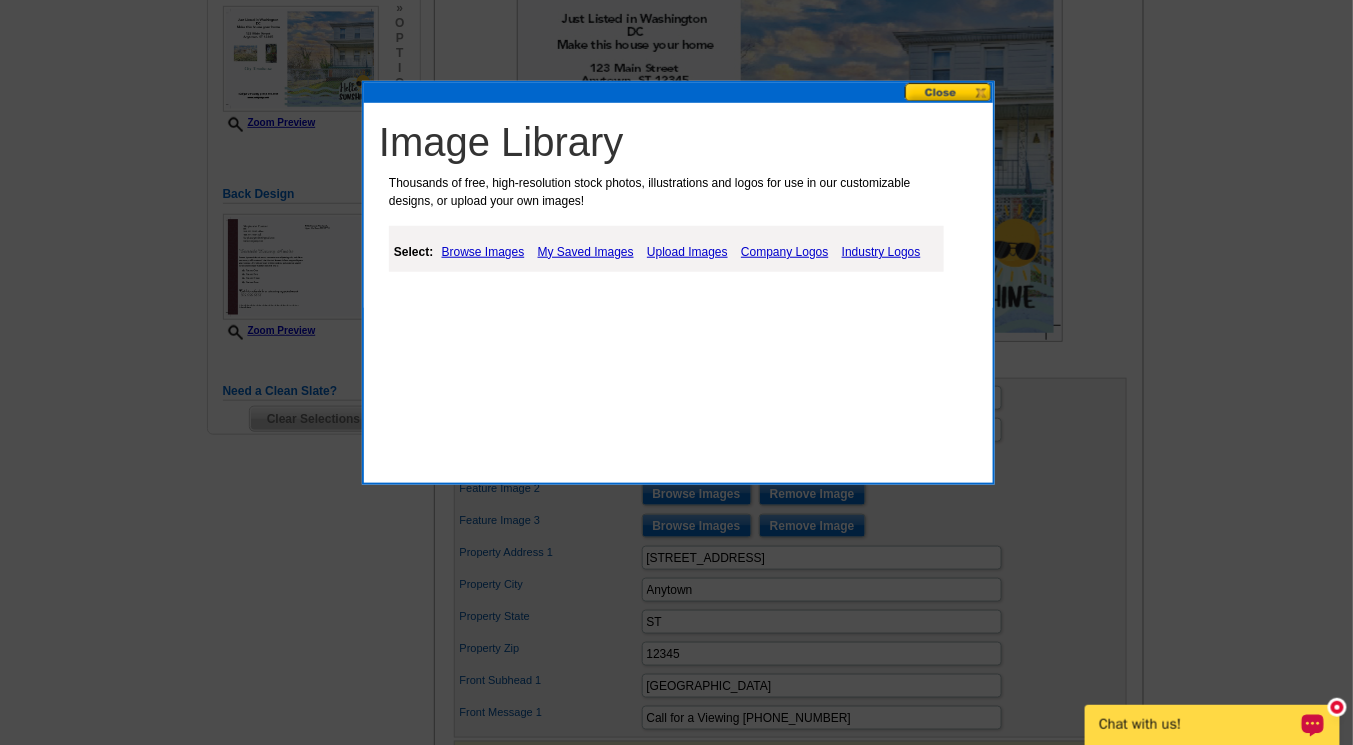 click on "Upload Images" at bounding box center [687, 252] 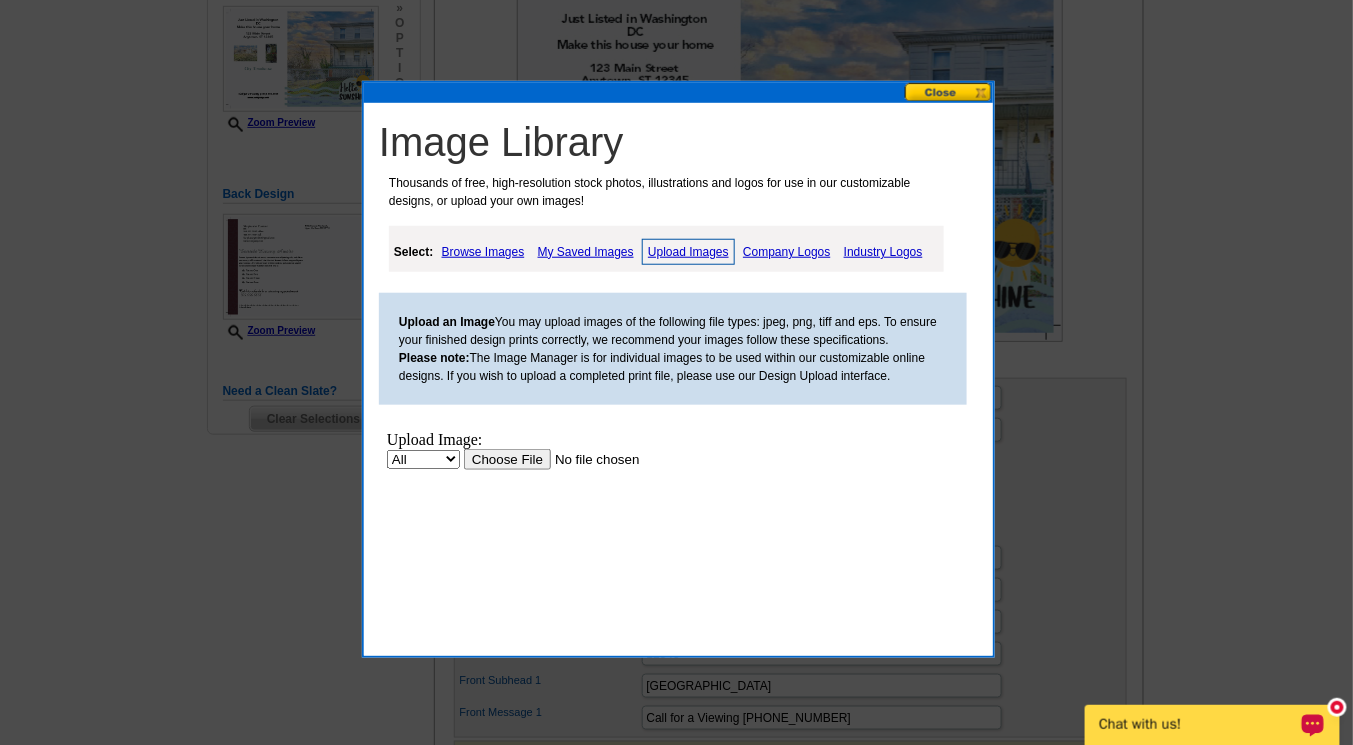scroll, scrollTop: 0, scrollLeft: 0, axis: both 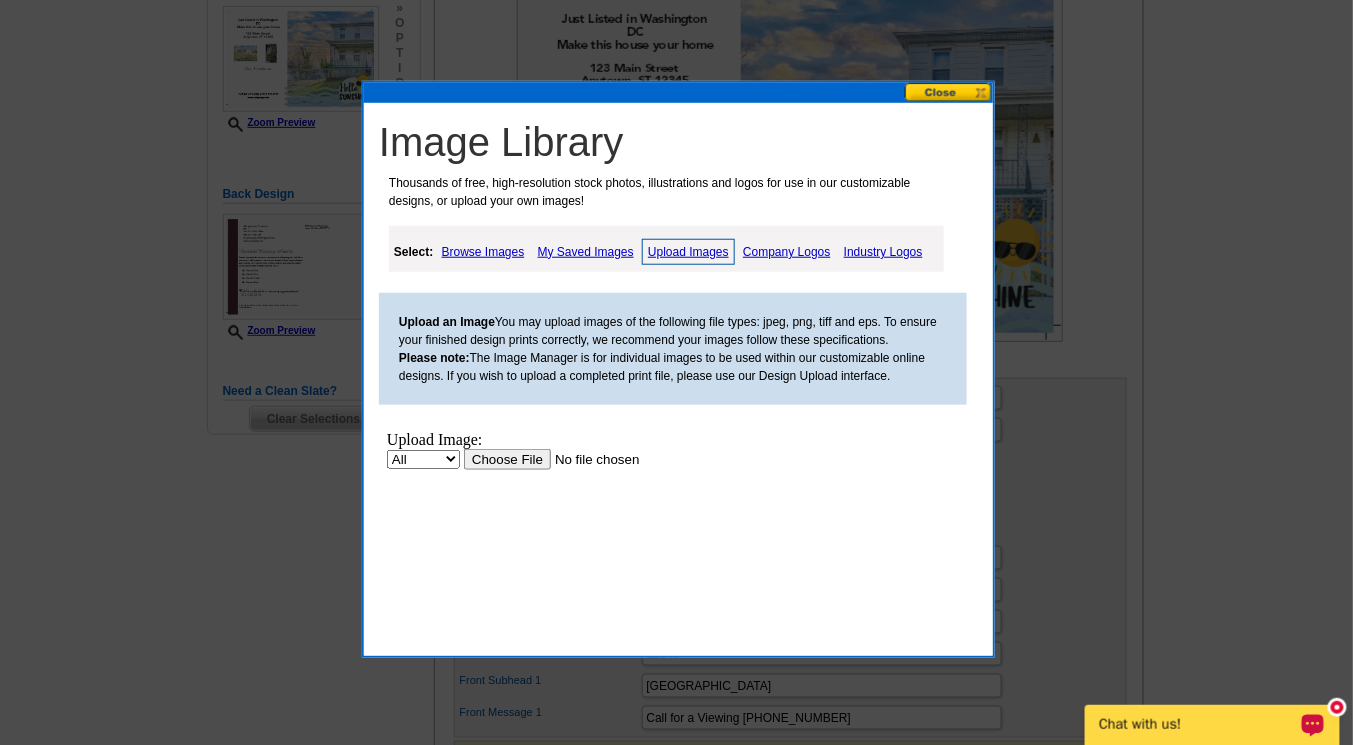 click at bounding box center [589, 458] 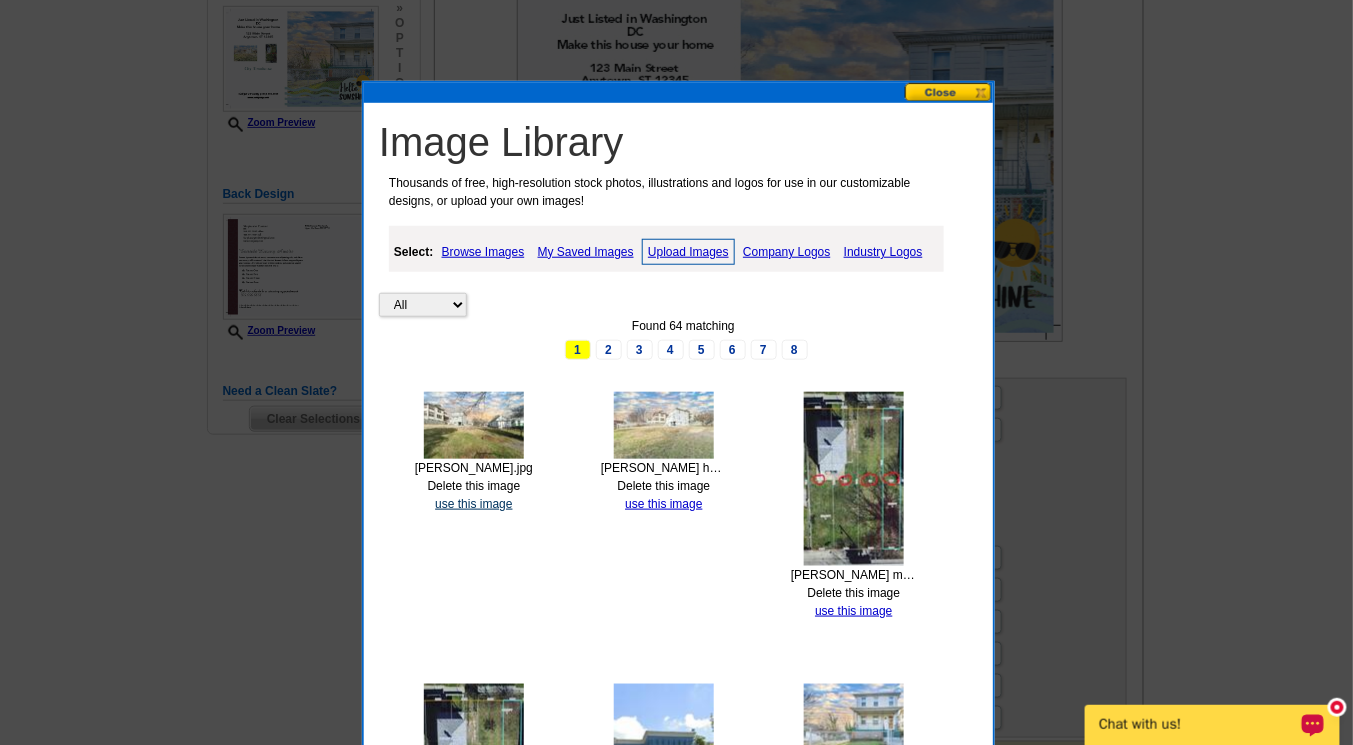 click on "use this image" at bounding box center [473, 504] 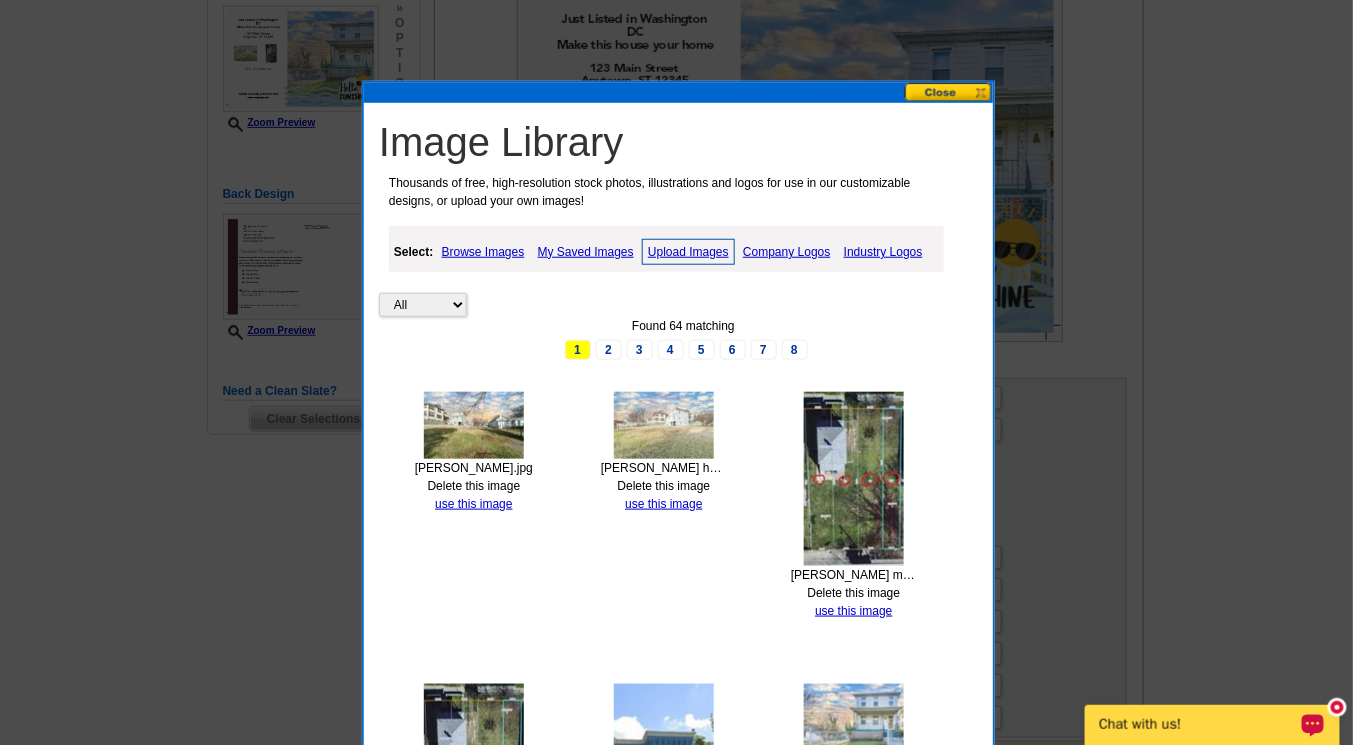 scroll, scrollTop: 0, scrollLeft: 0, axis: both 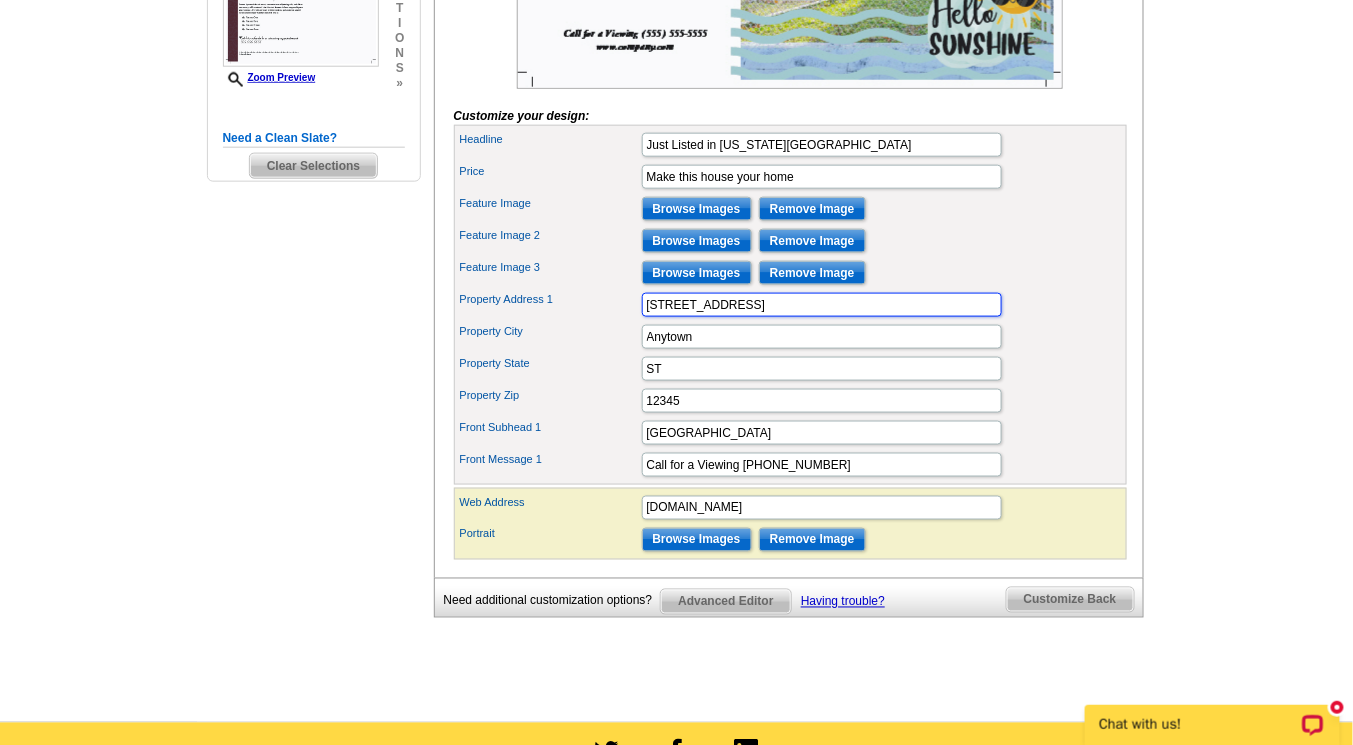 click on "123 Main Street" at bounding box center (822, 305) 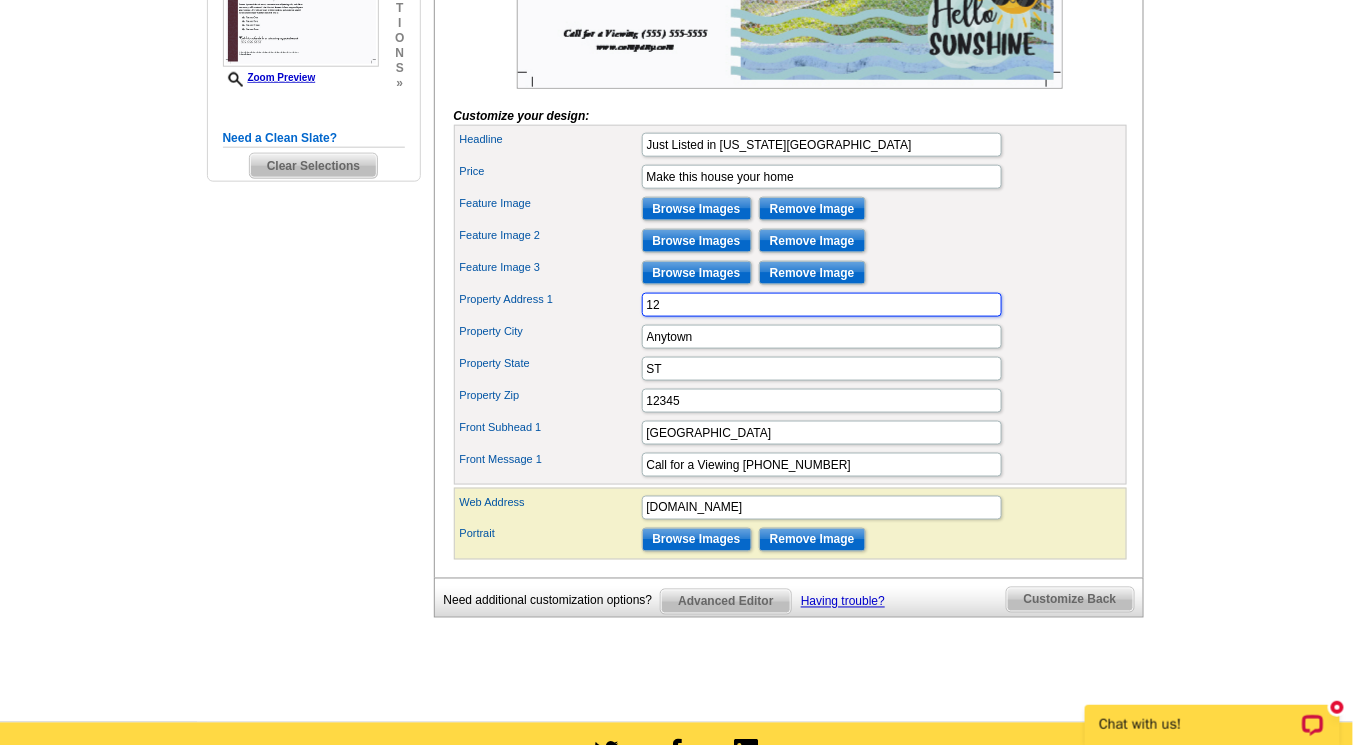 type on "1" 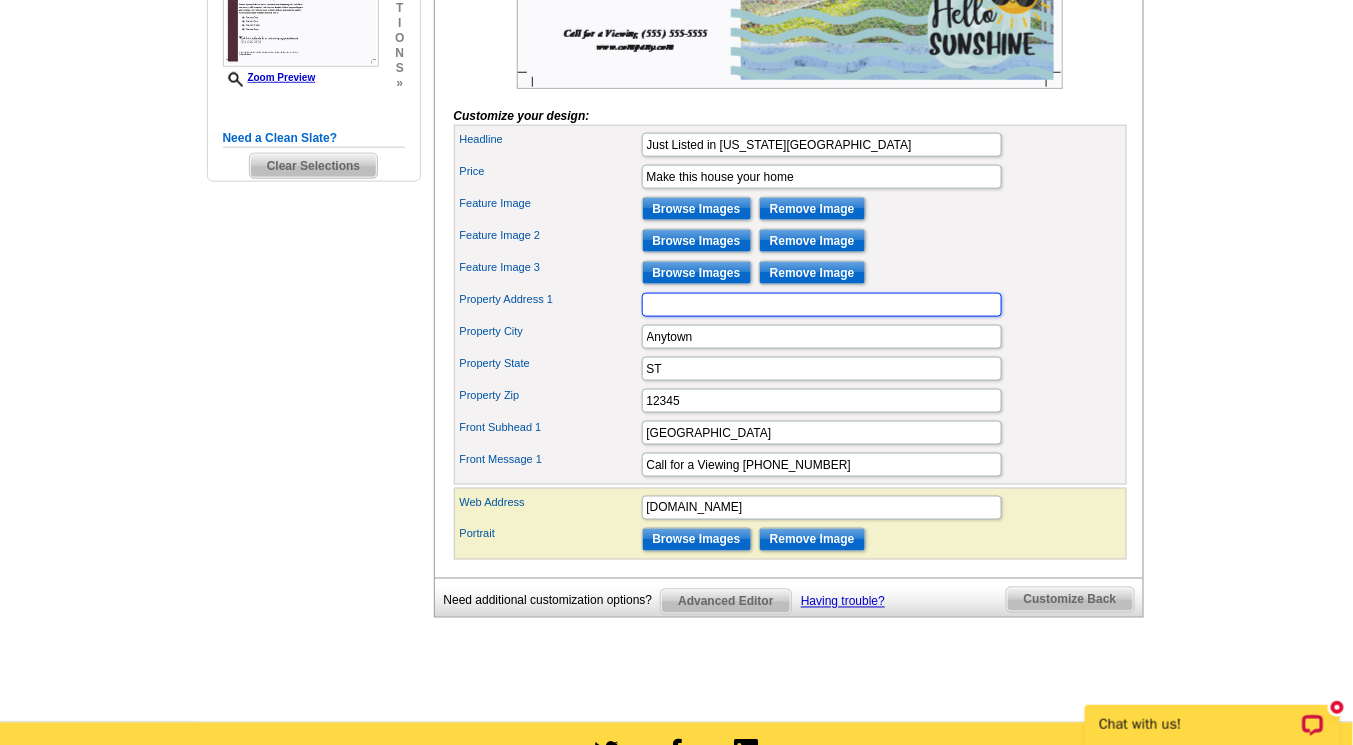 type on "d" 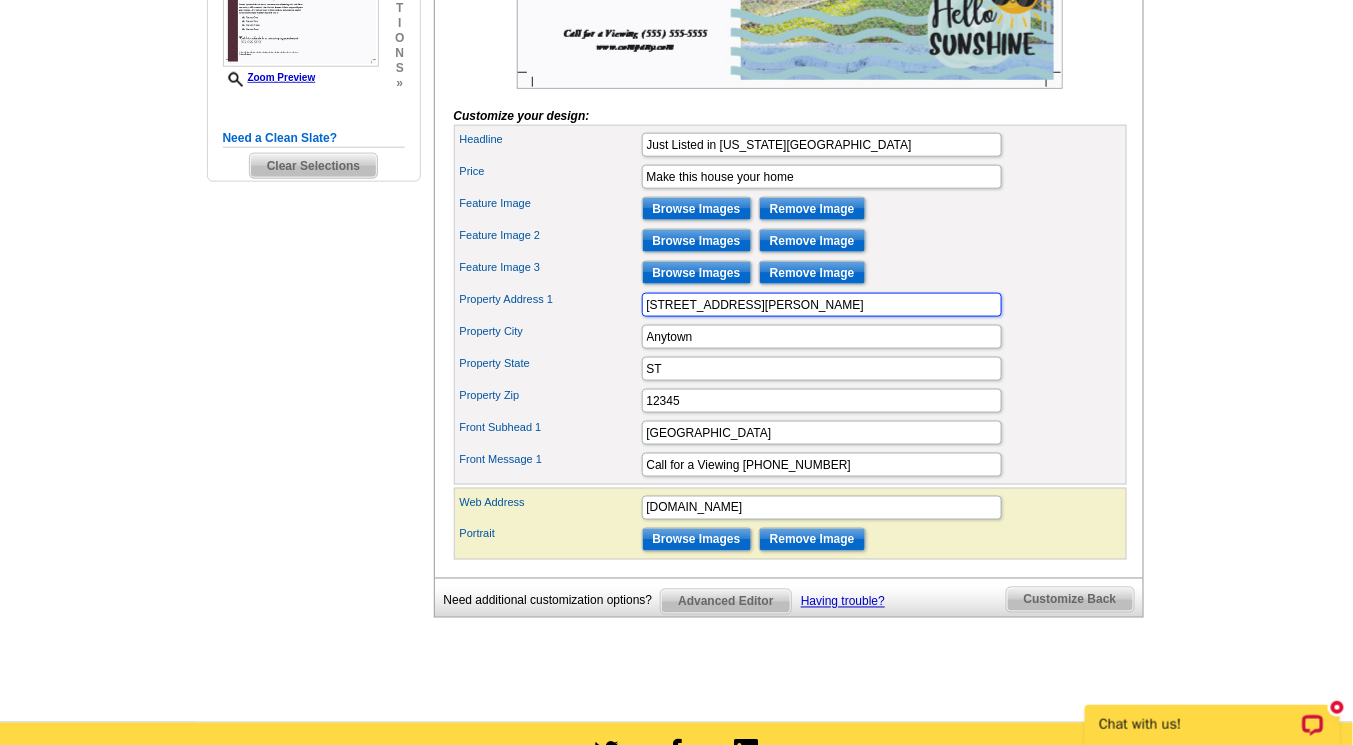 type on "4839 Jay Street, NE" 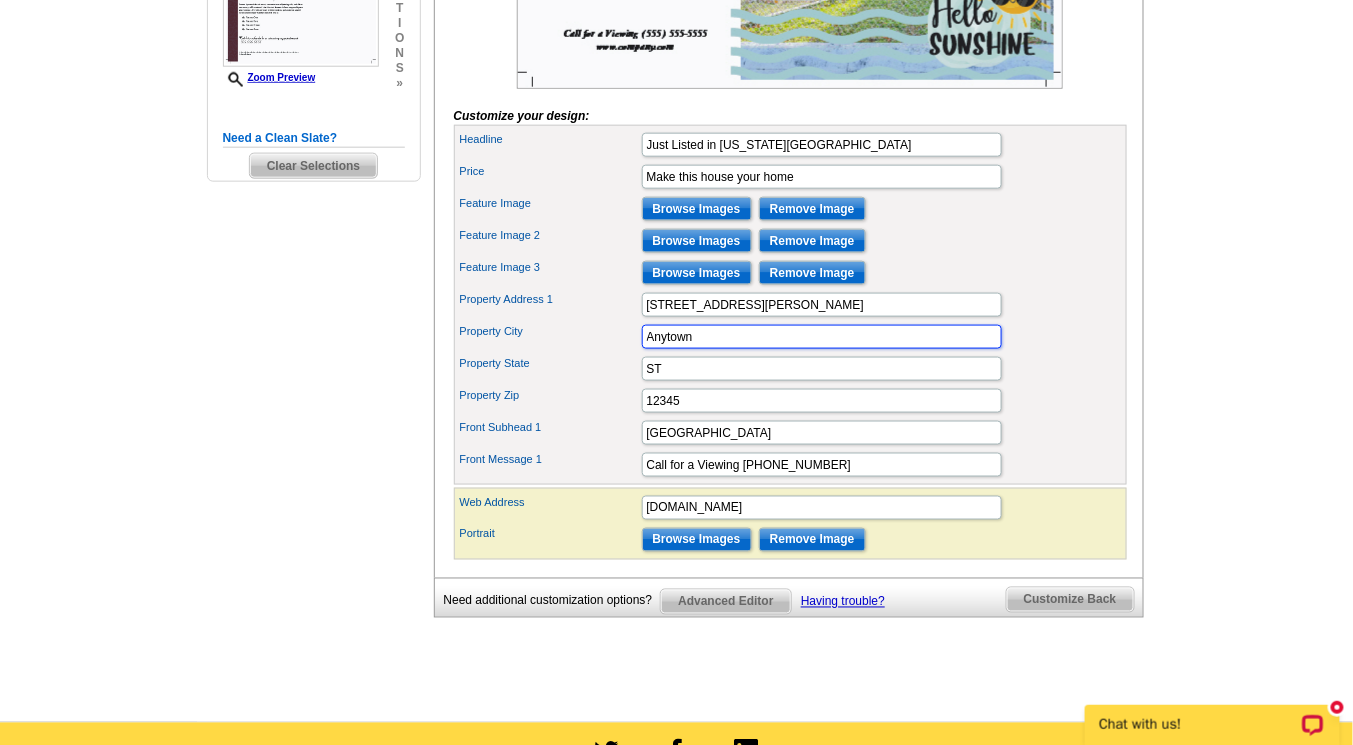 click on "Anytown" at bounding box center [822, 337] 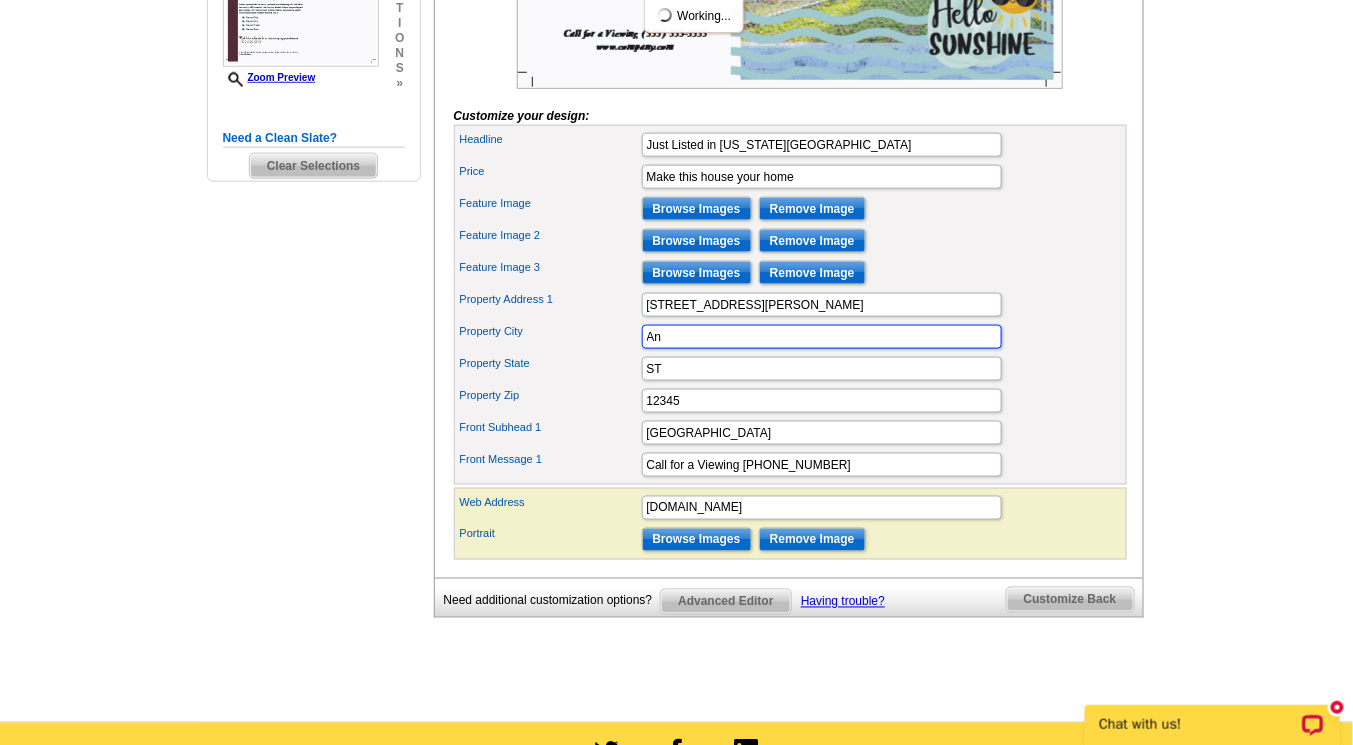 type on "A" 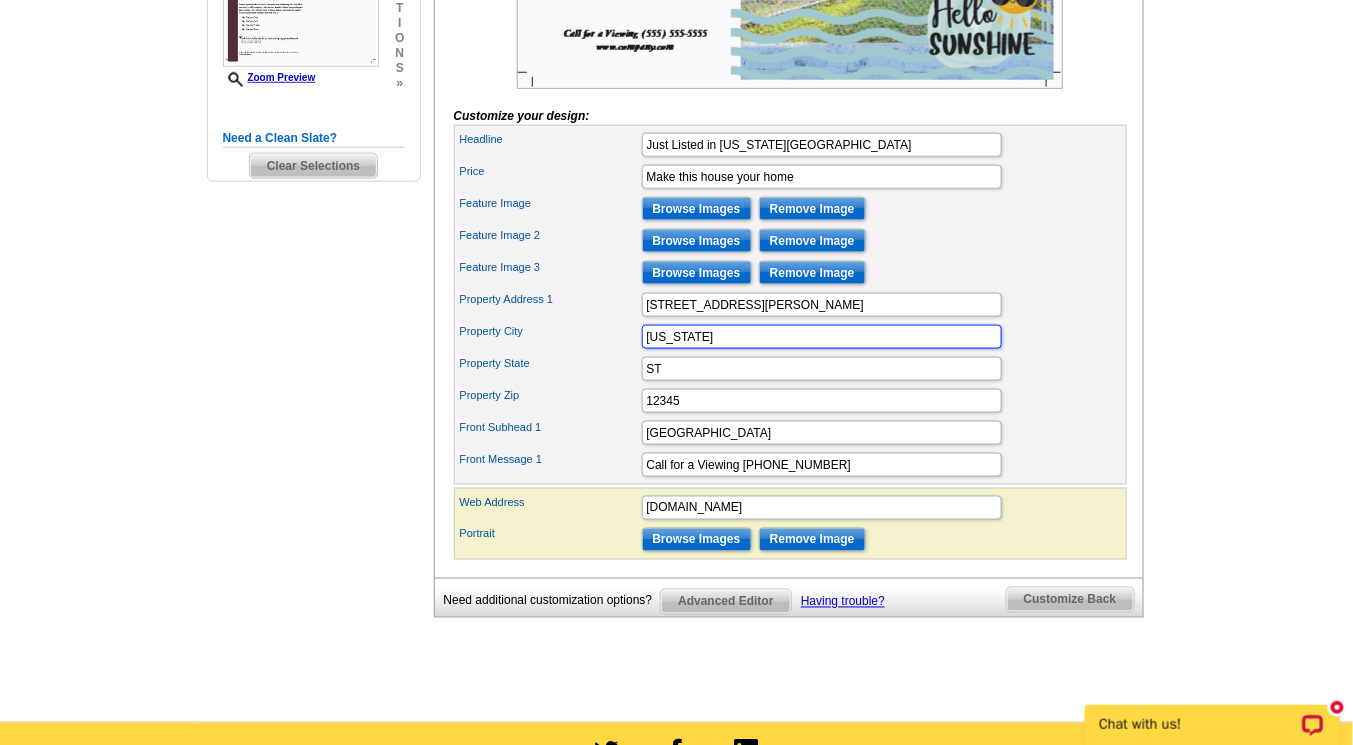 type on "Washington" 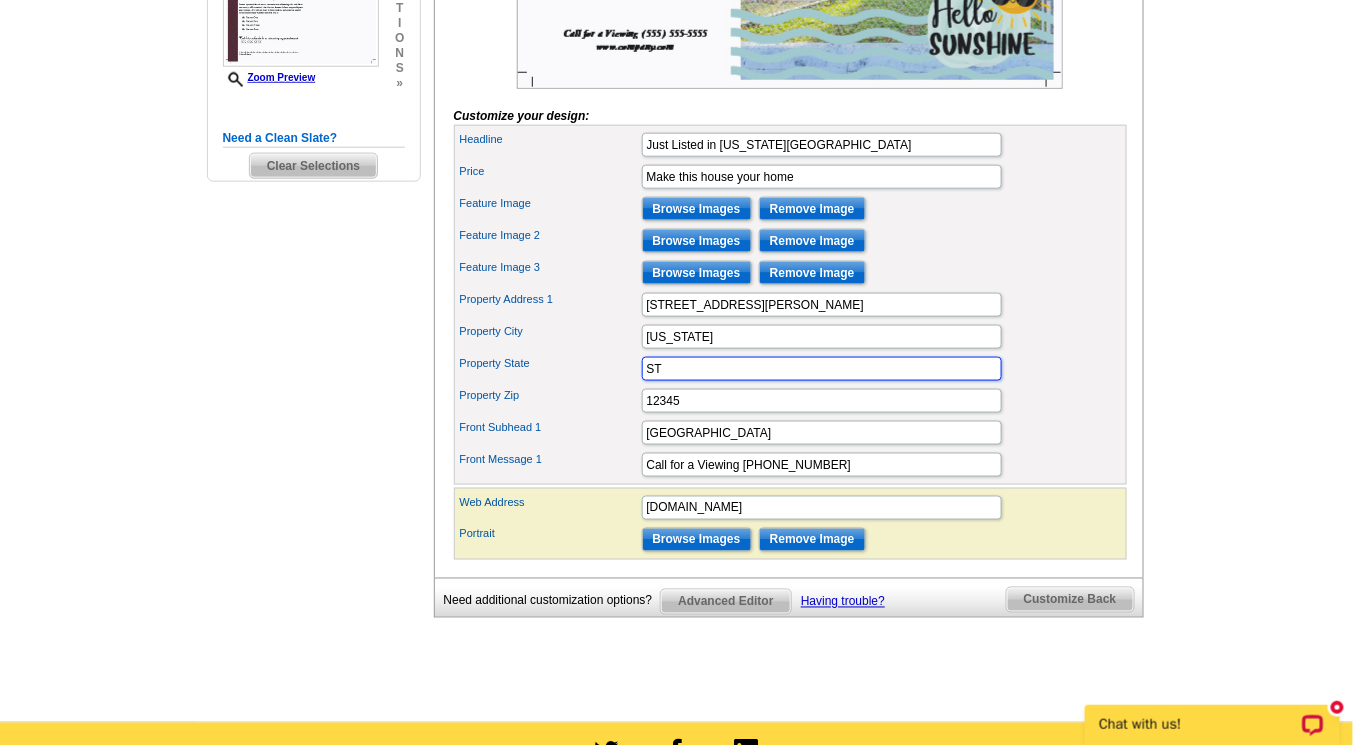 click on "ST" at bounding box center (822, 369) 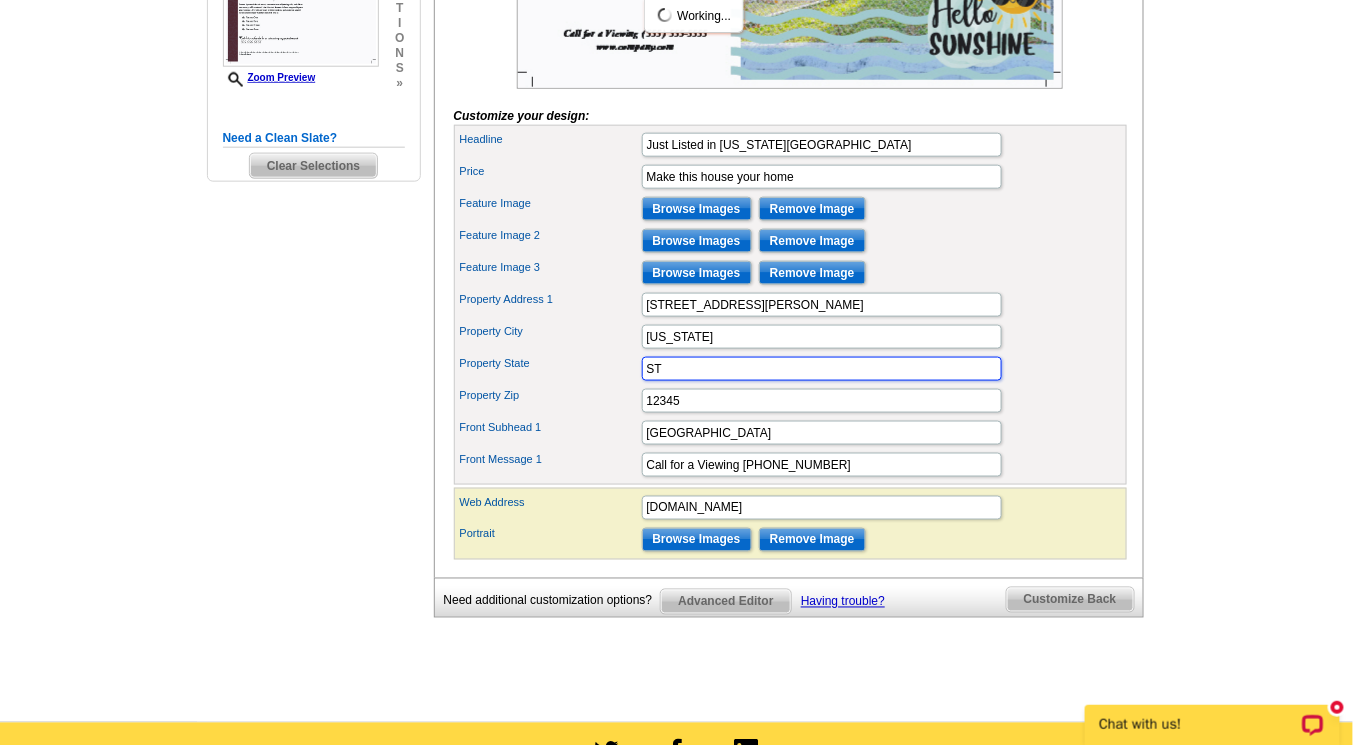 type on "S" 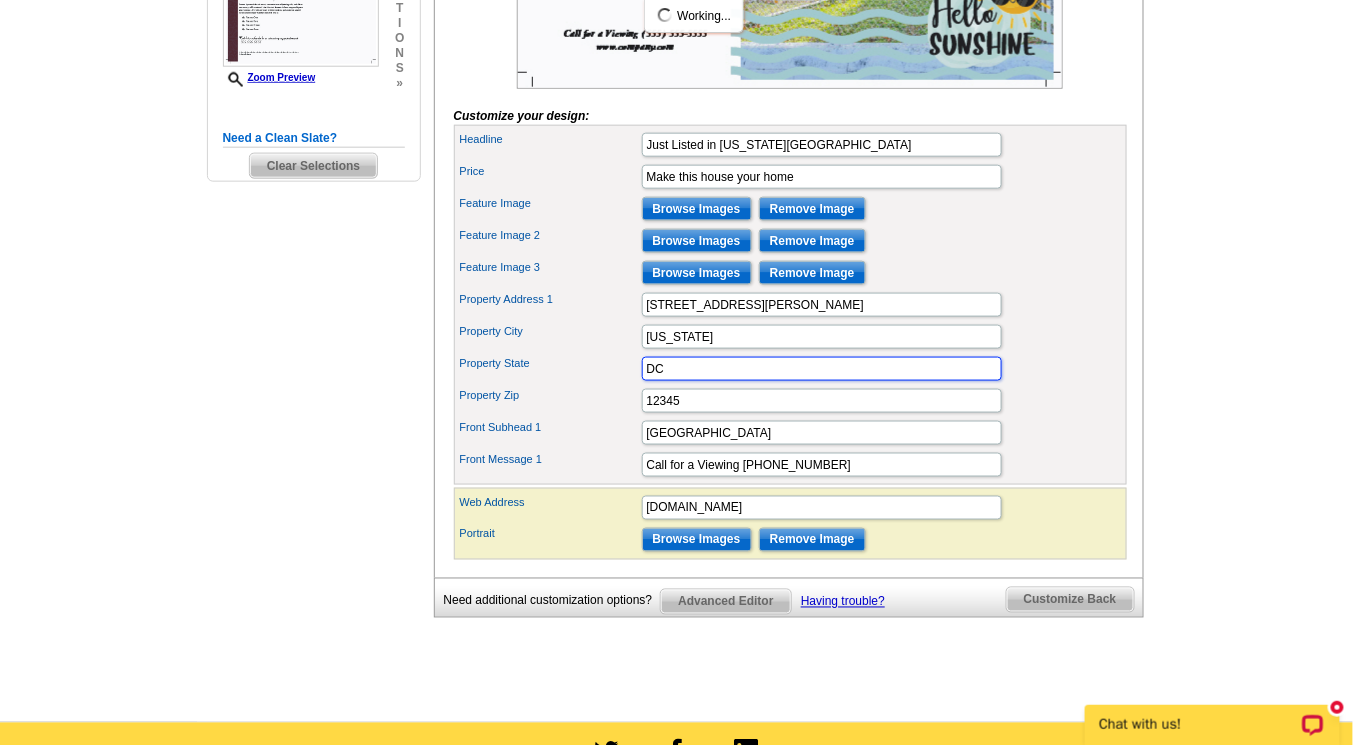 type on "DC" 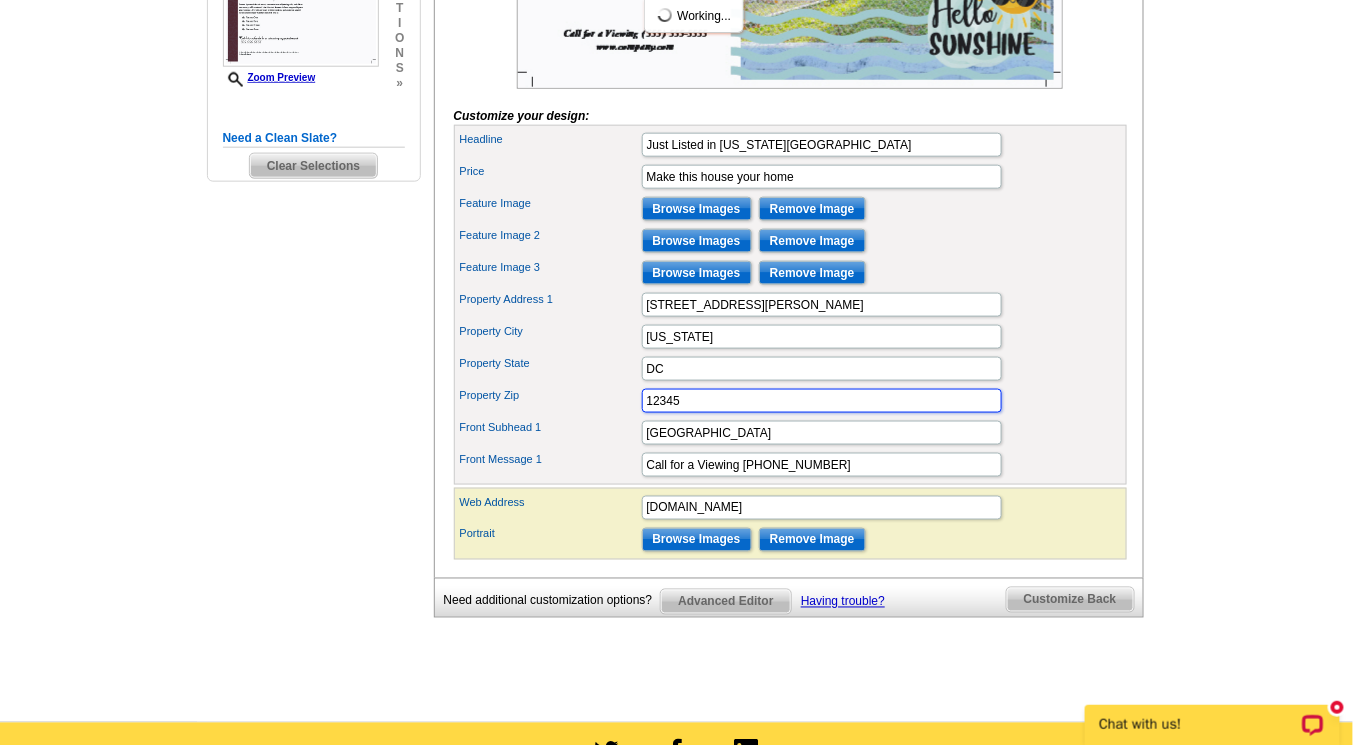click on "12345" at bounding box center [822, 401] 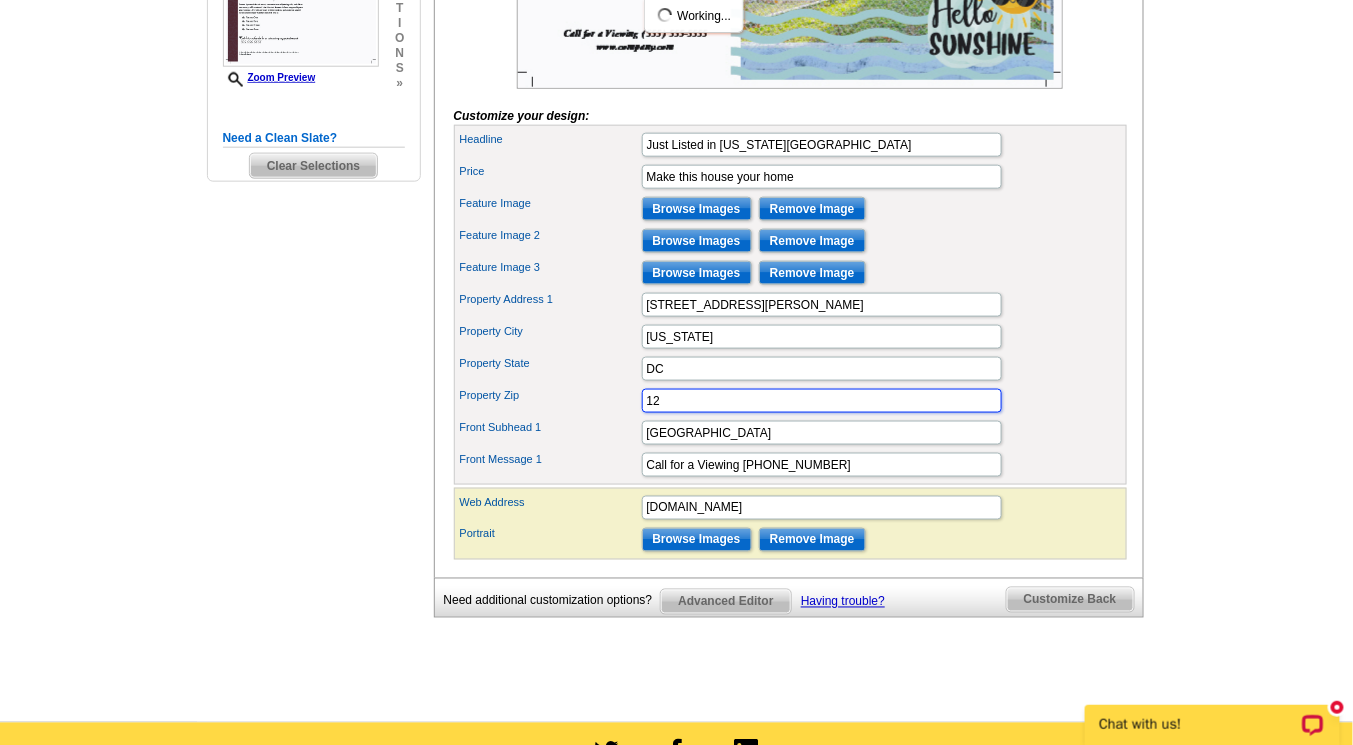 type on "1" 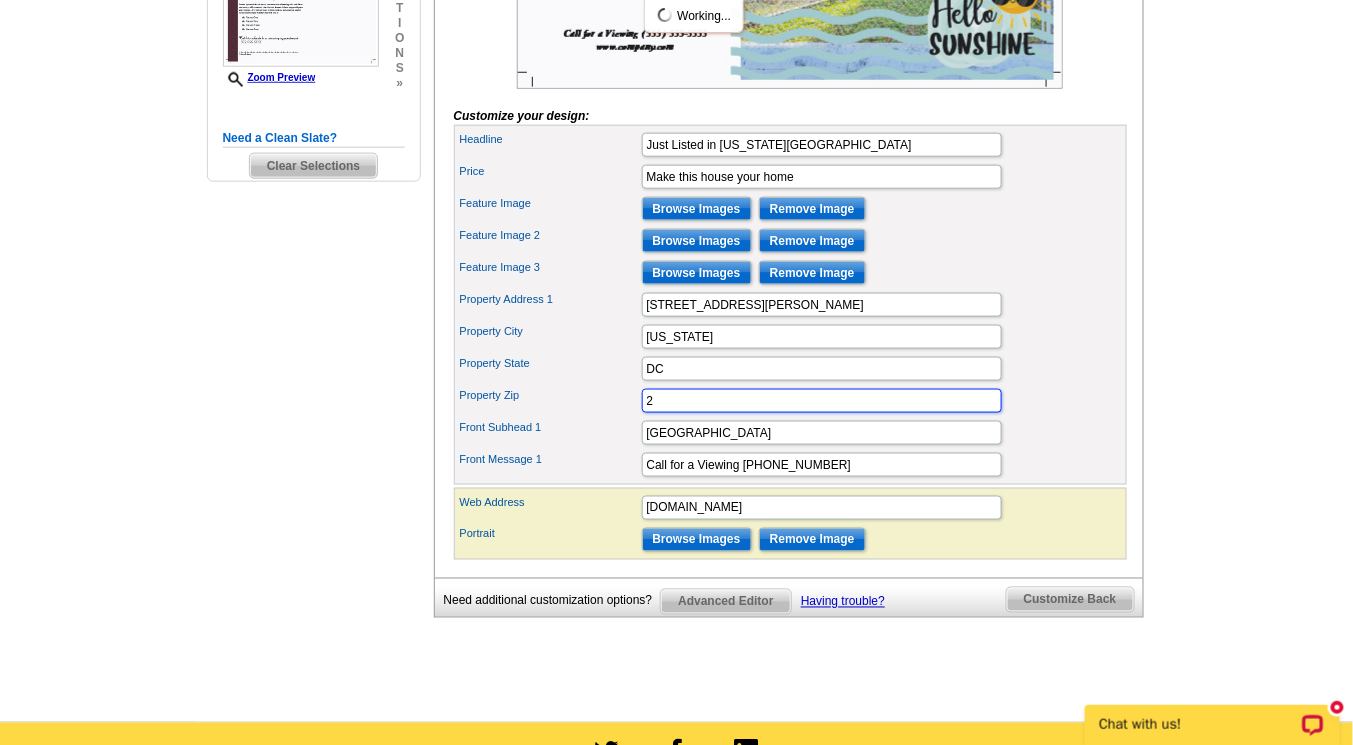 click on "2" at bounding box center [822, 401] 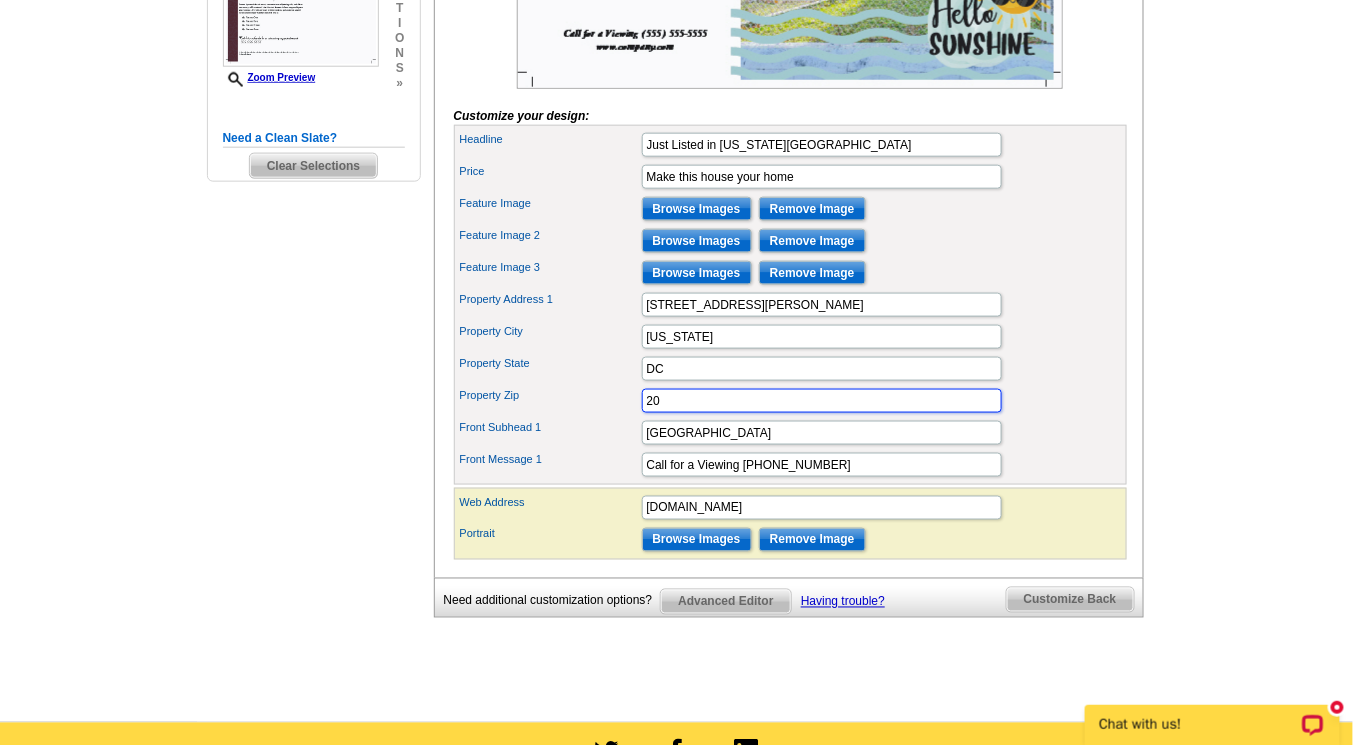 type on "2" 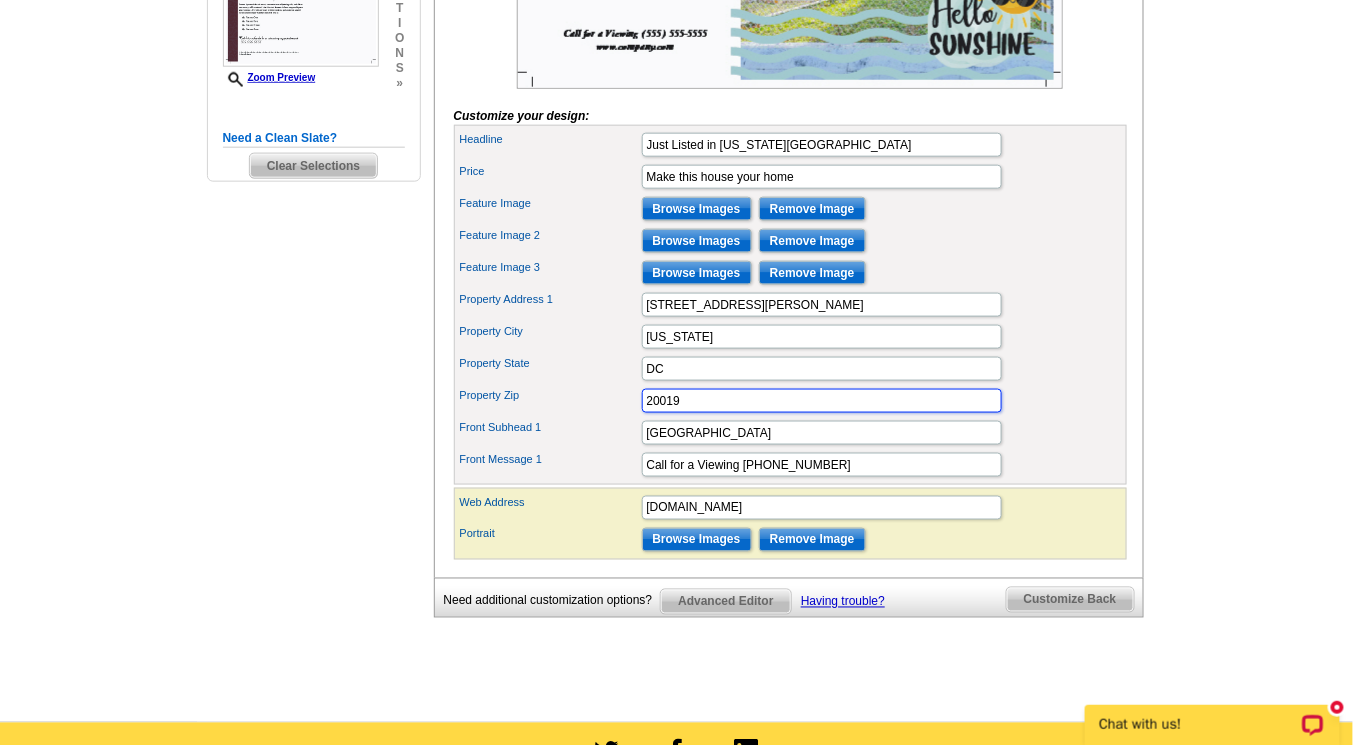 type on "20019" 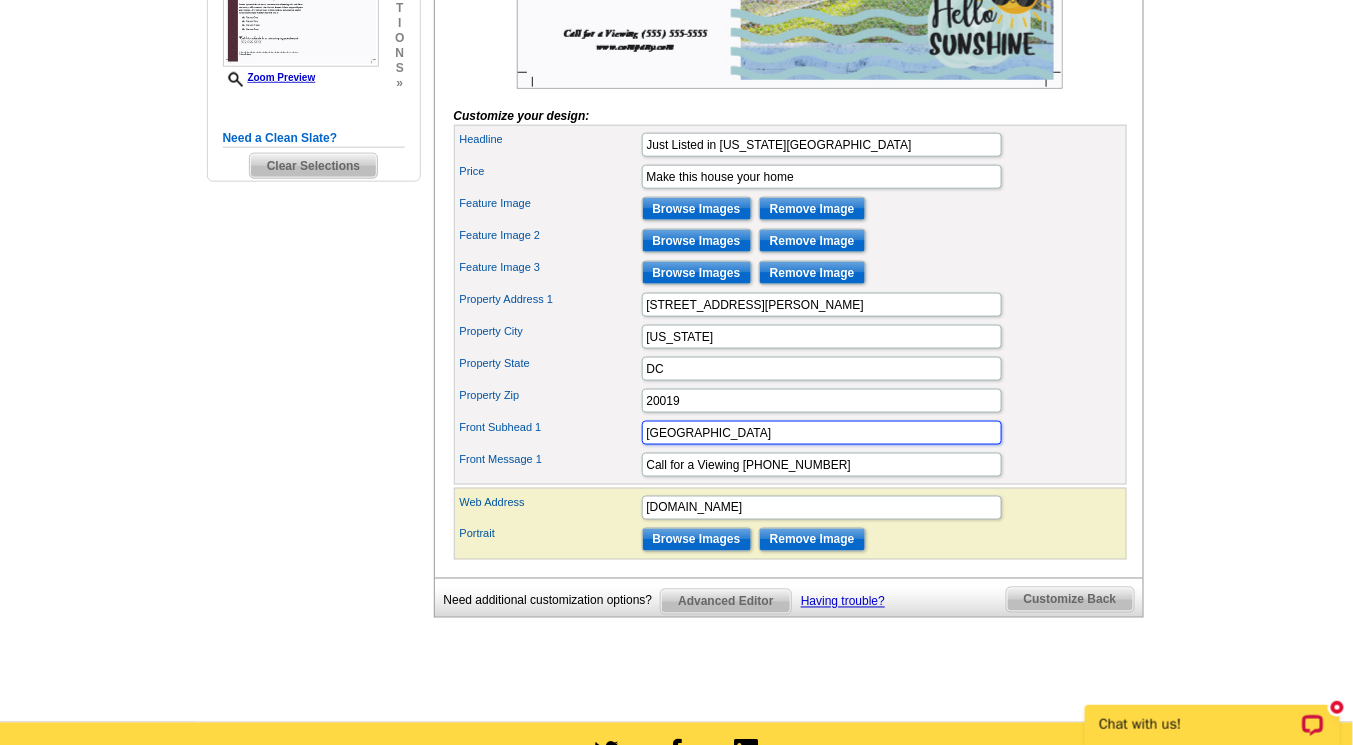 click on "City Townhouse" at bounding box center [822, 433] 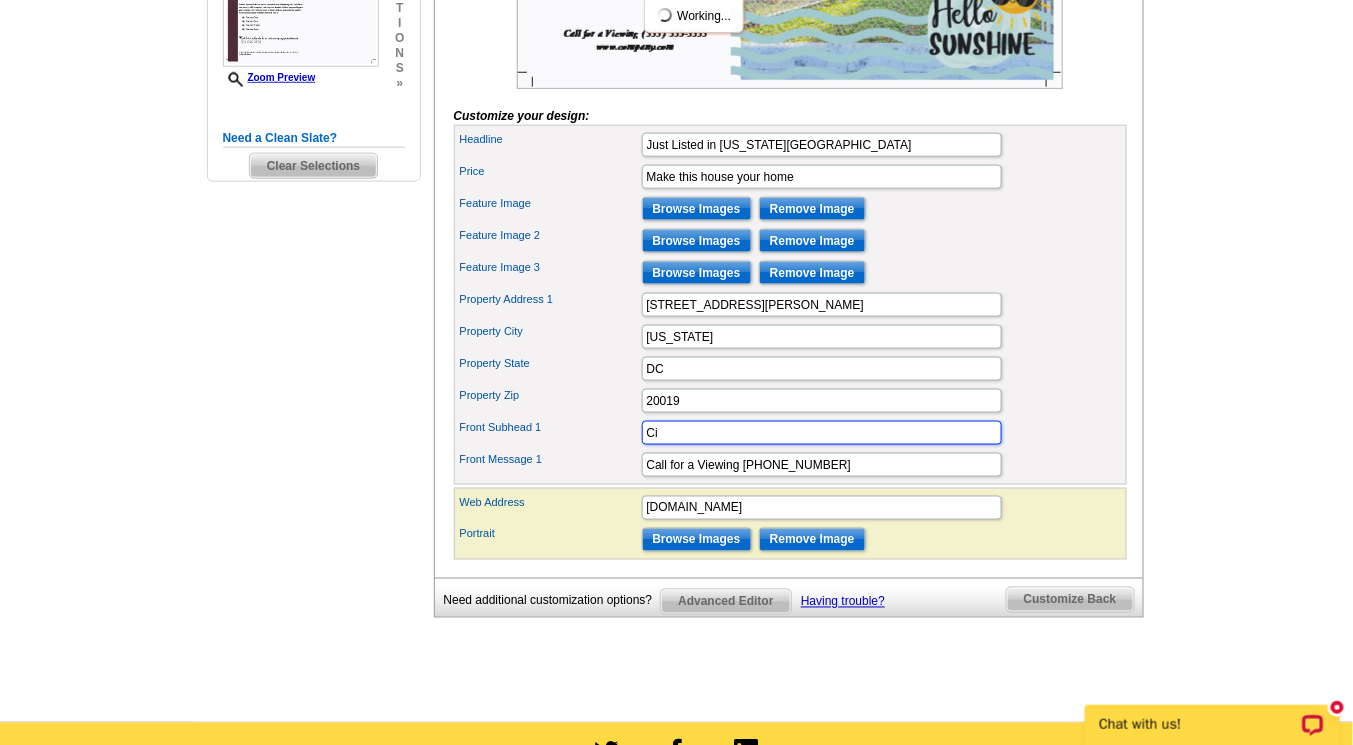 type on "C" 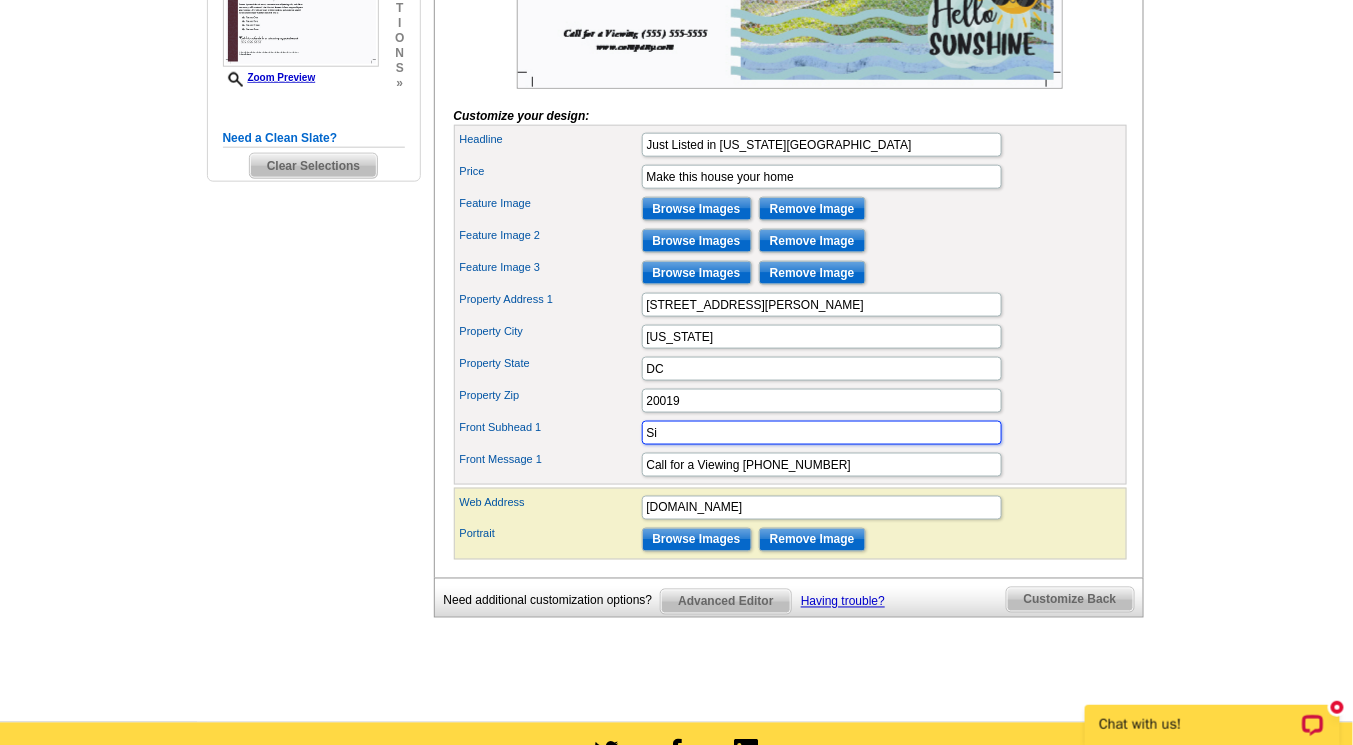 type on "S" 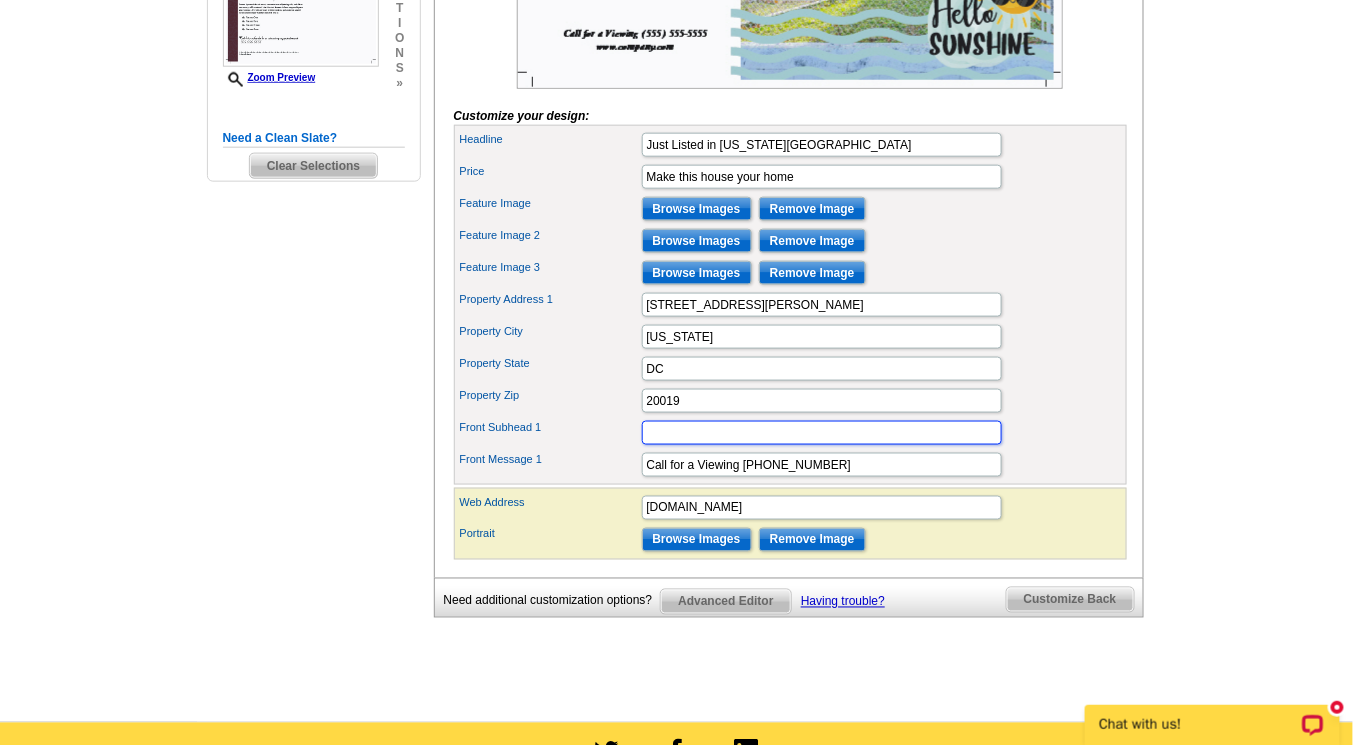 type on "s" 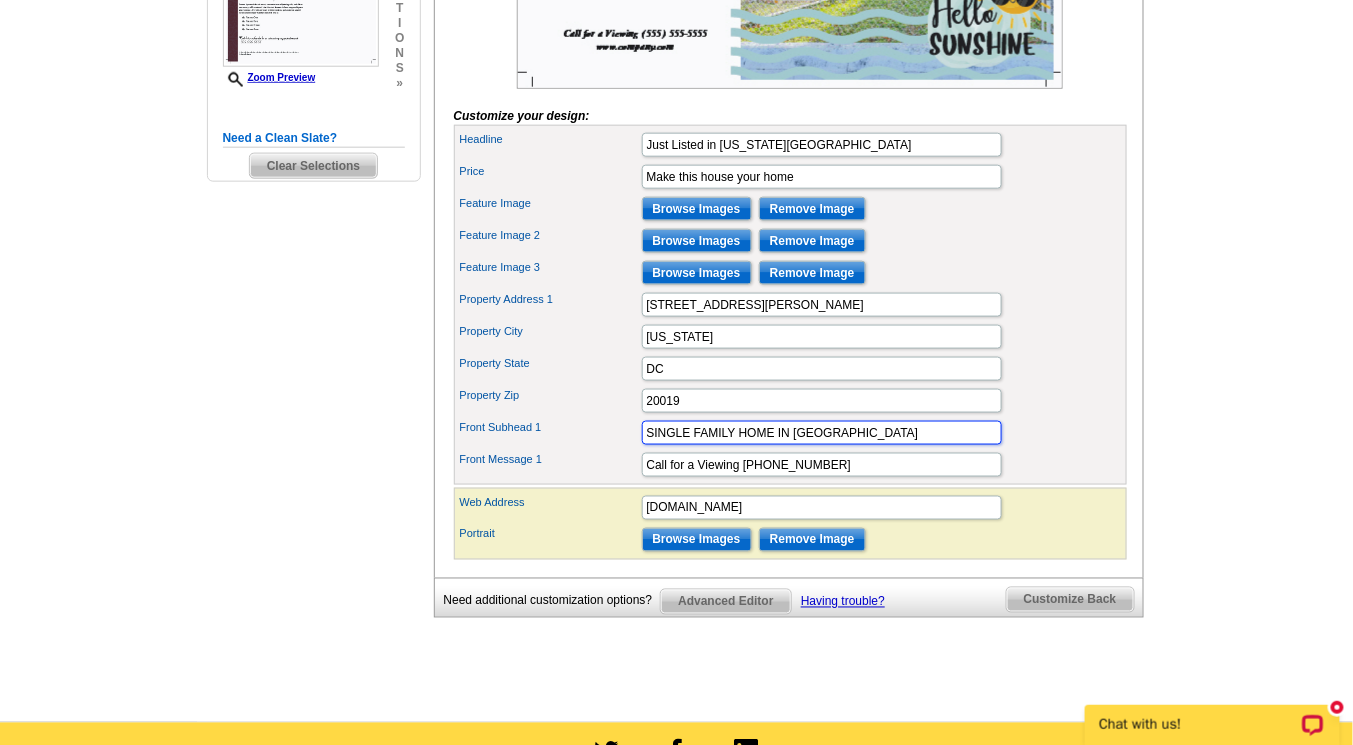 type on "SINGLE FAMILY HOME IN DC" 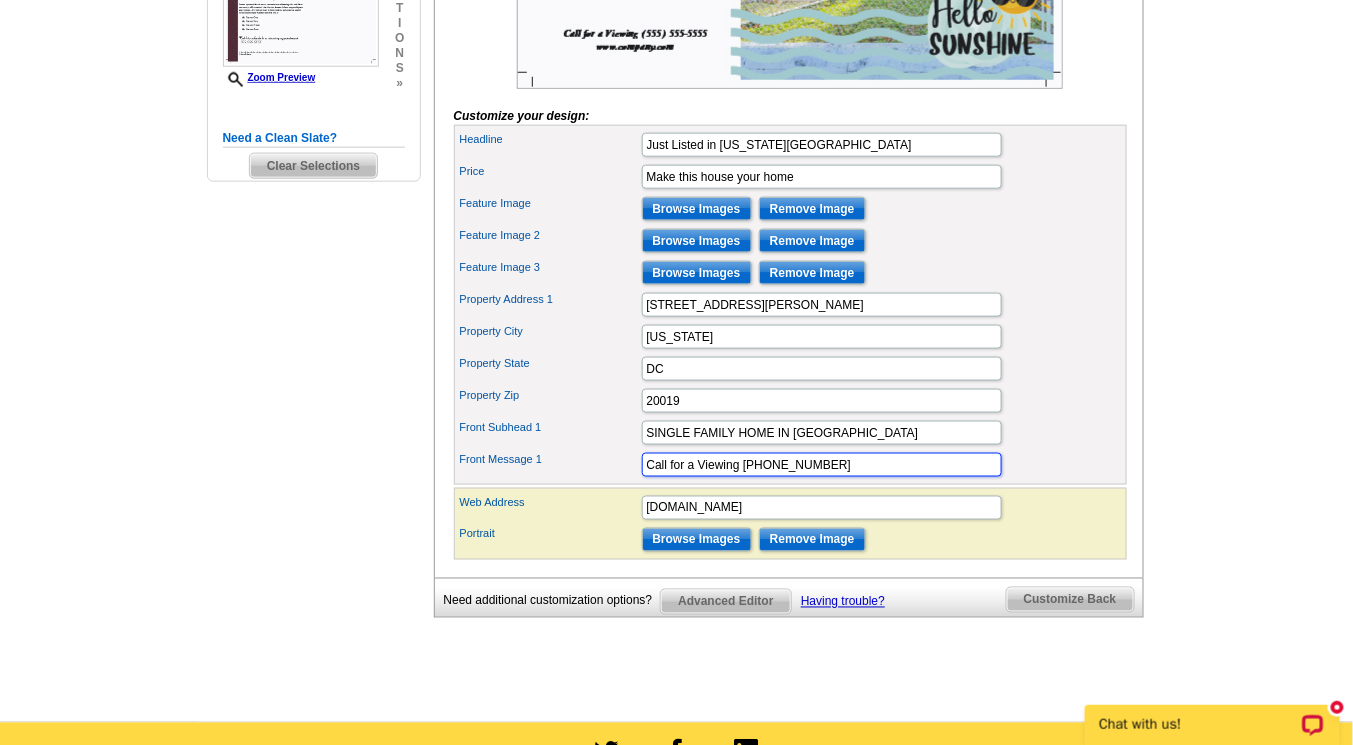 click on "Call for a Viewing (555) 555-5555" at bounding box center [822, 465] 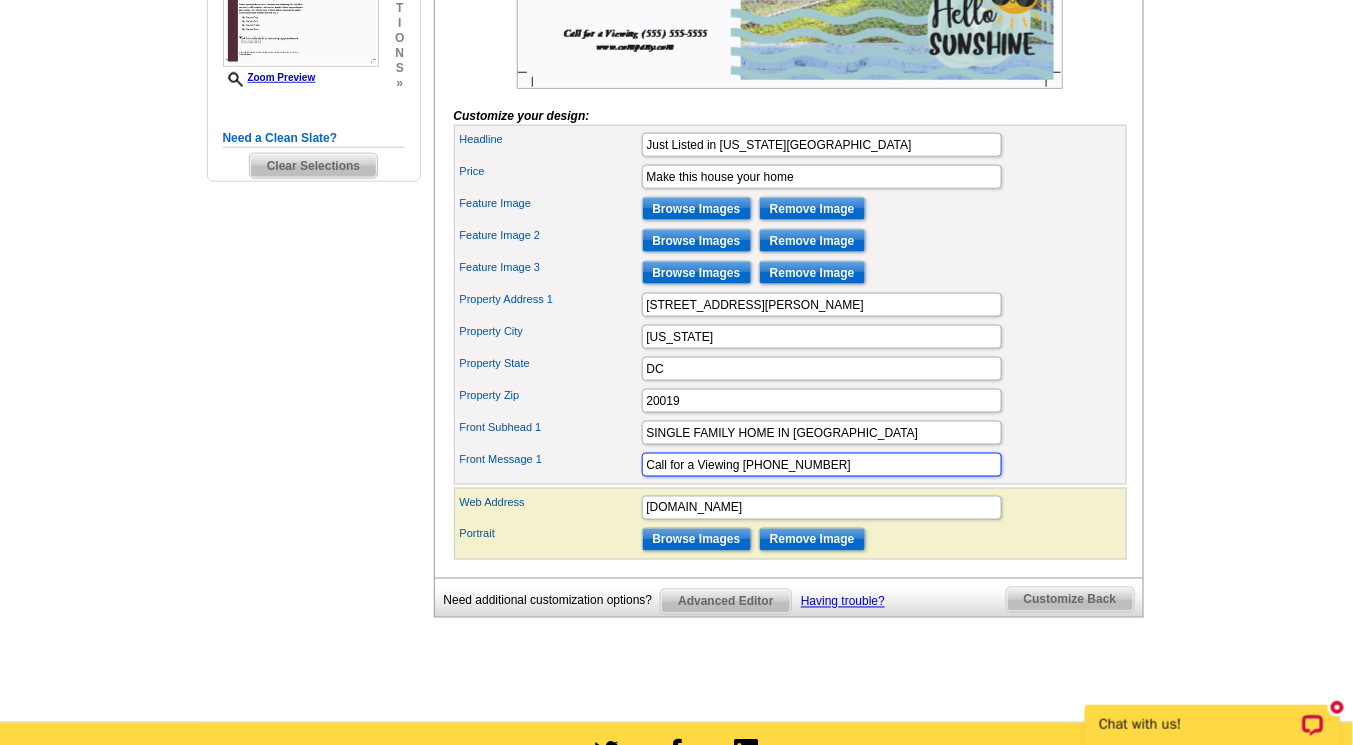 type on "Call for a Viewing 240-375-5775" 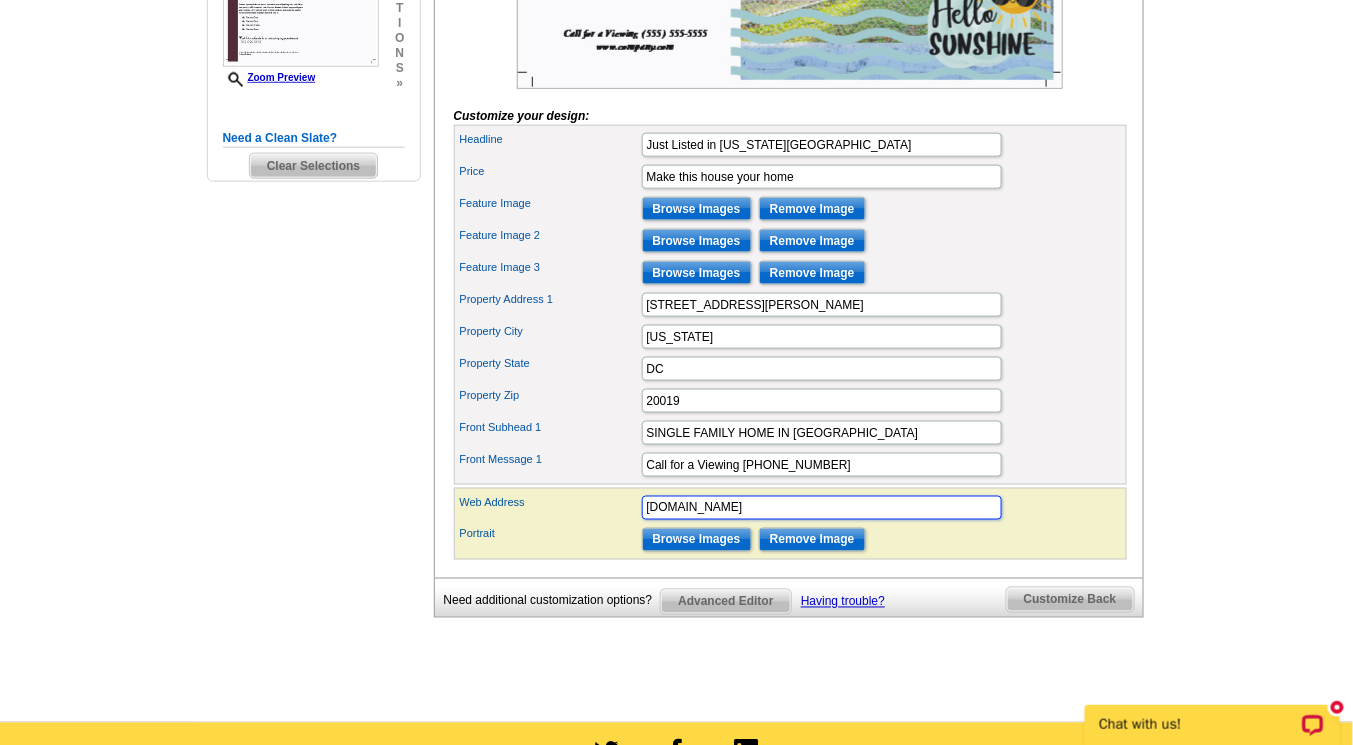 click on "www.company.com" at bounding box center [822, 508] 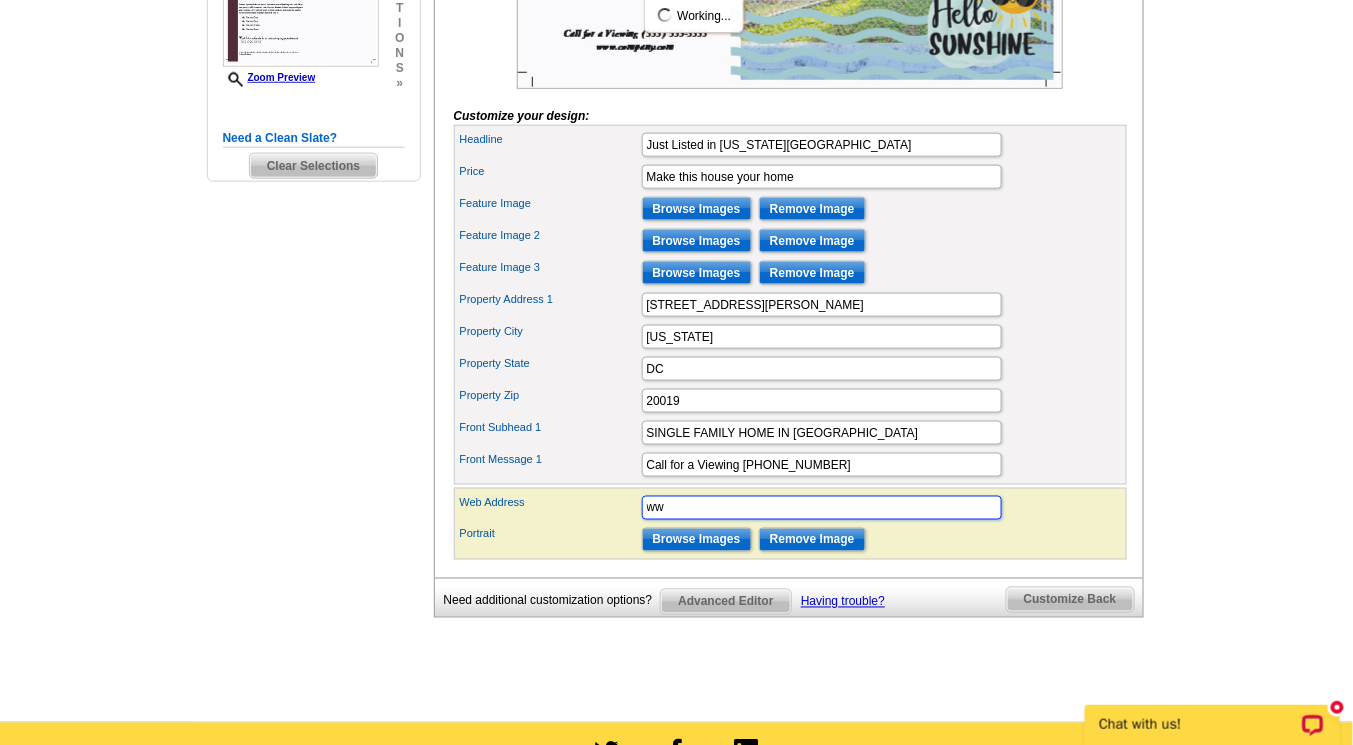 type on "w" 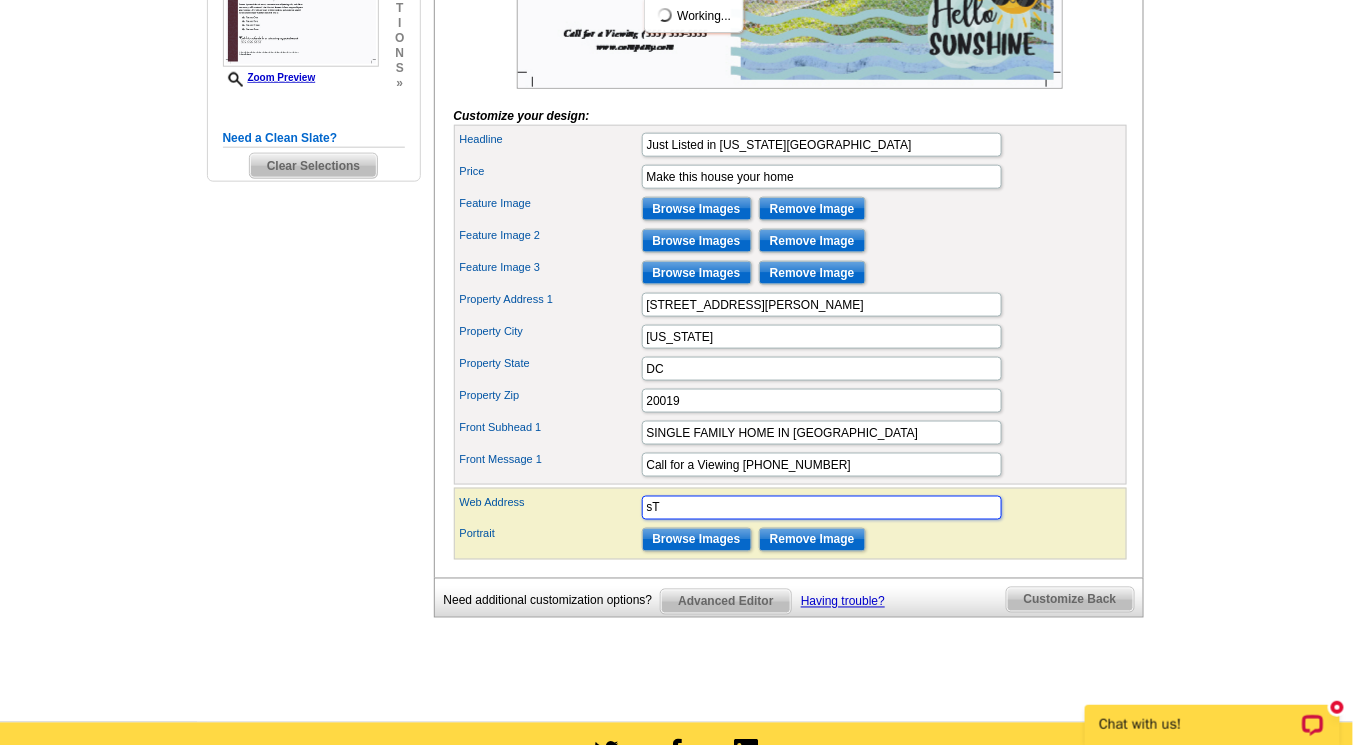 type on "s" 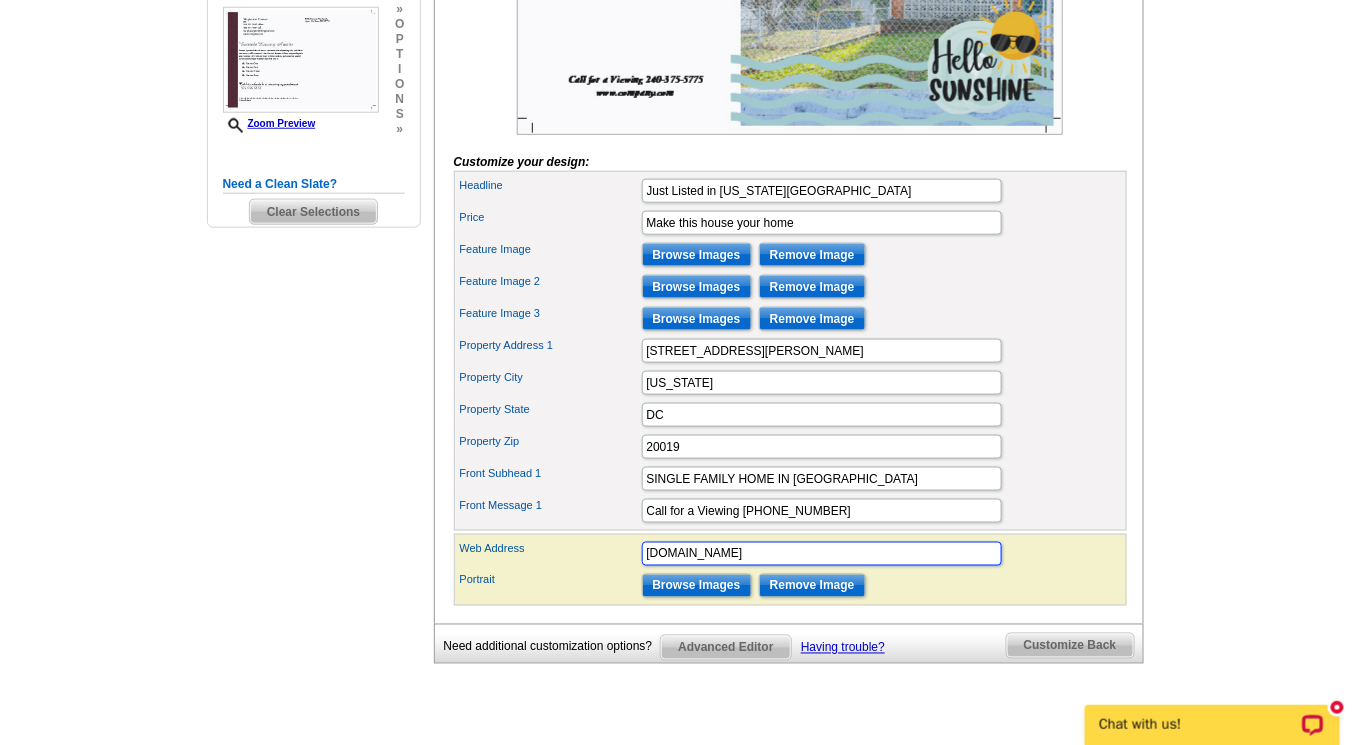 scroll, scrollTop: 577, scrollLeft: 0, axis: vertical 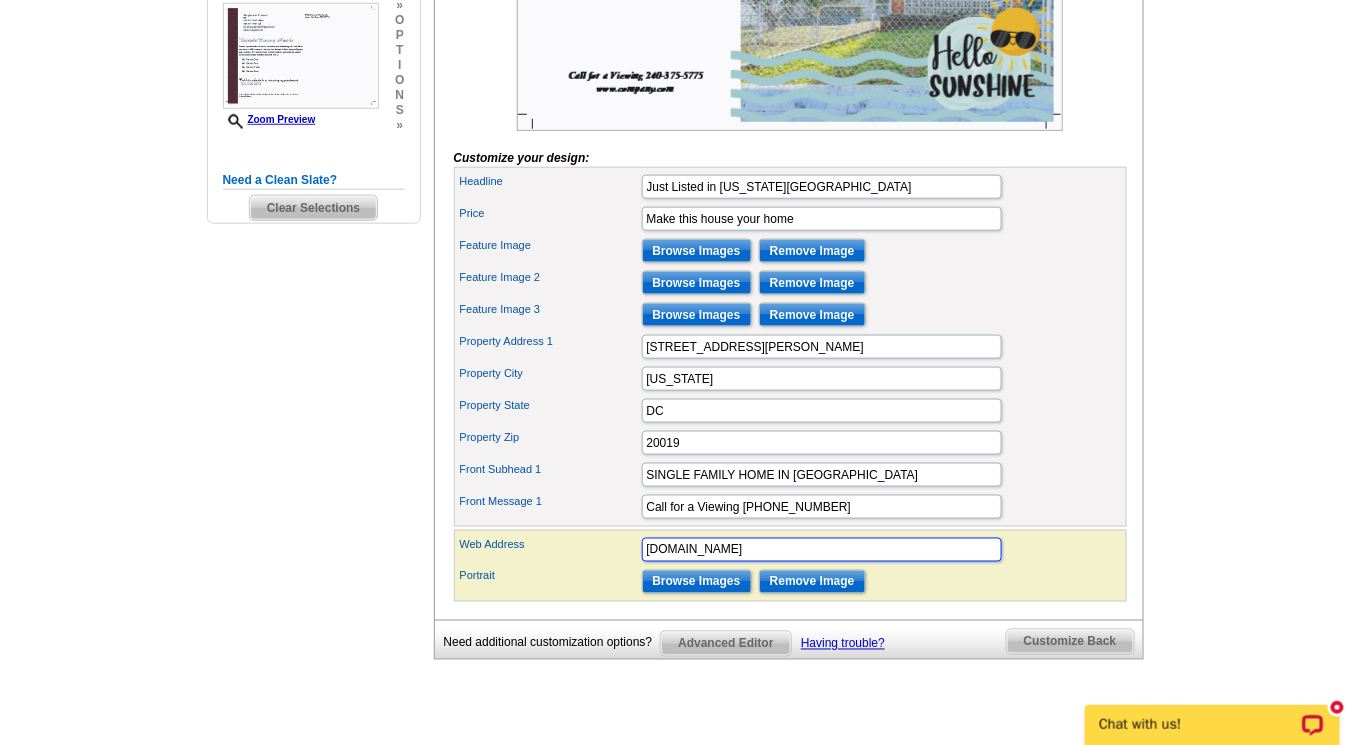 type on "Stephaniegarner.samsonproperties.net" 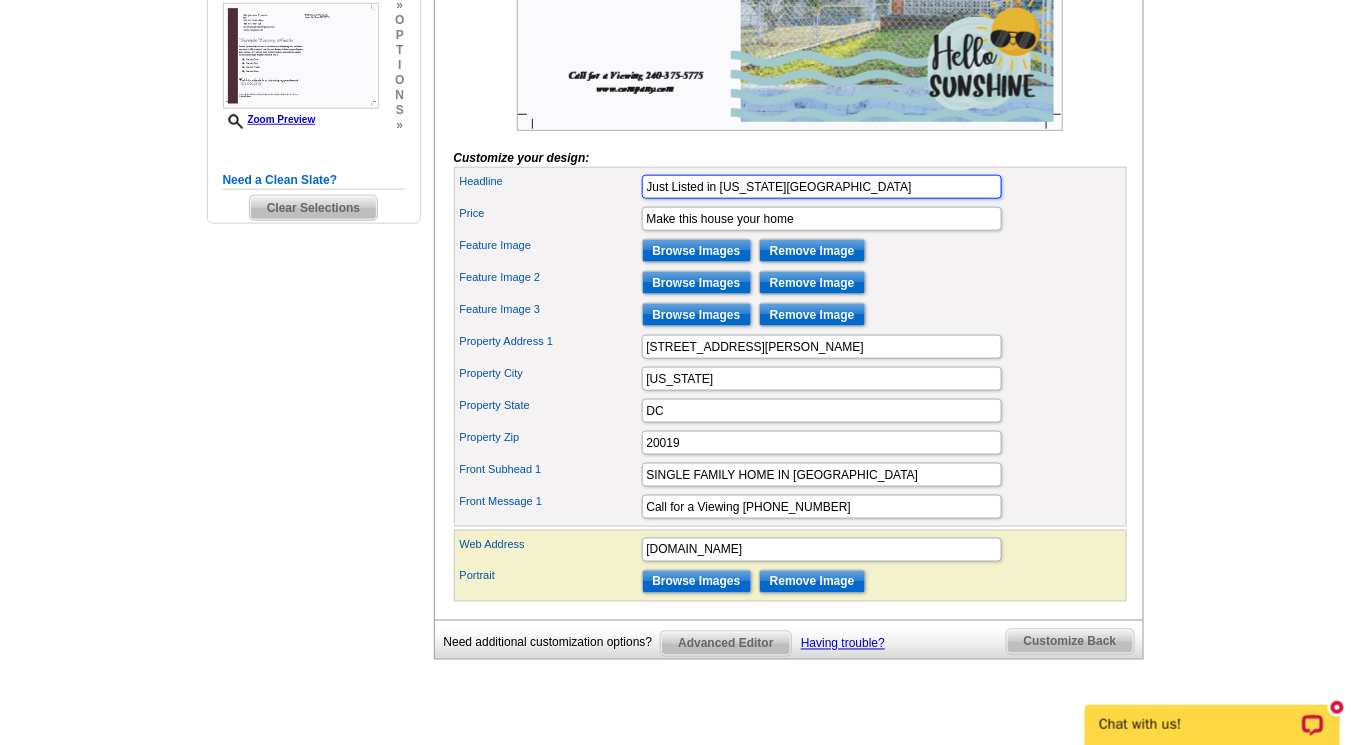 click on "Just Listed in Washington DC" at bounding box center (822, 187) 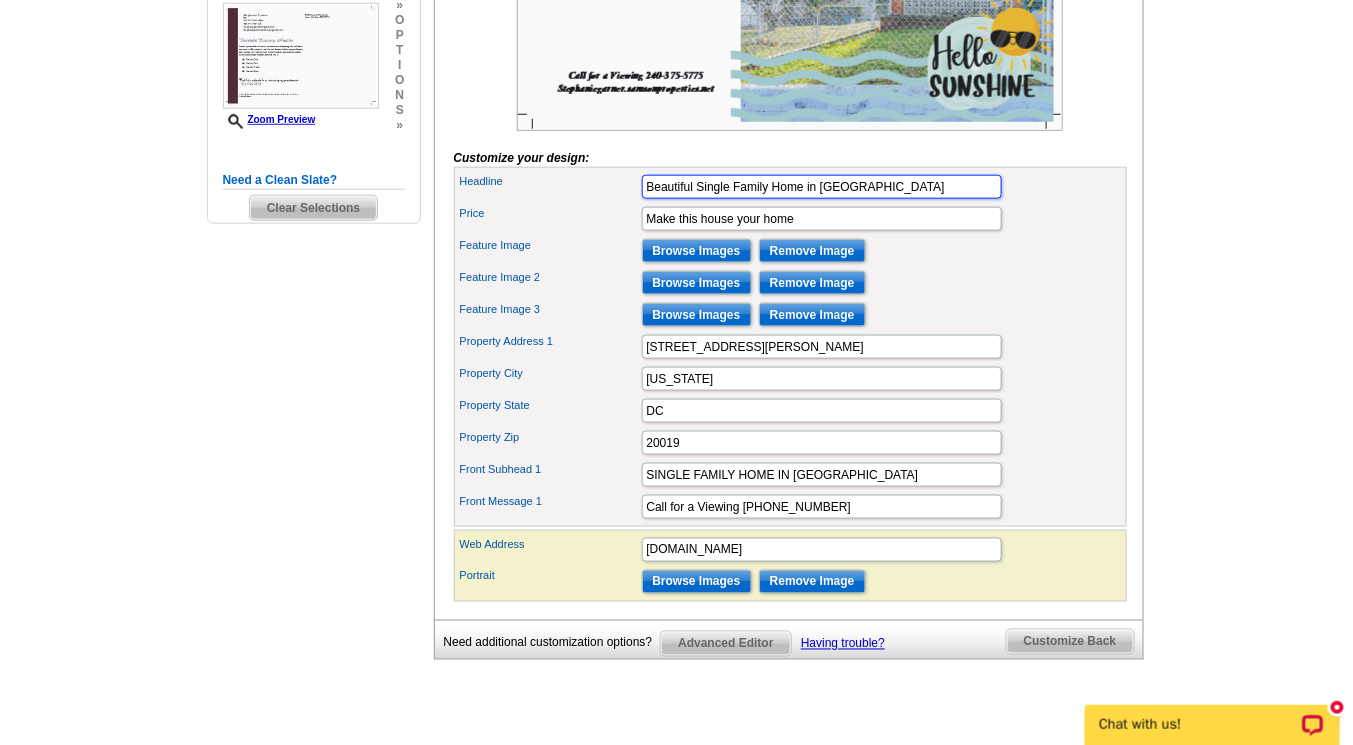 type on "Beautiful Single Family Home in DC" 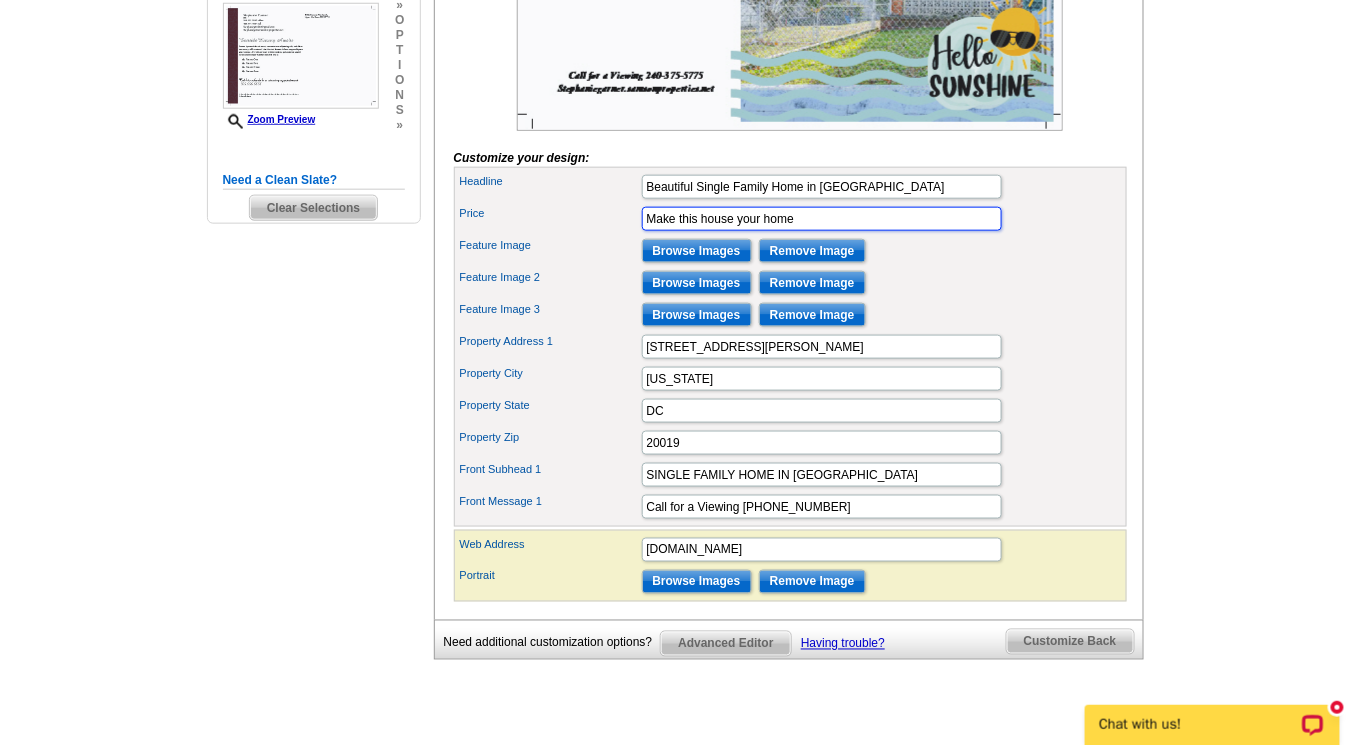 click on "Make this house your home" at bounding box center [822, 219] 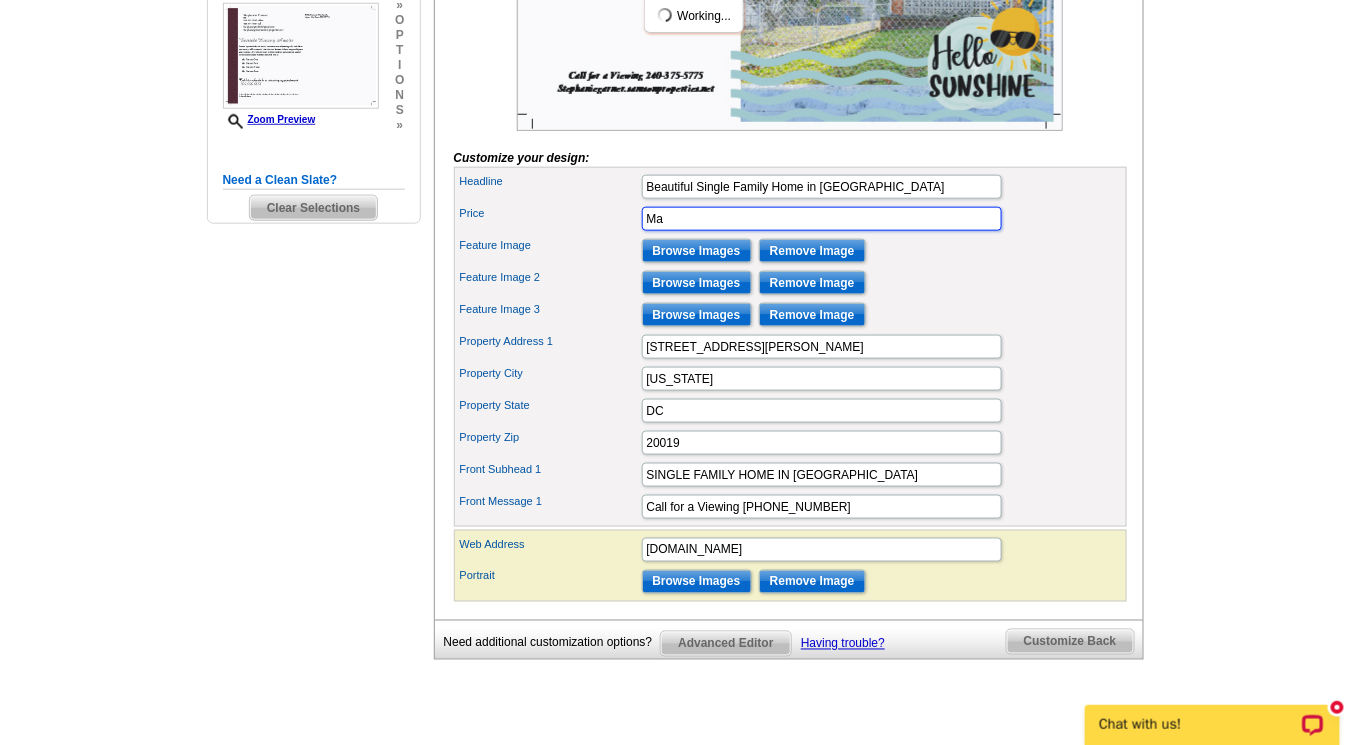 type on "M" 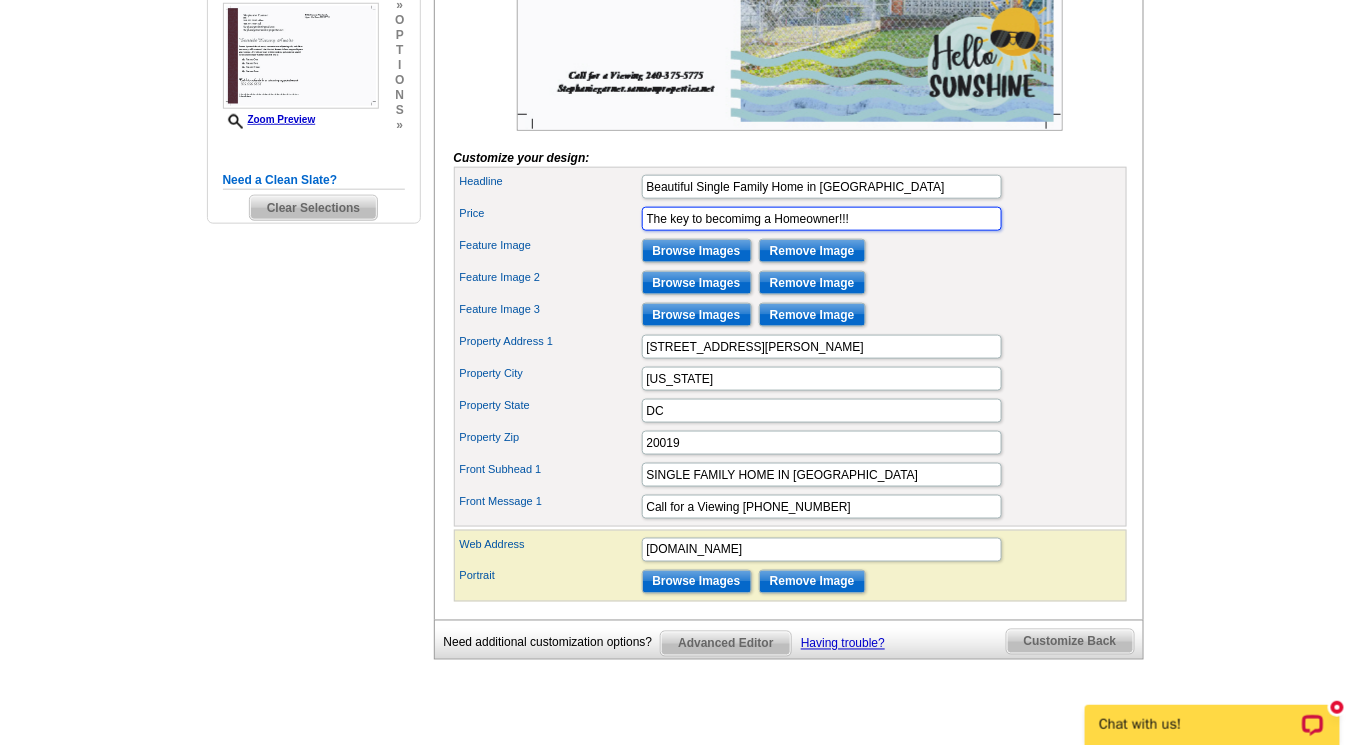 click on "The key to becomimg a Homeowner!!!" at bounding box center (822, 219) 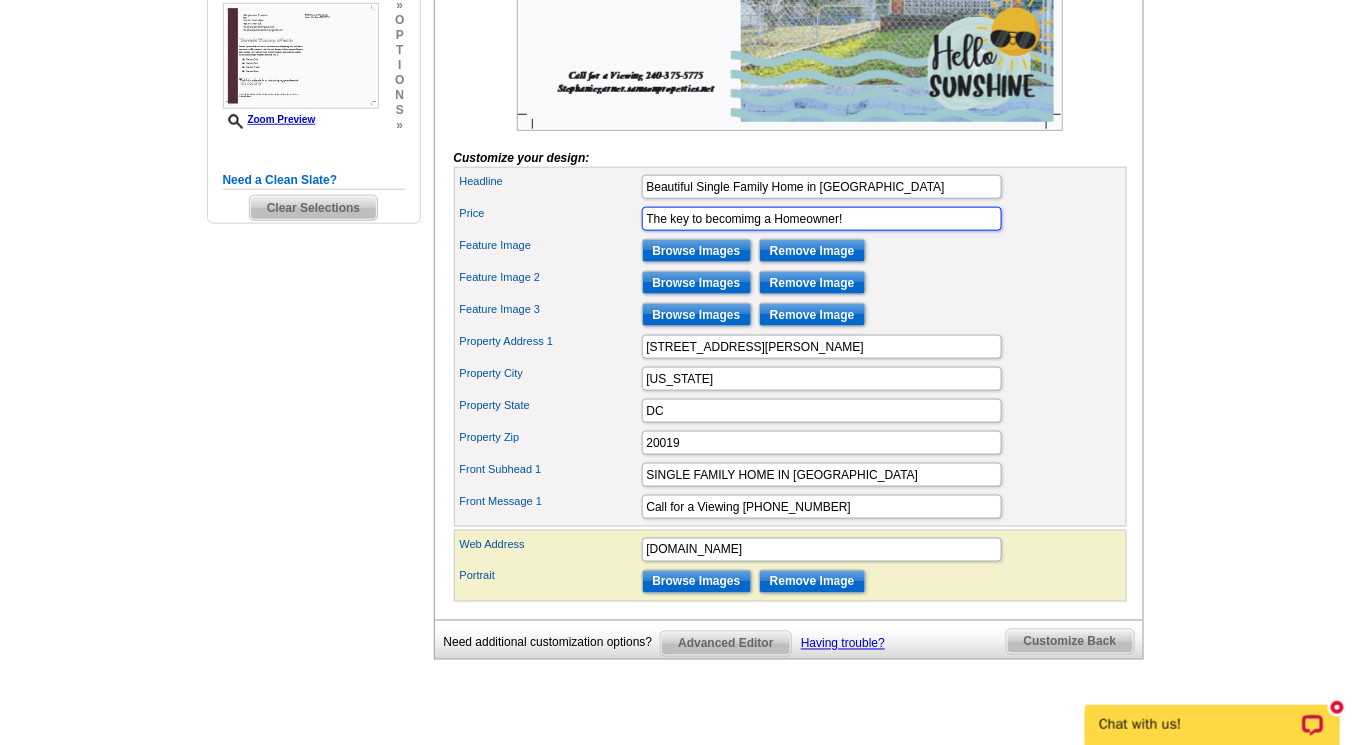 click on "The key to becomimg a Homeowner!" at bounding box center [822, 219] 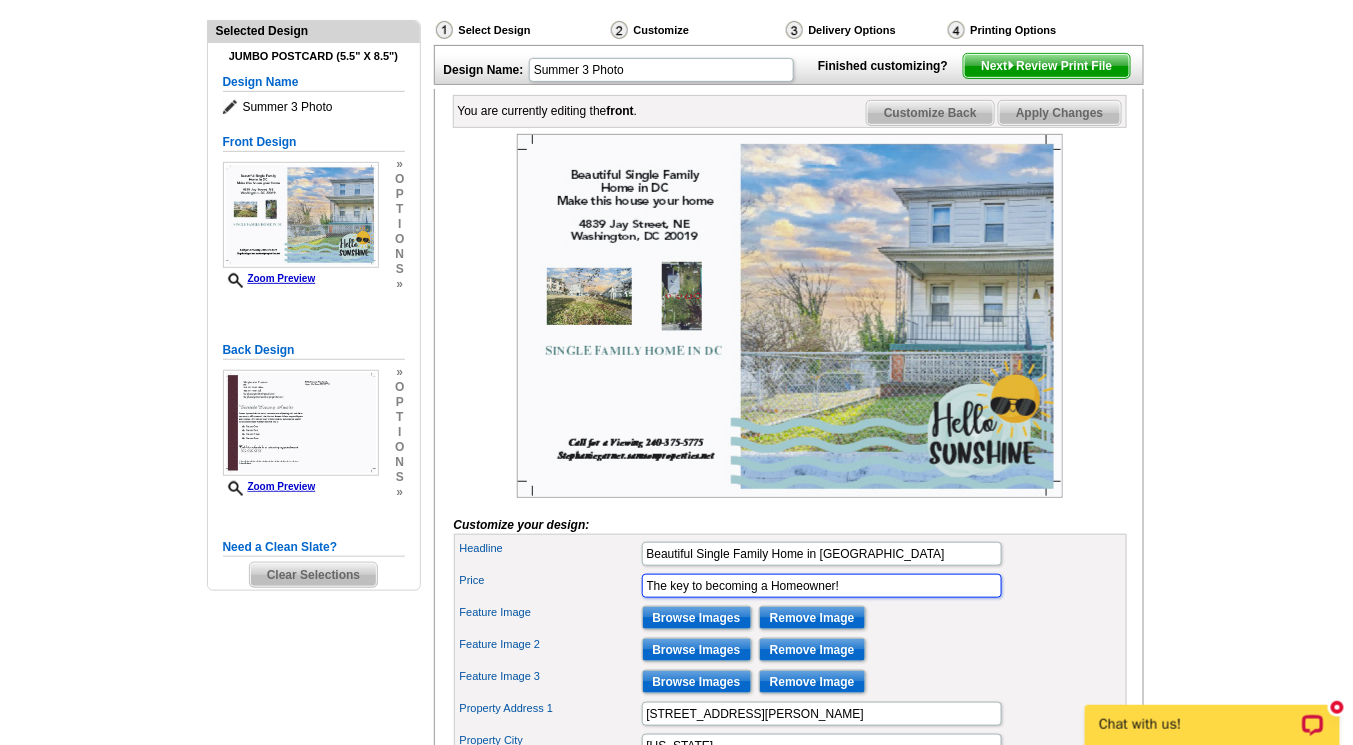 scroll, scrollTop: 224, scrollLeft: 0, axis: vertical 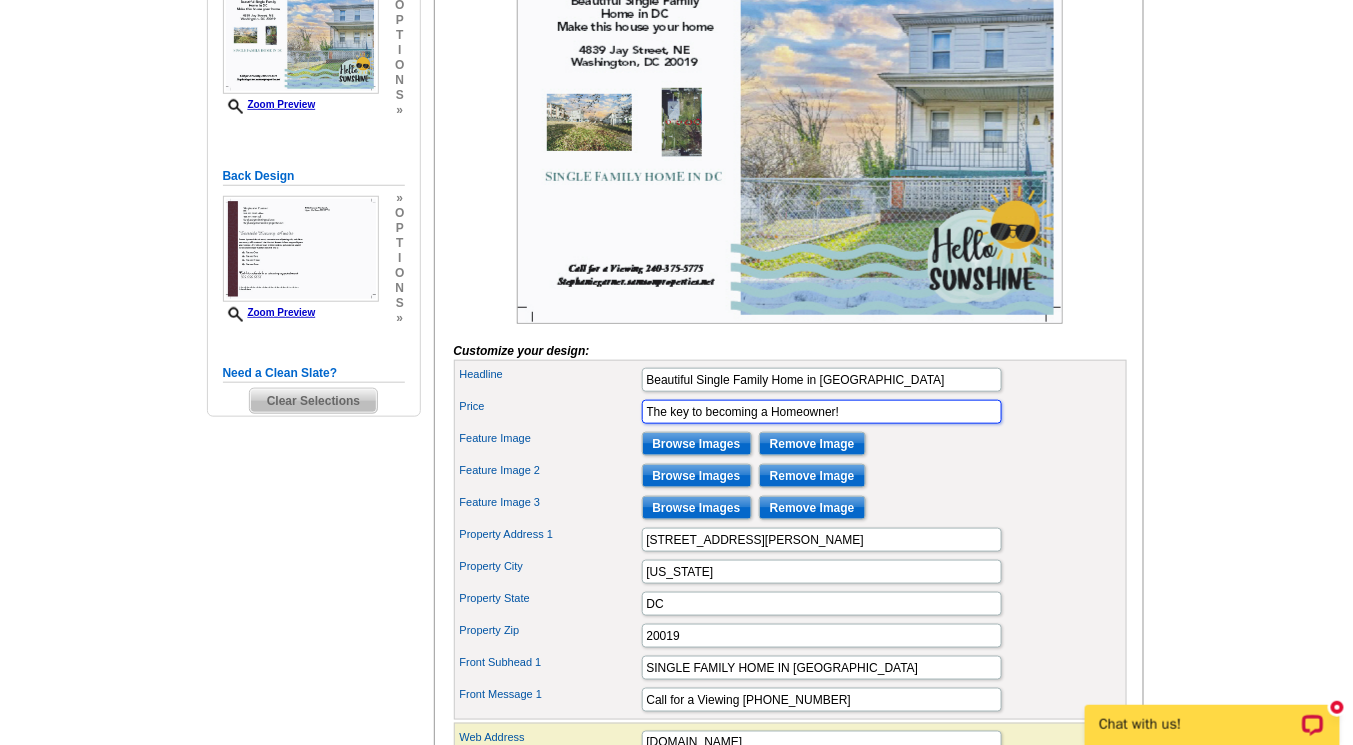 type on "The key to becoming a Homeowner!" 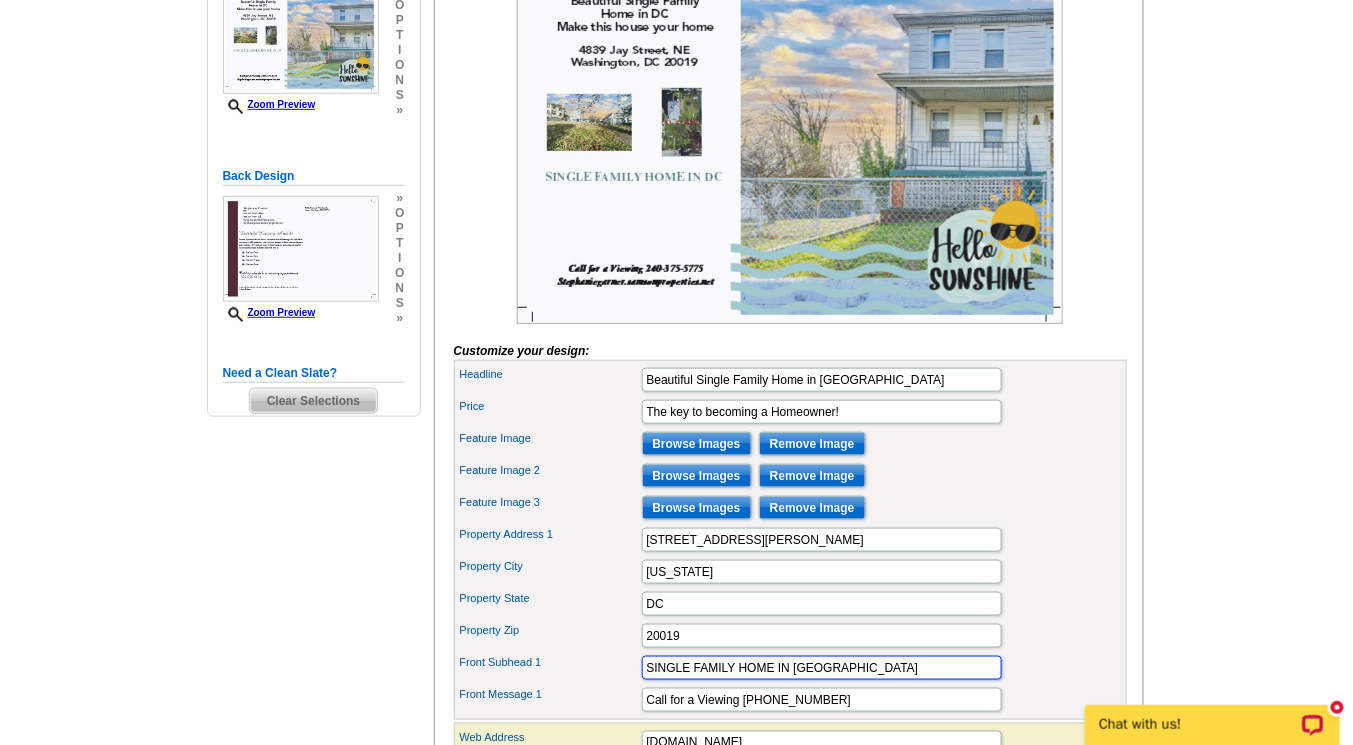 click on "SINGLE FAMILY HOME IN DC" at bounding box center [822, 668] 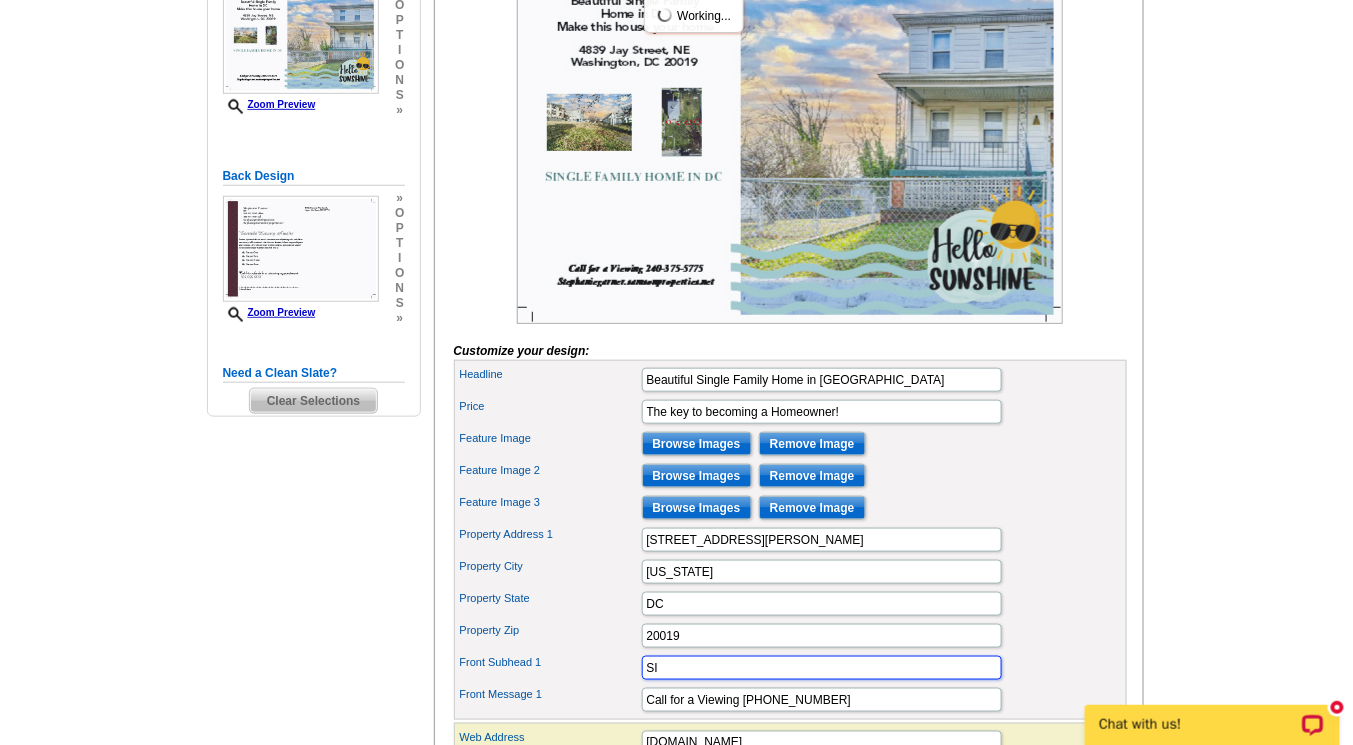 type on "S" 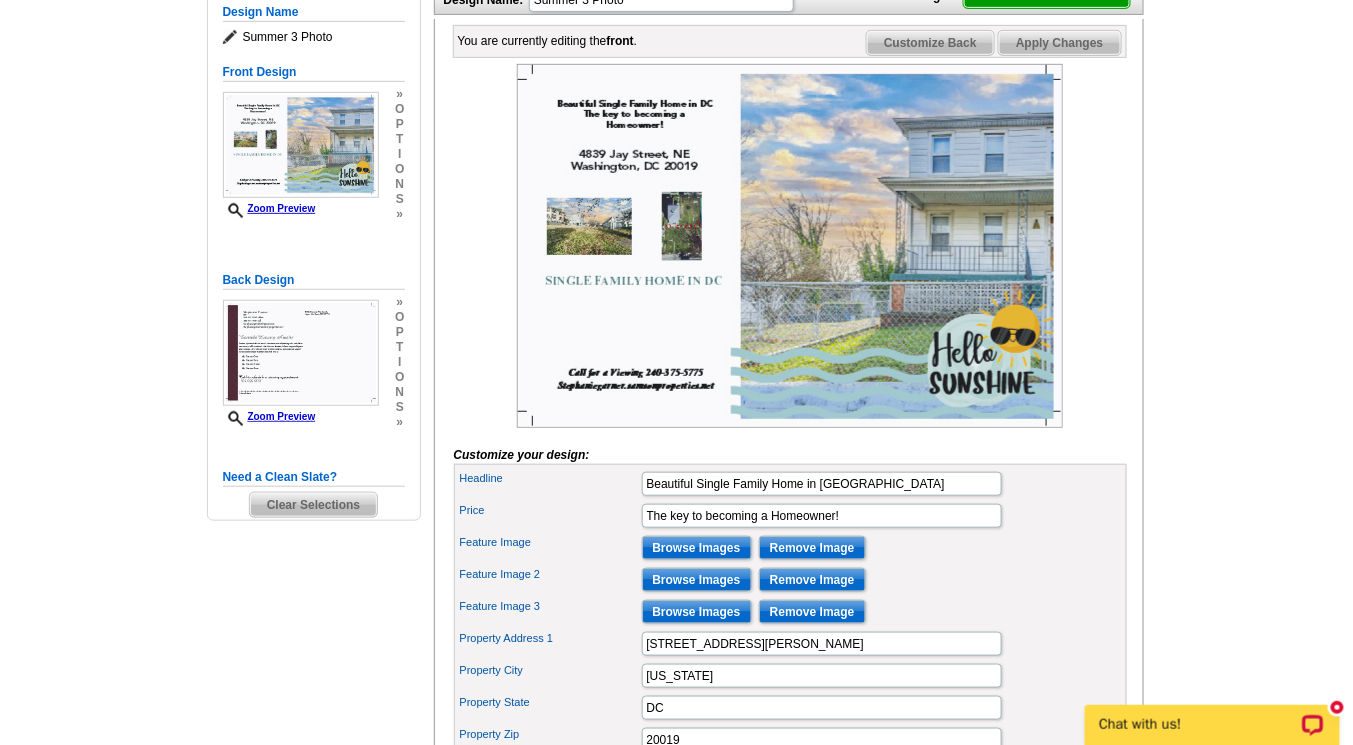 scroll, scrollTop: 296, scrollLeft: 0, axis: vertical 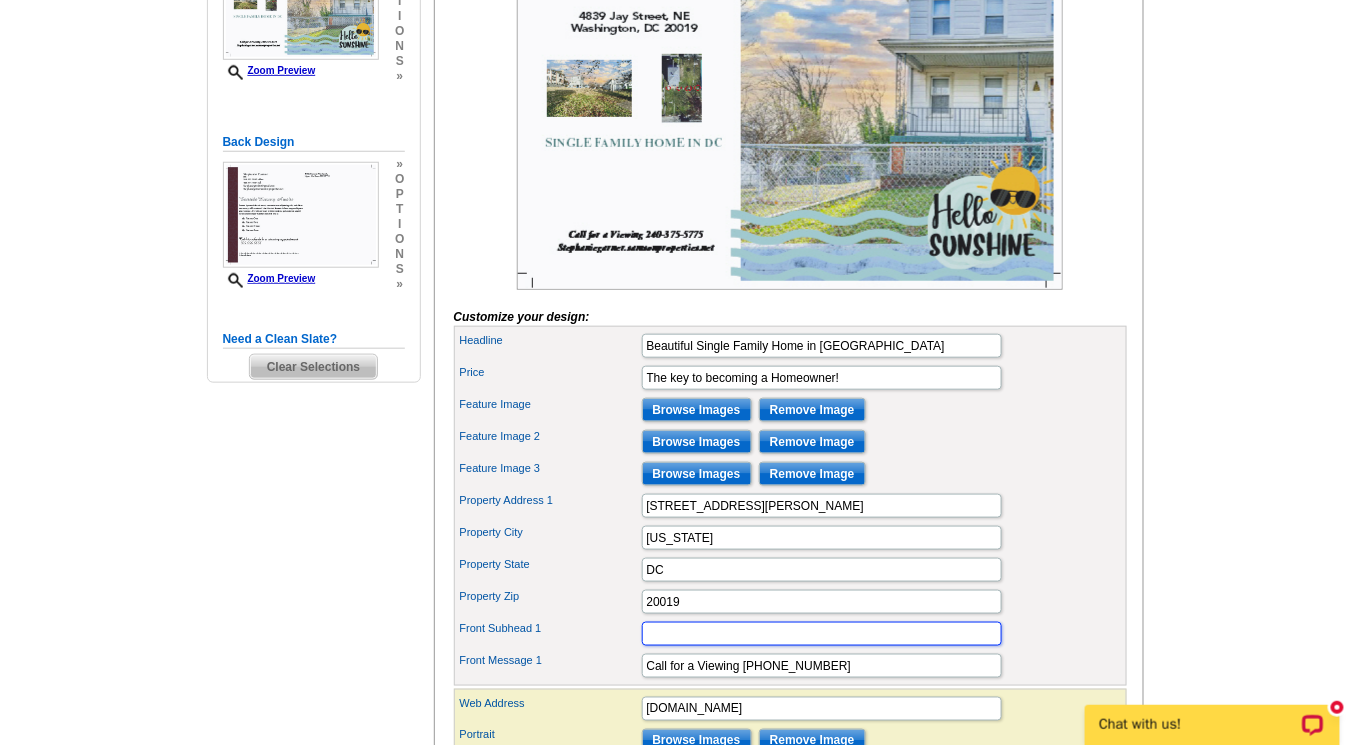 click on "Front Subhead 1" at bounding box center (822, 634) 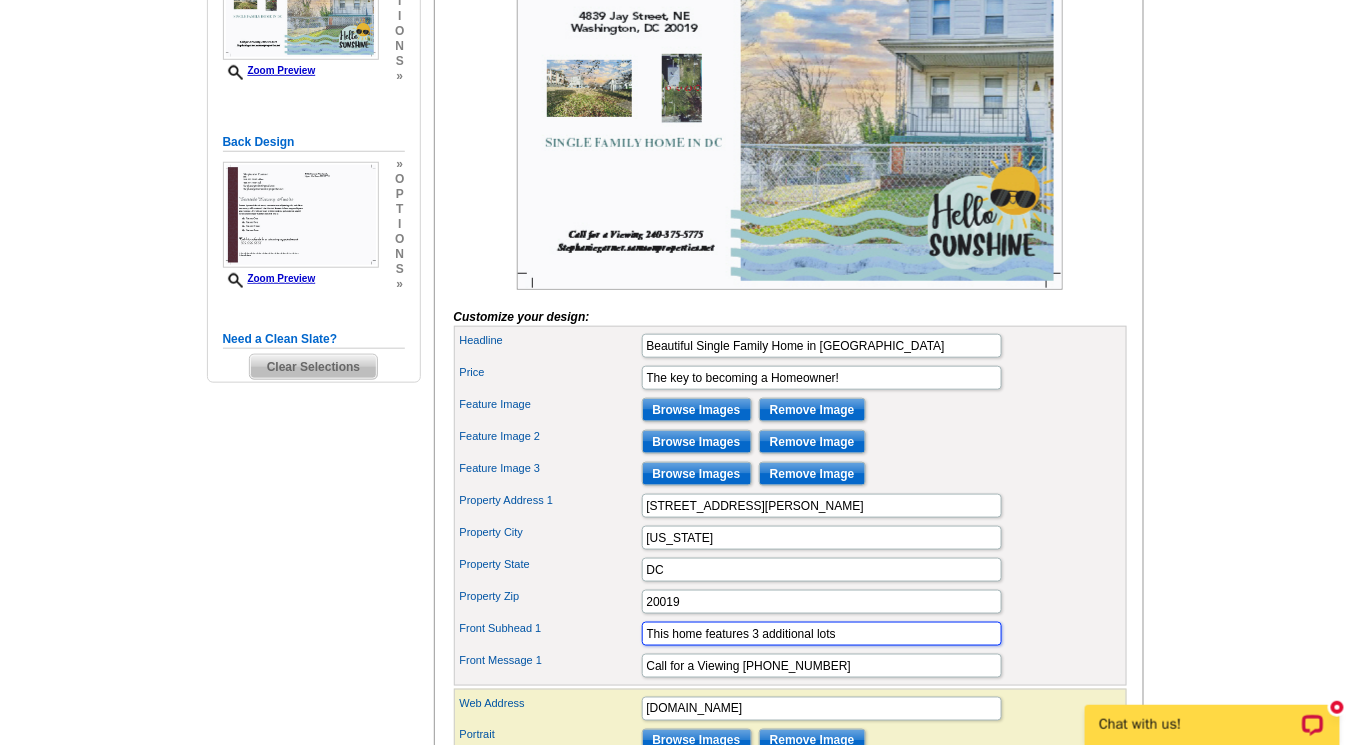 type on "This home features 3 additional lots" 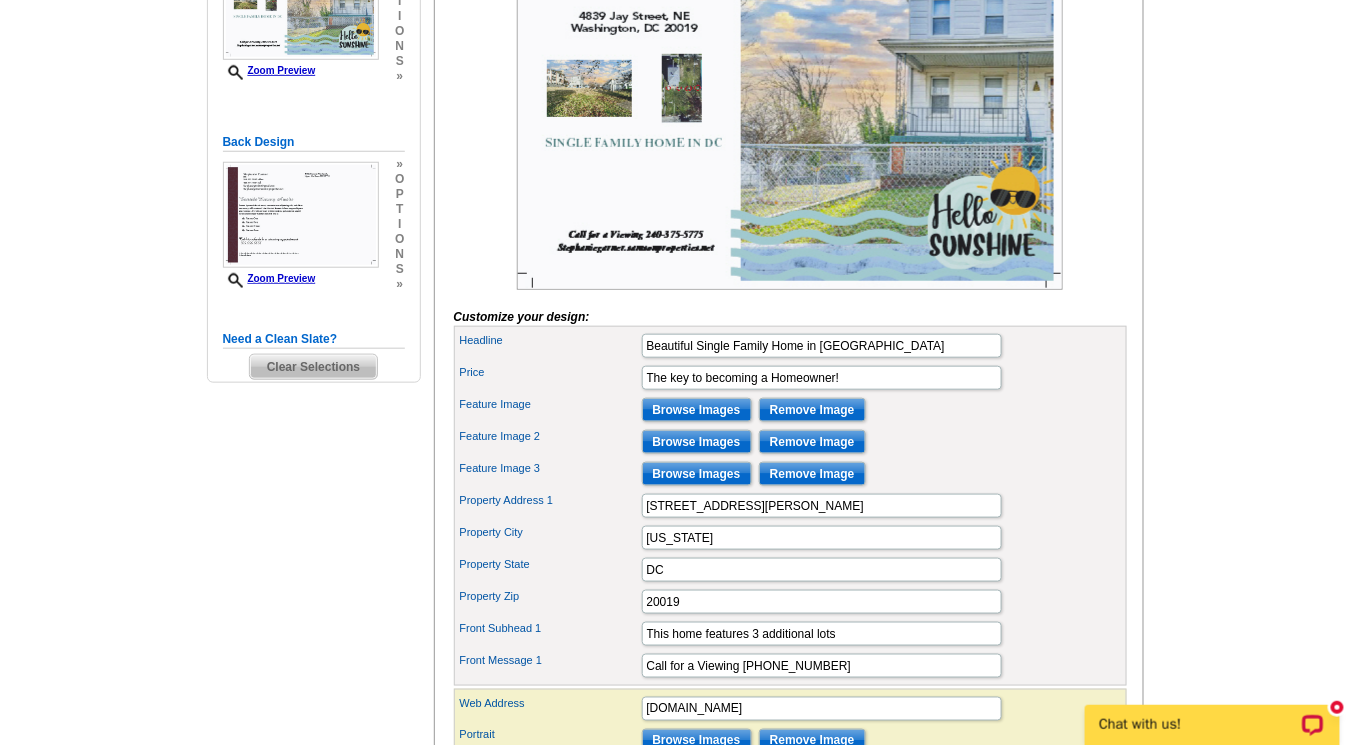 click on "Property Zip
20019" at bounding box center [790, 602] 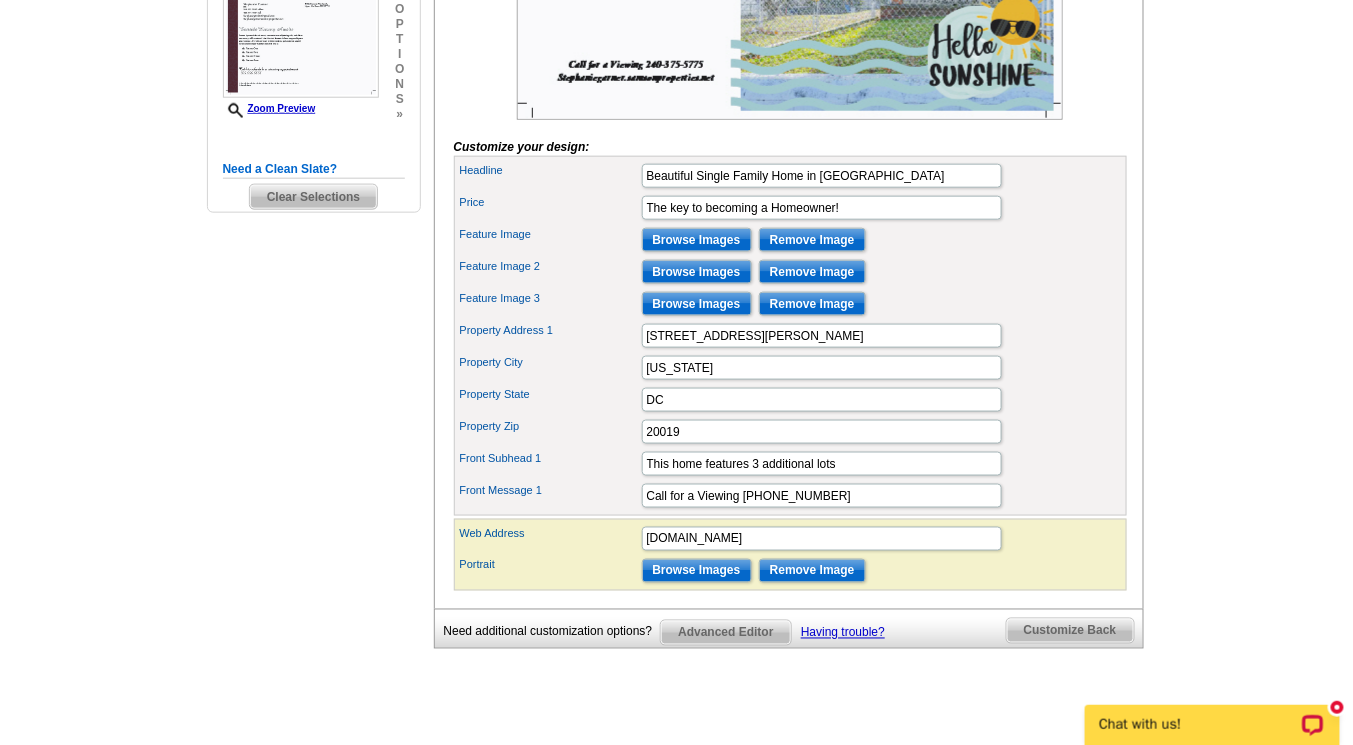 scroll, scrollTop: 652, scrollLeft: 0, axis: vertical 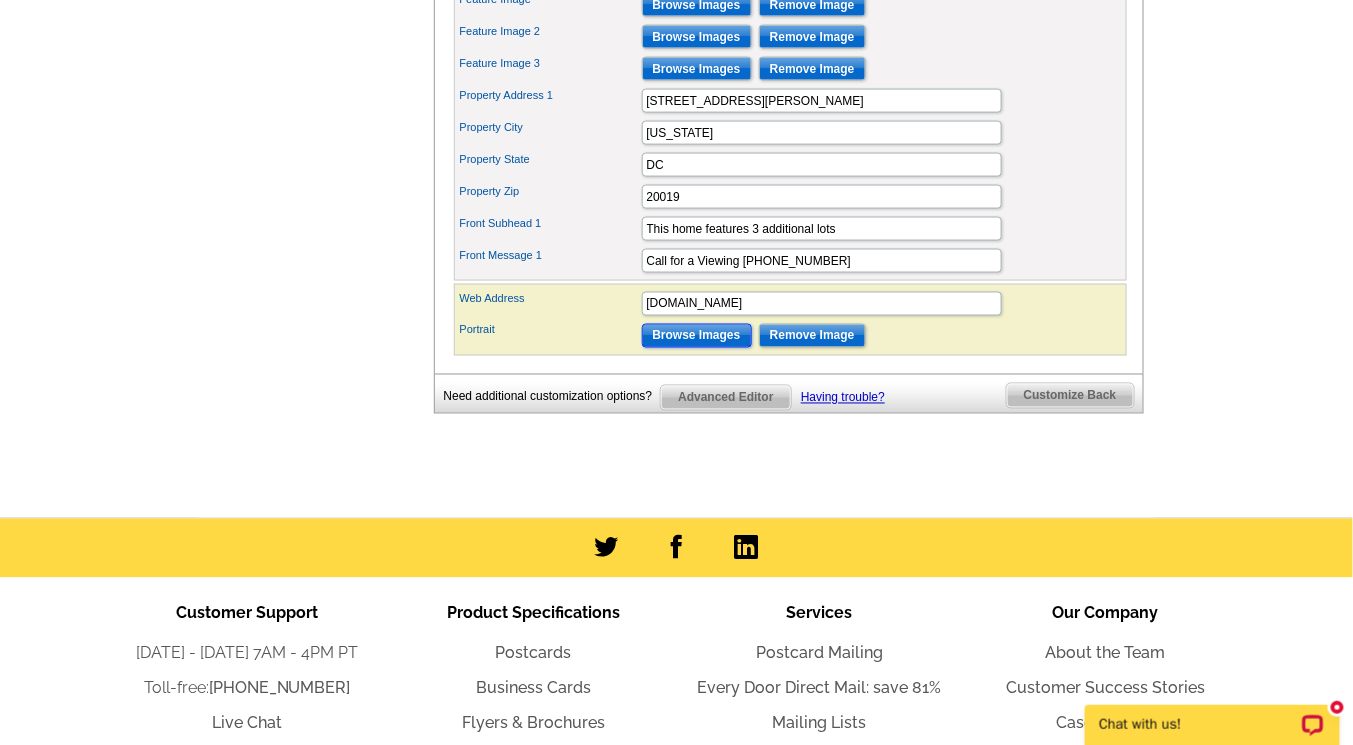 click on "Browse Images" at bounding box center (697, 336) 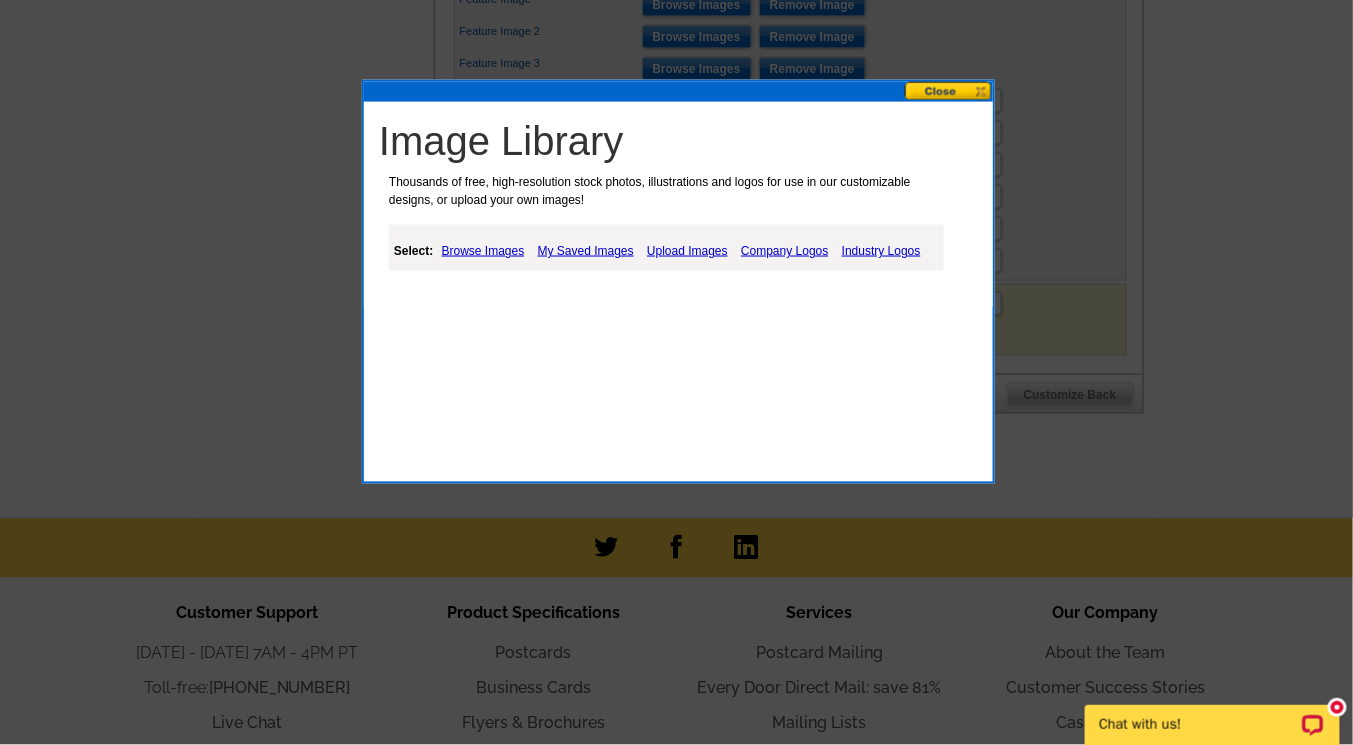 click on "Upload Images" at bounding box center (687, 251) 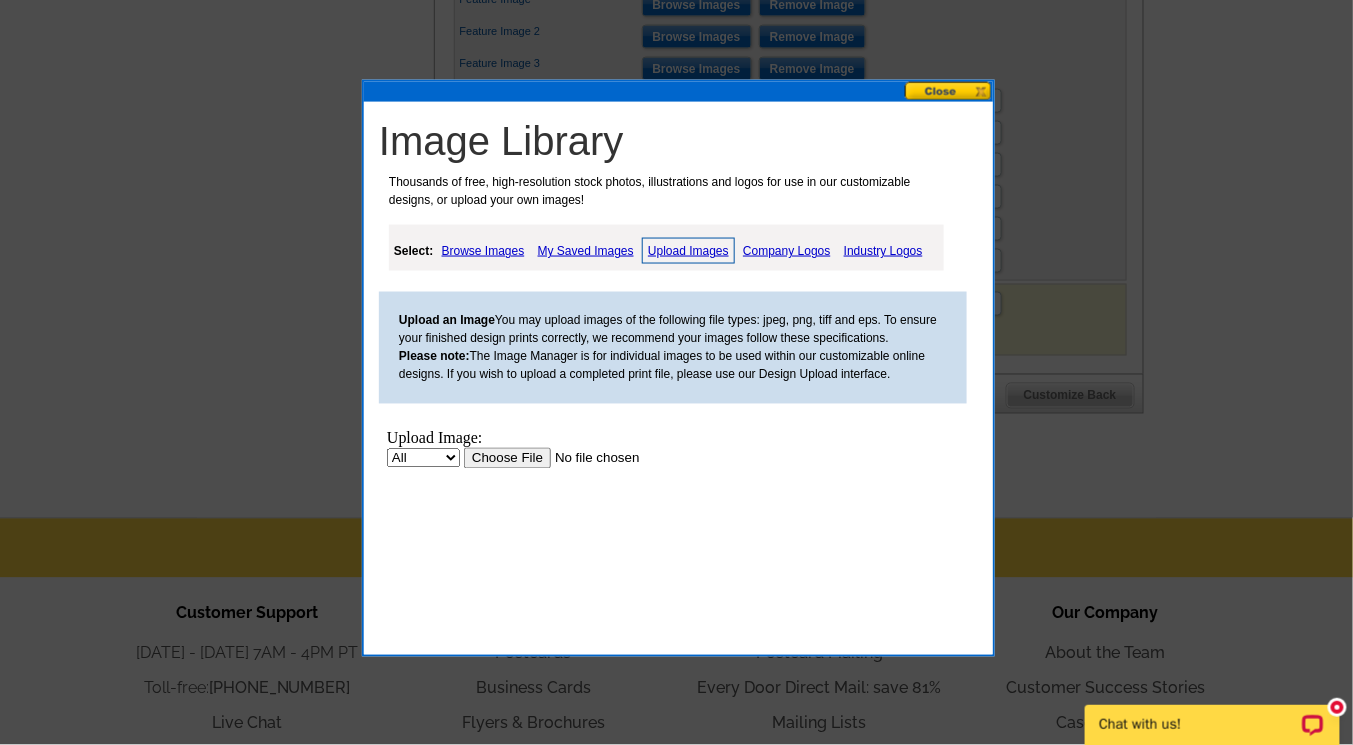 scroll, scrollTop: 0, scrollLeft: 0, axis: both 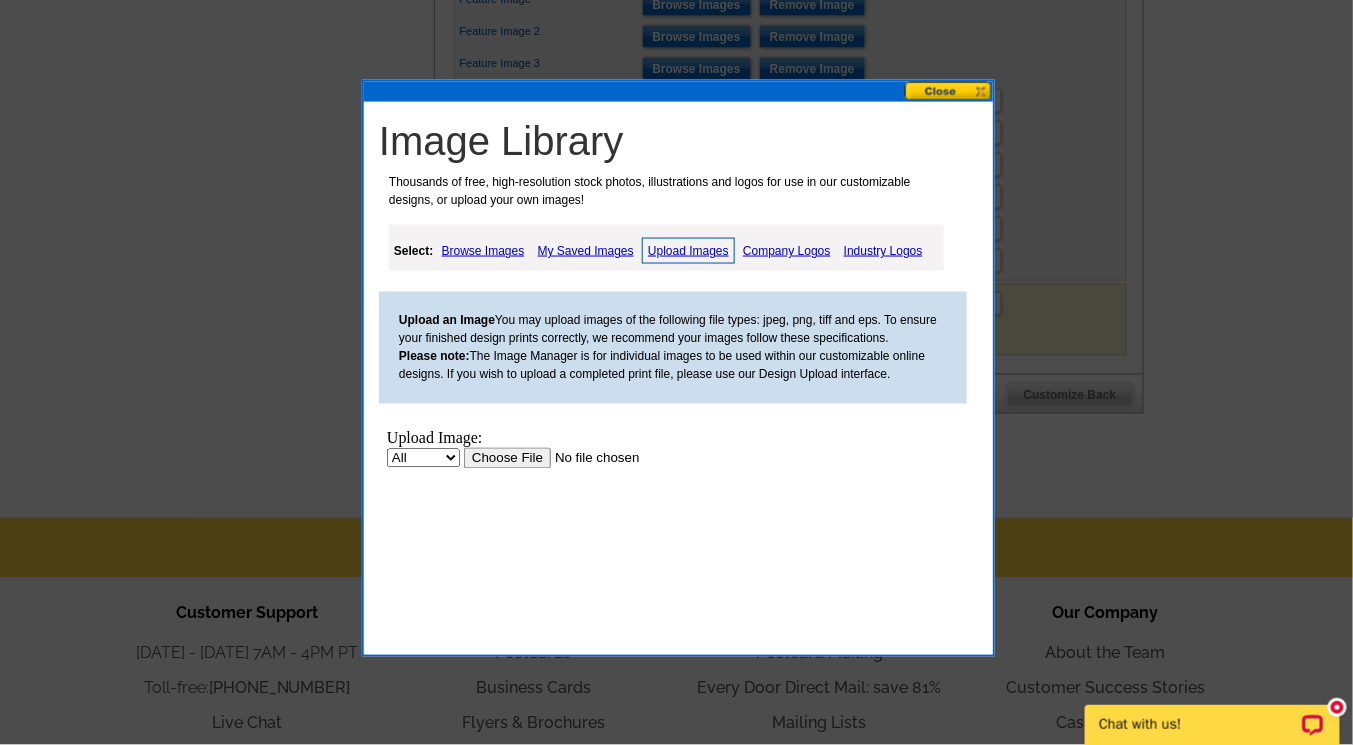click at bounding box center (589, 458) 